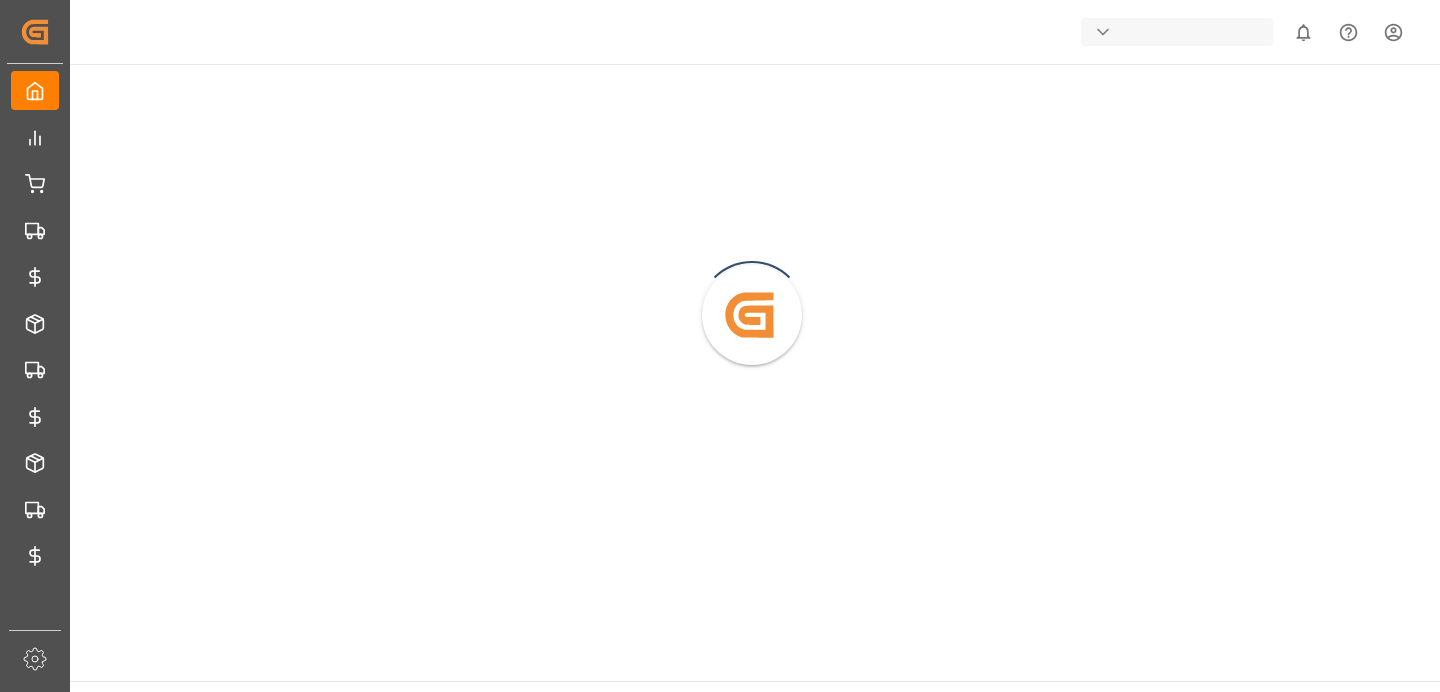 scroll, scrollTop: 0, scrollLeft: 0, axis: both 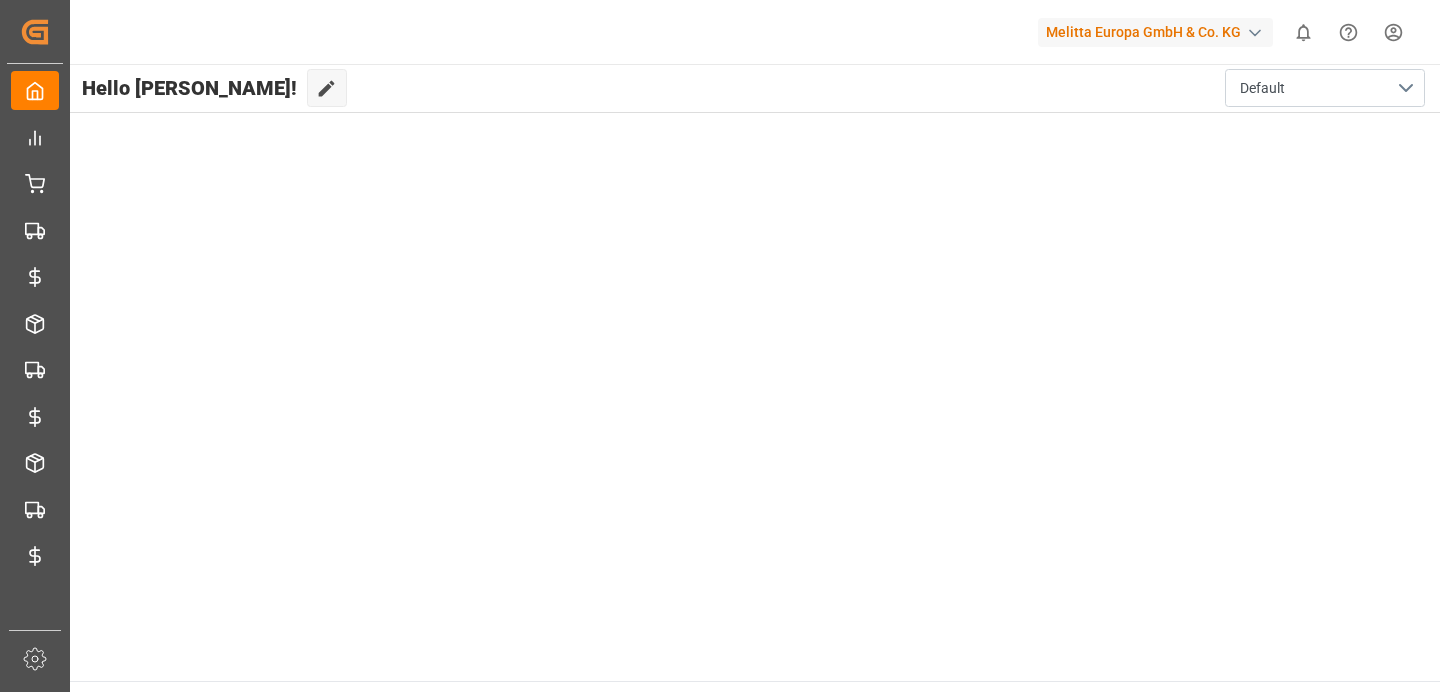 click on "Melitta Europa GmbH & Co. KG" at bounding box center (1155, 32) 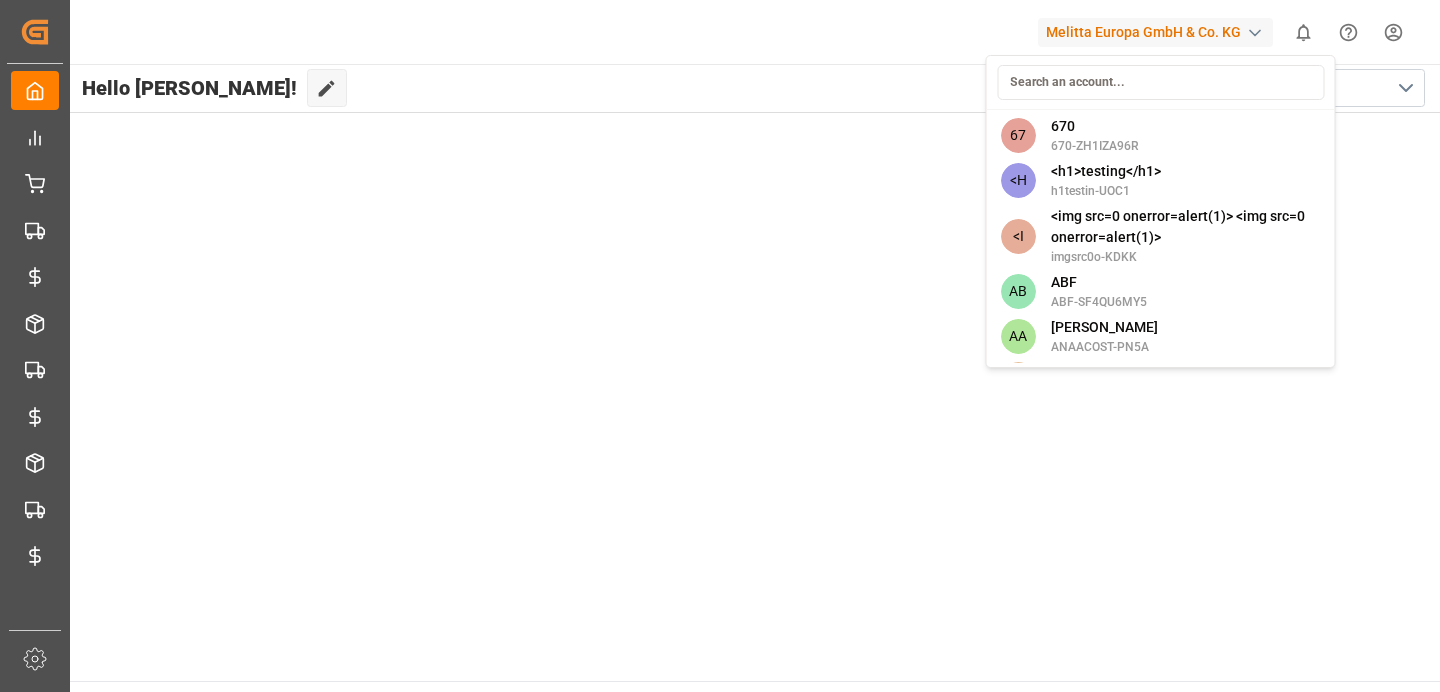 click on "Created by potrace 1.15, written by Peter Selinger 2001-2017 Created by potrace 1.15, written by Peter Selinger 2001-2017 My Cockpit My Cockpit Control Tower Control Tower Delivery DE Delivery DE Transport DE Transport DE Rates DE Rates DE Delivery AT Delivery AT Transport AT Transport AT Rates AT Rates AT delivery delivery transport transport rates rates Sidebar Settings Back to main menu Melitta Europa GmbH & Co. KG 0 Notifications Only show unread All Mark all categories read No notifications Hello khemraj! Edit Cockpit Default ©  2025  Logward. All rights reserved. Version 1.1.83 Company Home About Us Partnerships Get in Touch Legal Imprint Privacy Policy Contact support@logward.com +49 40 239 692 540 Rödingsmarkt 9, 20459, Hamburg, Germany Click here to exit role preview. By clicking "Accept All Cookies”,  you agree to the storing of first and third-party cookies on your device to enhance site navigation,  analyze site usage,  and assist in our marketing efforts. Accept All Cookies Profile Downloads" at bounding box center [720, 346] 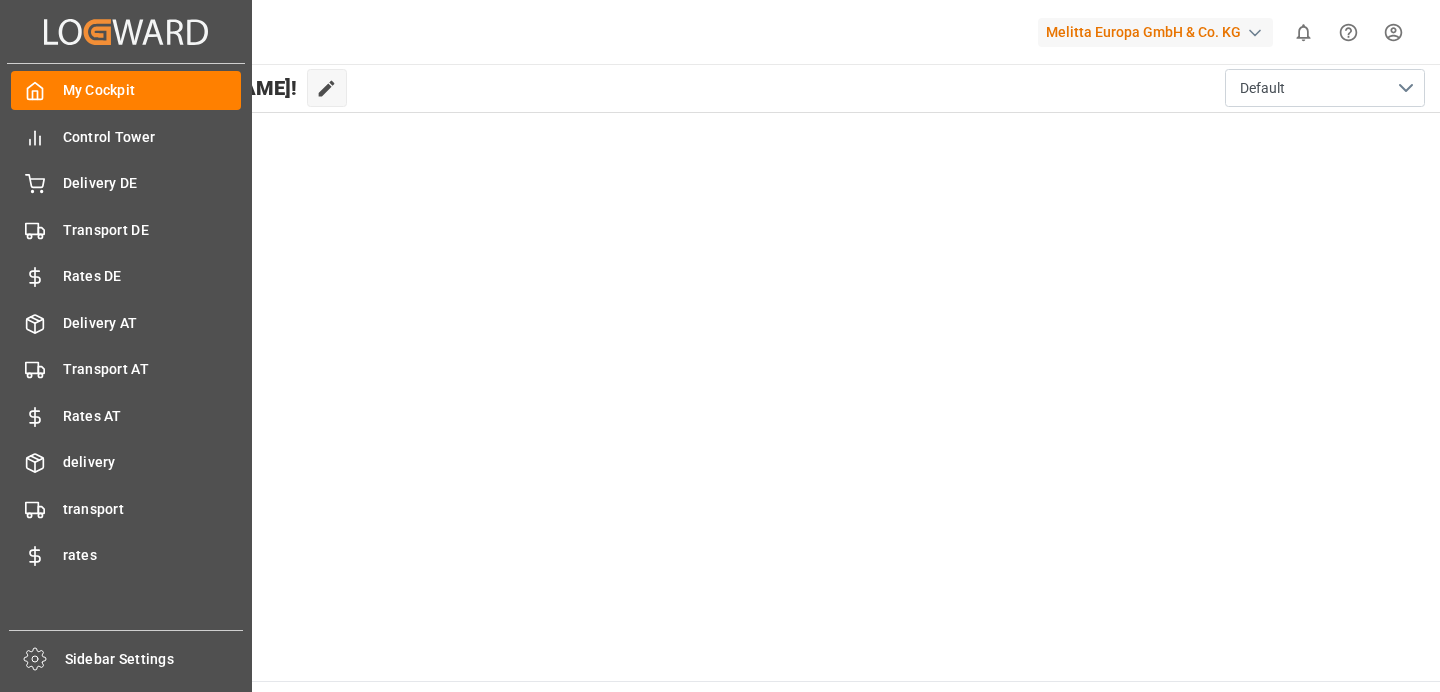 click on "My Cockpit My Cockpit Control Tower Control Tower Delivery DE Delivery DE Transport DE Transport DE Rates DE Rates DE Delivery AT Delivery AT Transport AT Transport AT Rates AT Rates AT delivery delivery transport transport rates rates" at bounding box center (126, 347) 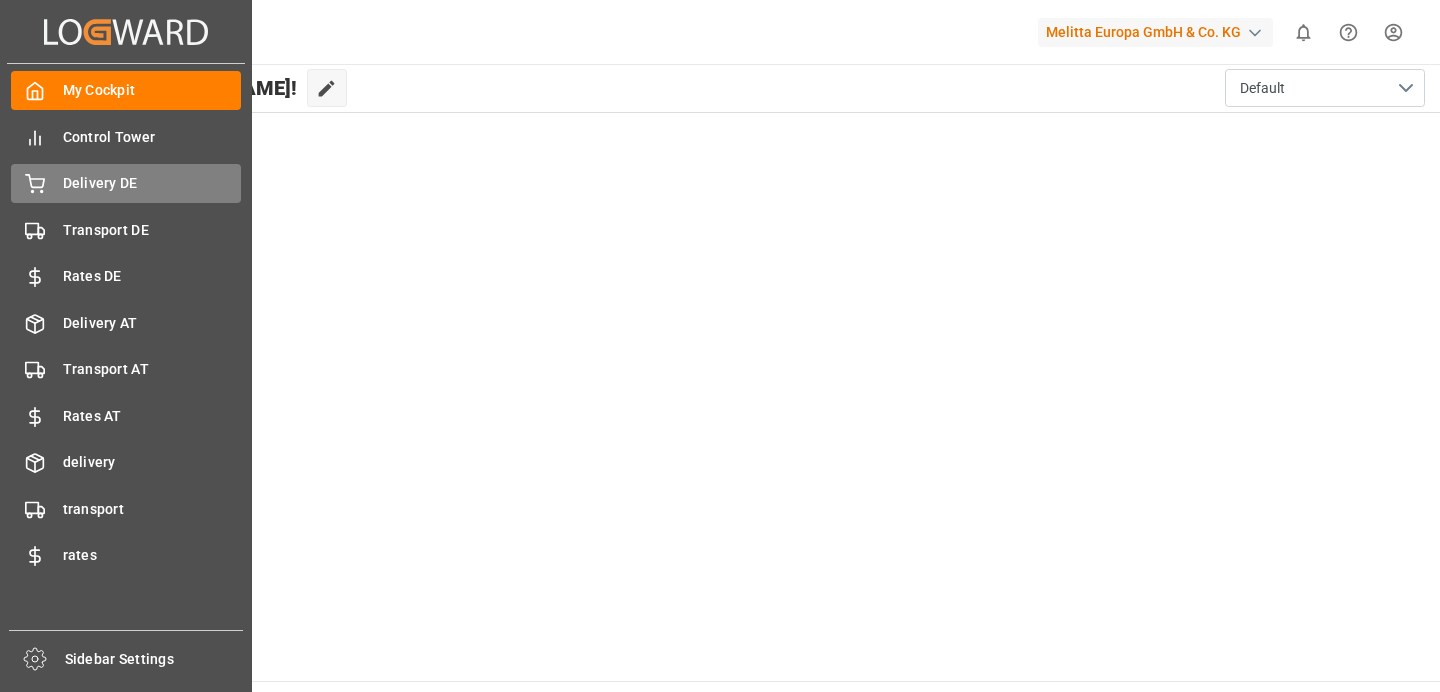 click on "Delivery DE Delivery DE" at bounding box center (126, 183) 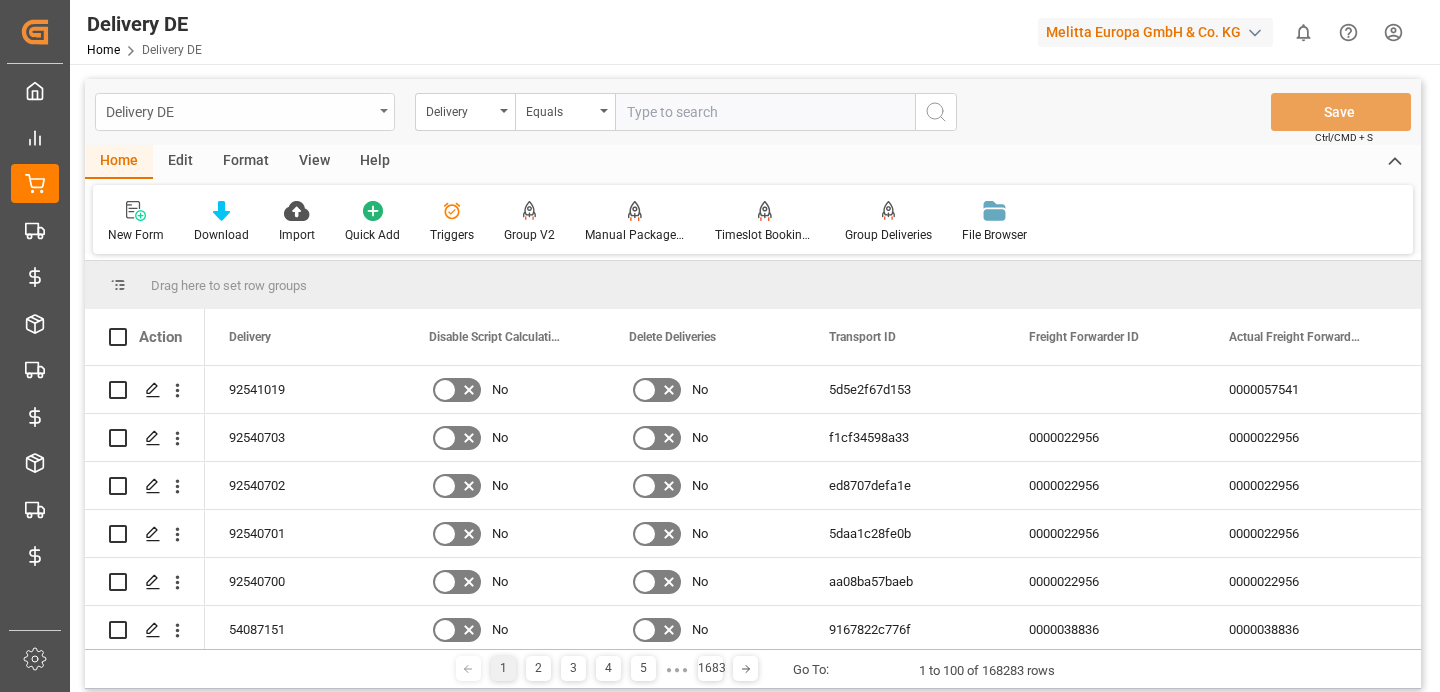 click on "Delivery DE" at bounding box center (239, 110) 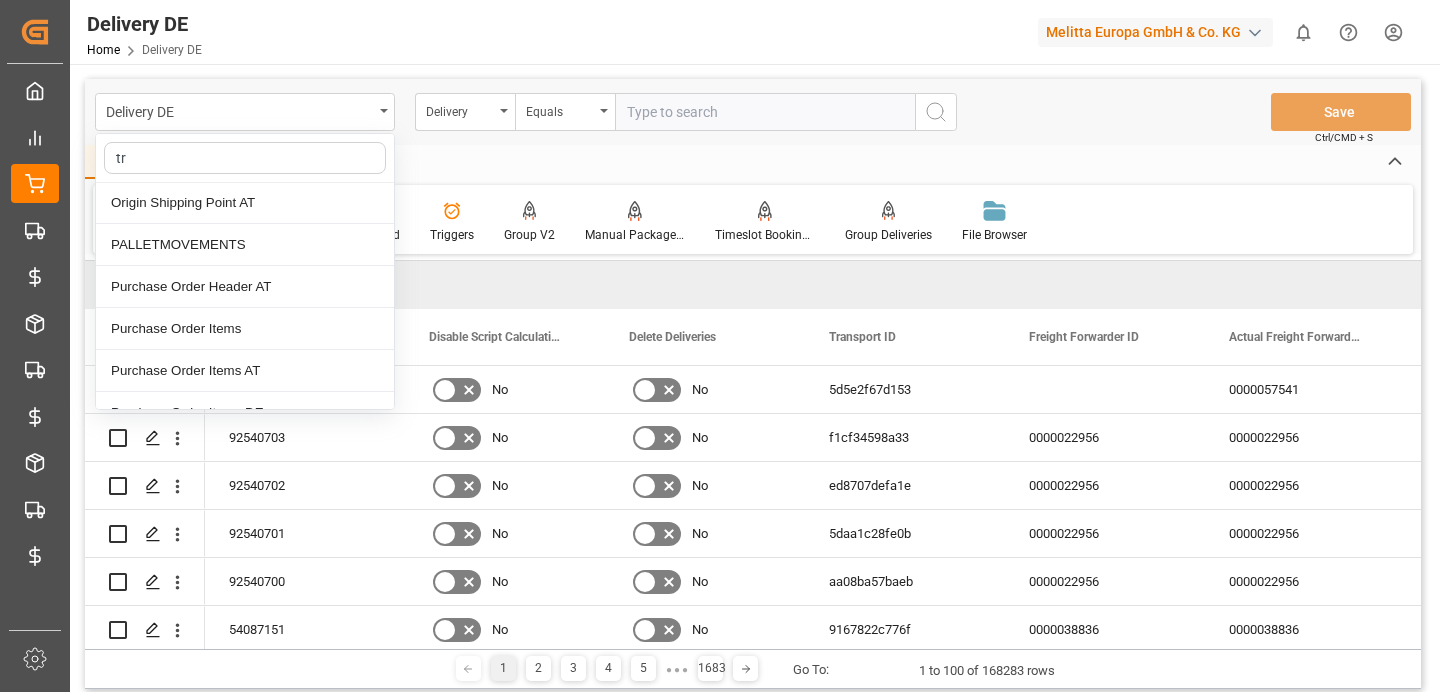 scroll, scrollTop: 278, scrollLeft: 0, axis: vertical 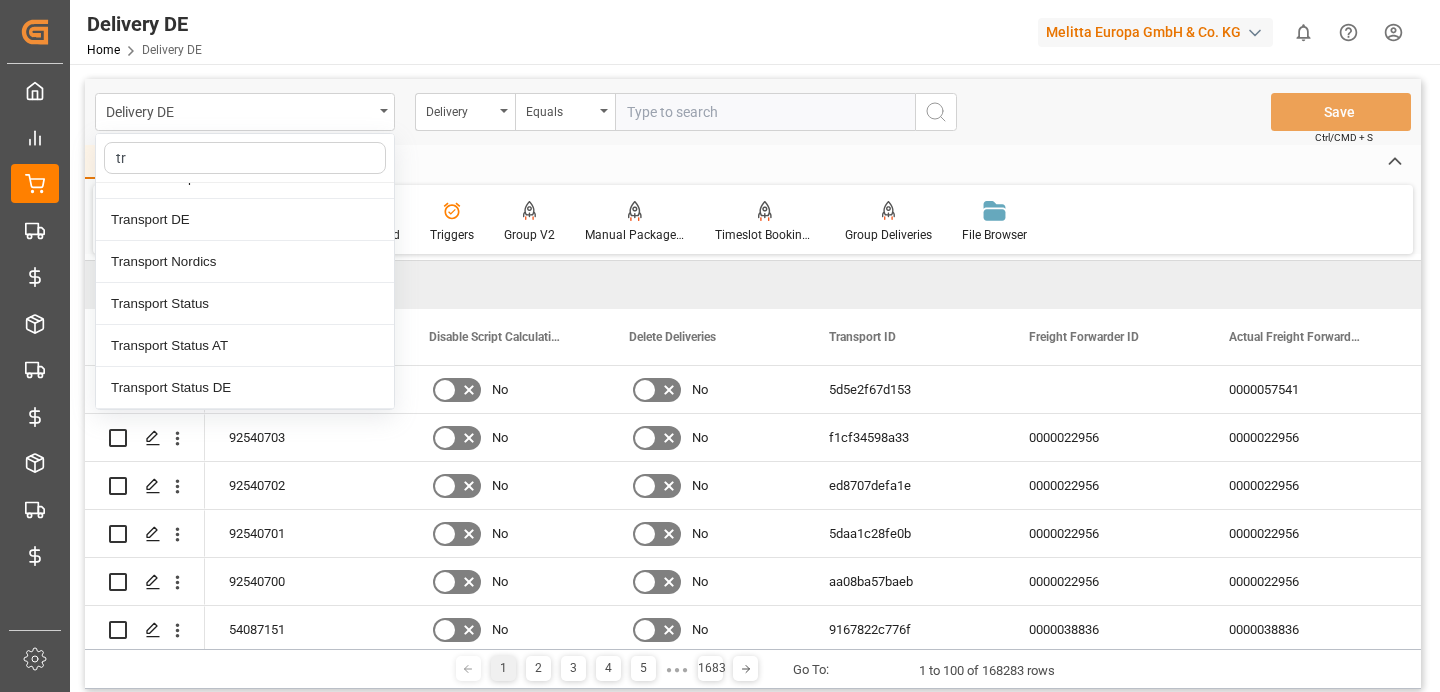 type on "tru" 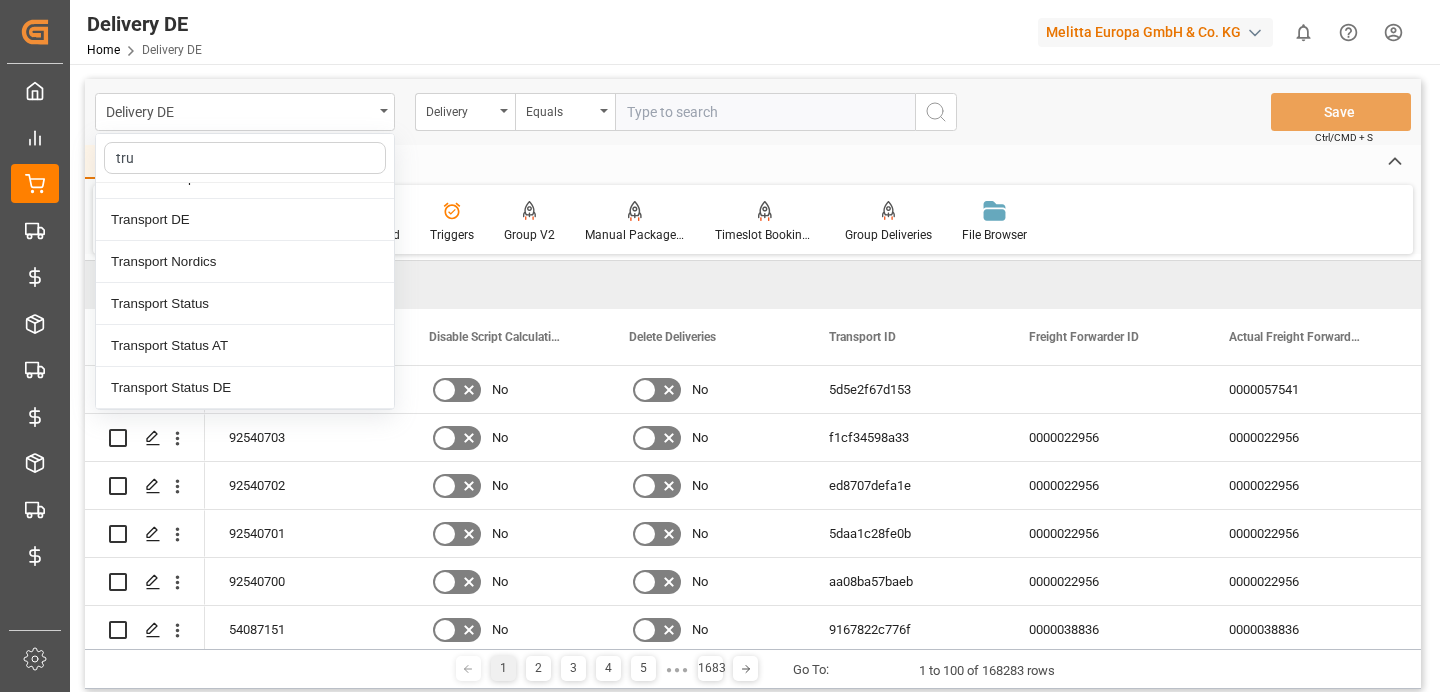 scroll, scrollTop: 0, scrollLeft: 0, axis: both 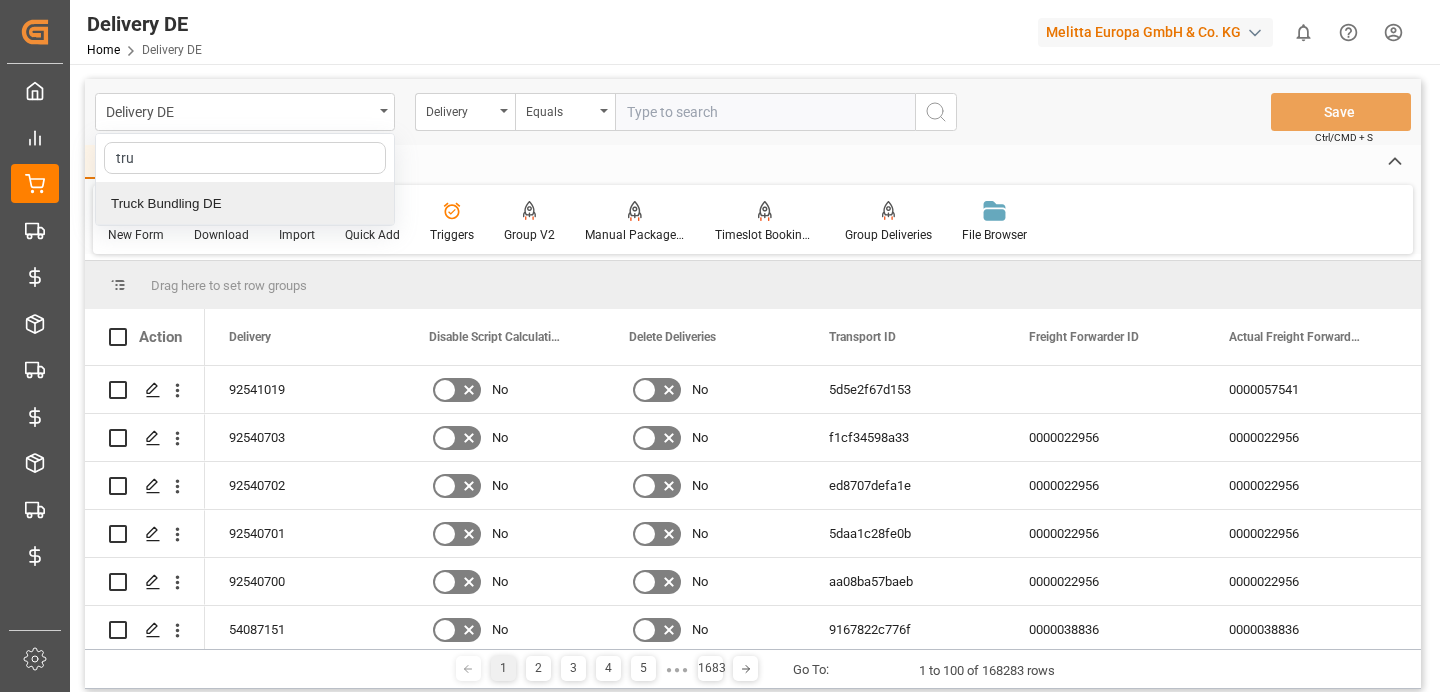 click on "Truck Bundling DE" at bounding box center (245, 204) 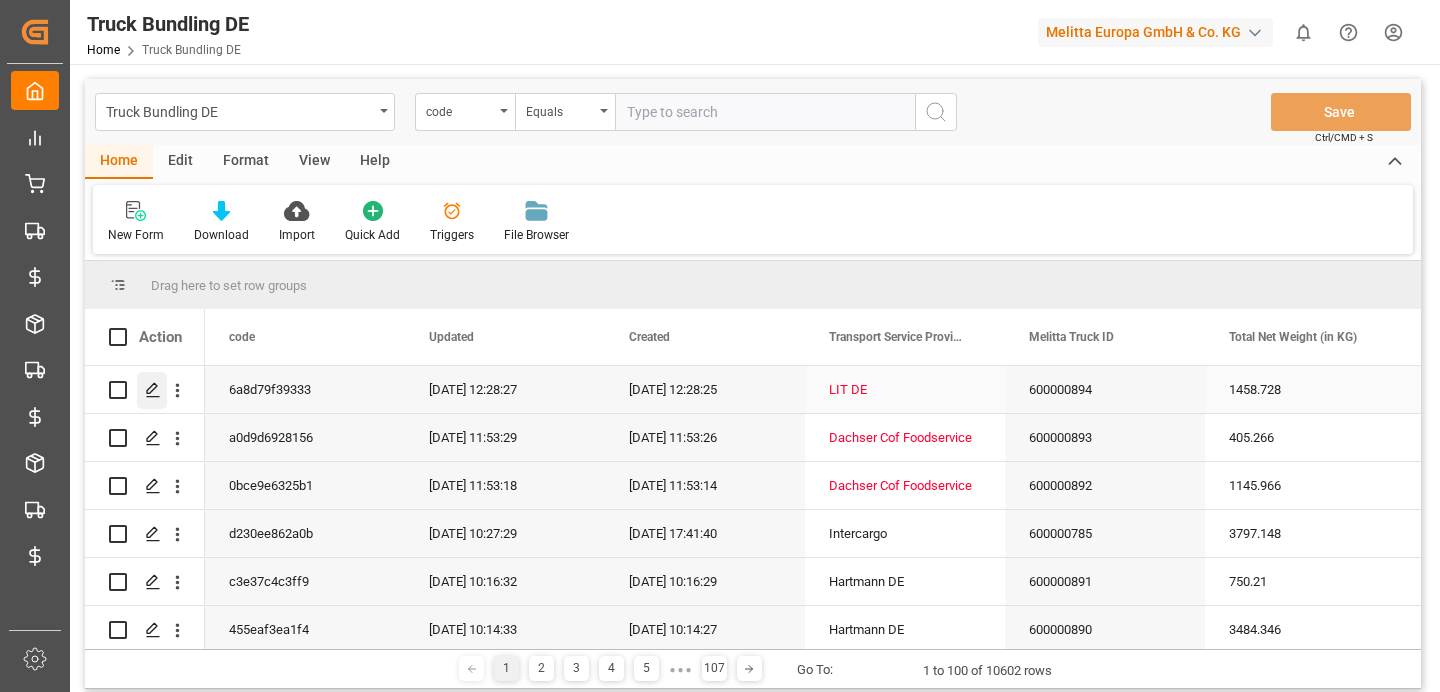 click 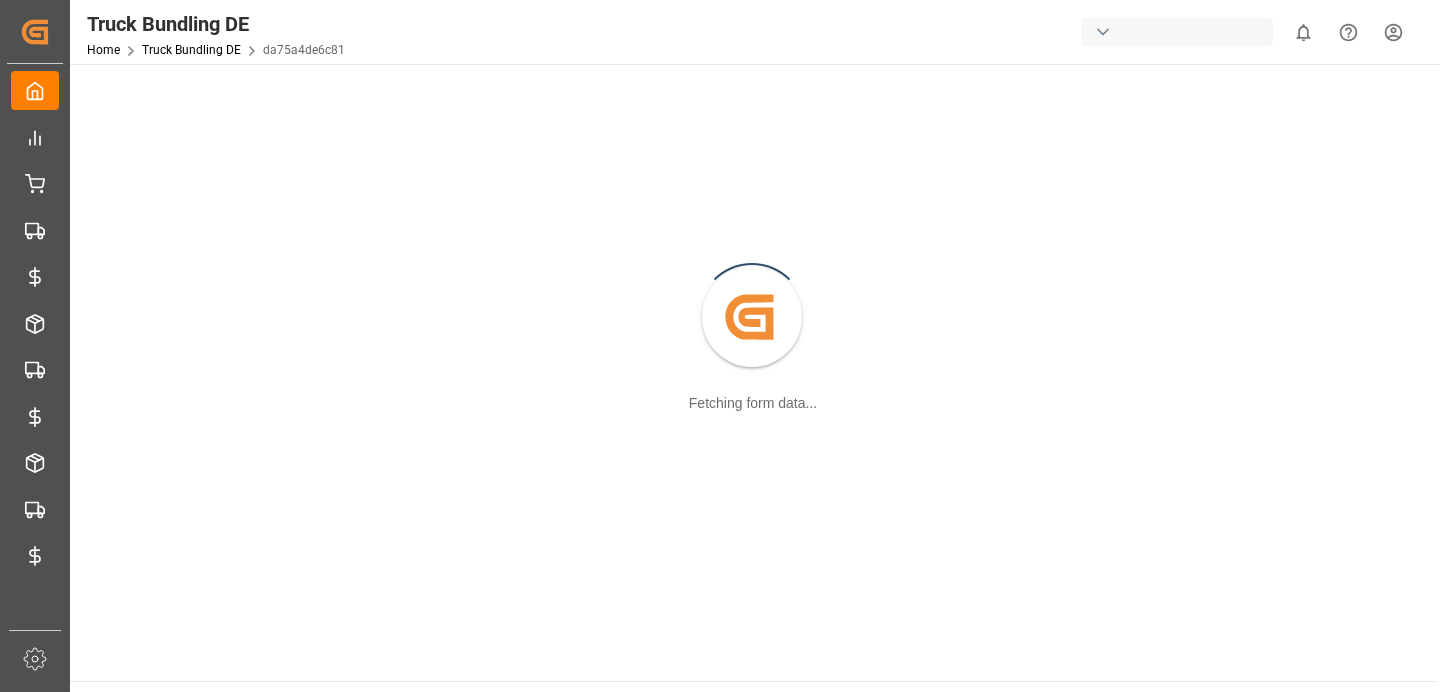 scroll, scrollTop: 0, scrollLeft: 0, axis: both 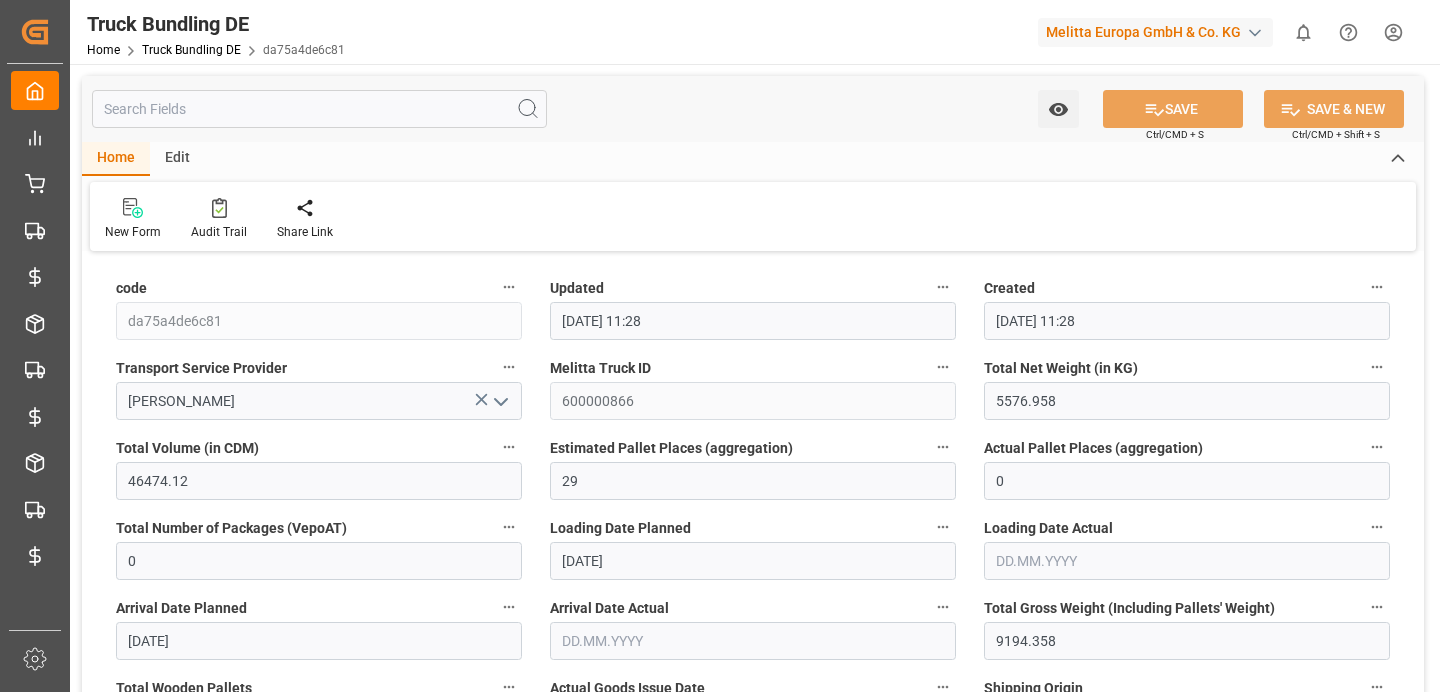 click on "Edit" at bounding box center [177, 159] 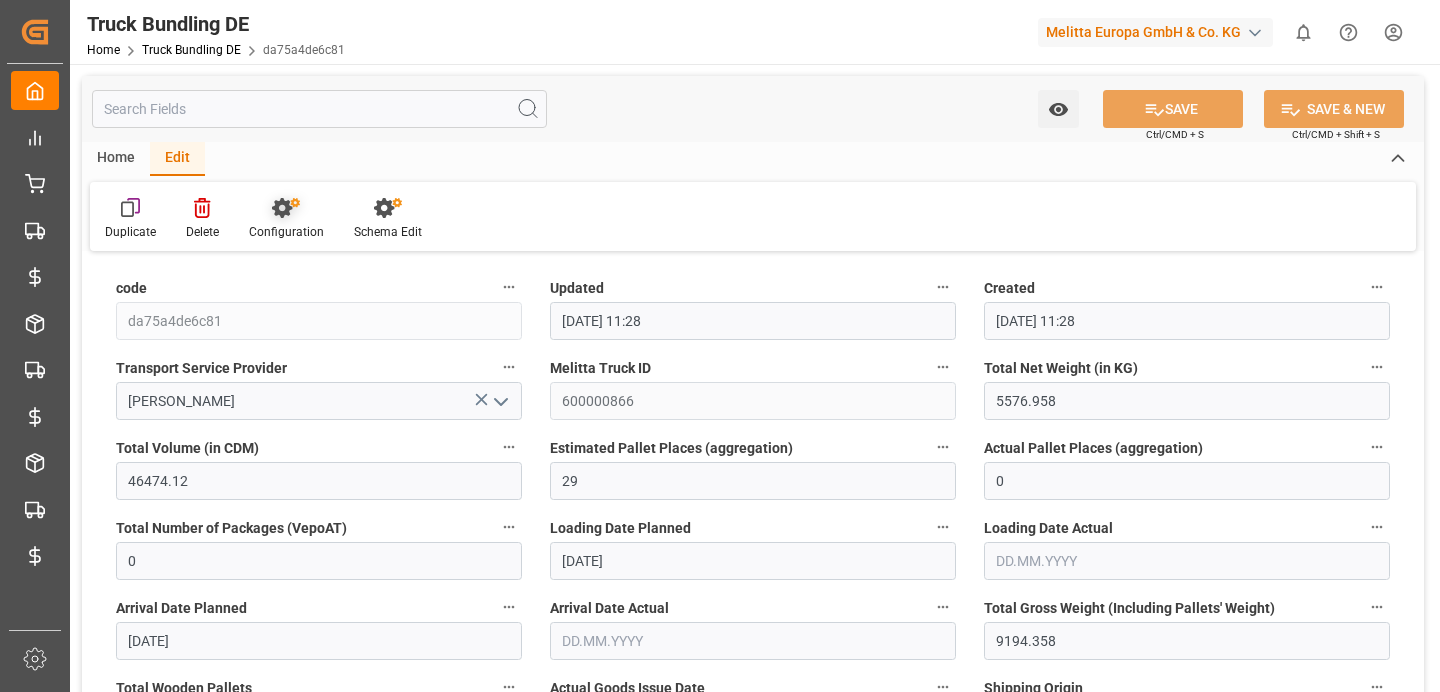 click on "Configuration" at bounding box center [286, 219] 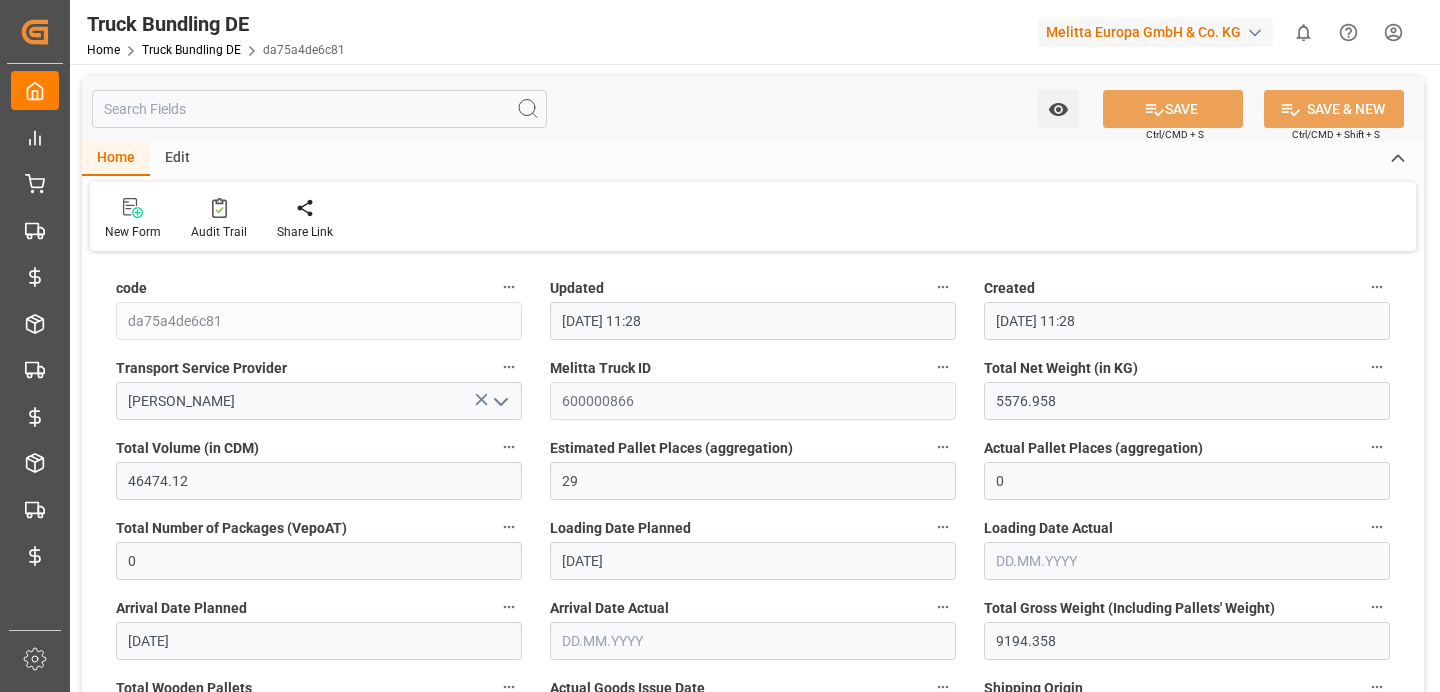click on "Edit" at bounding box center [177, 159] 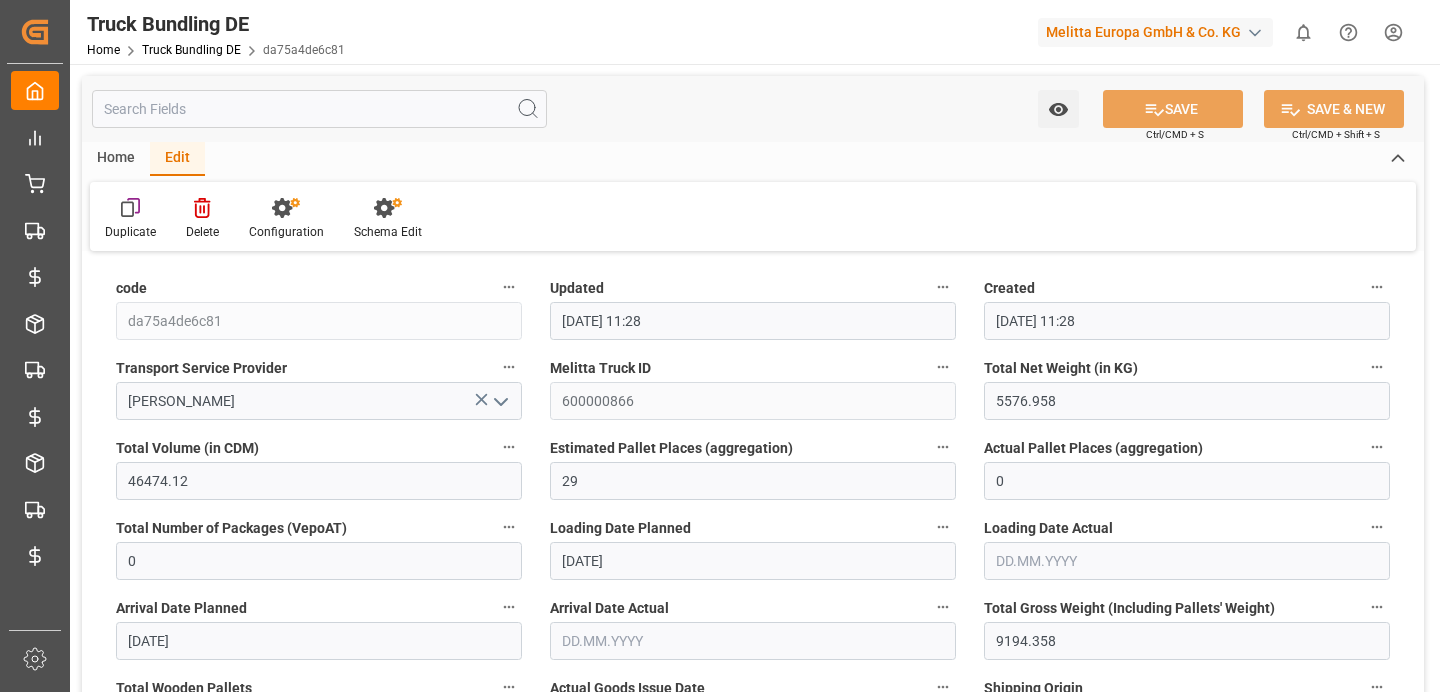 click on "Home" at bounding box center (116, 159) 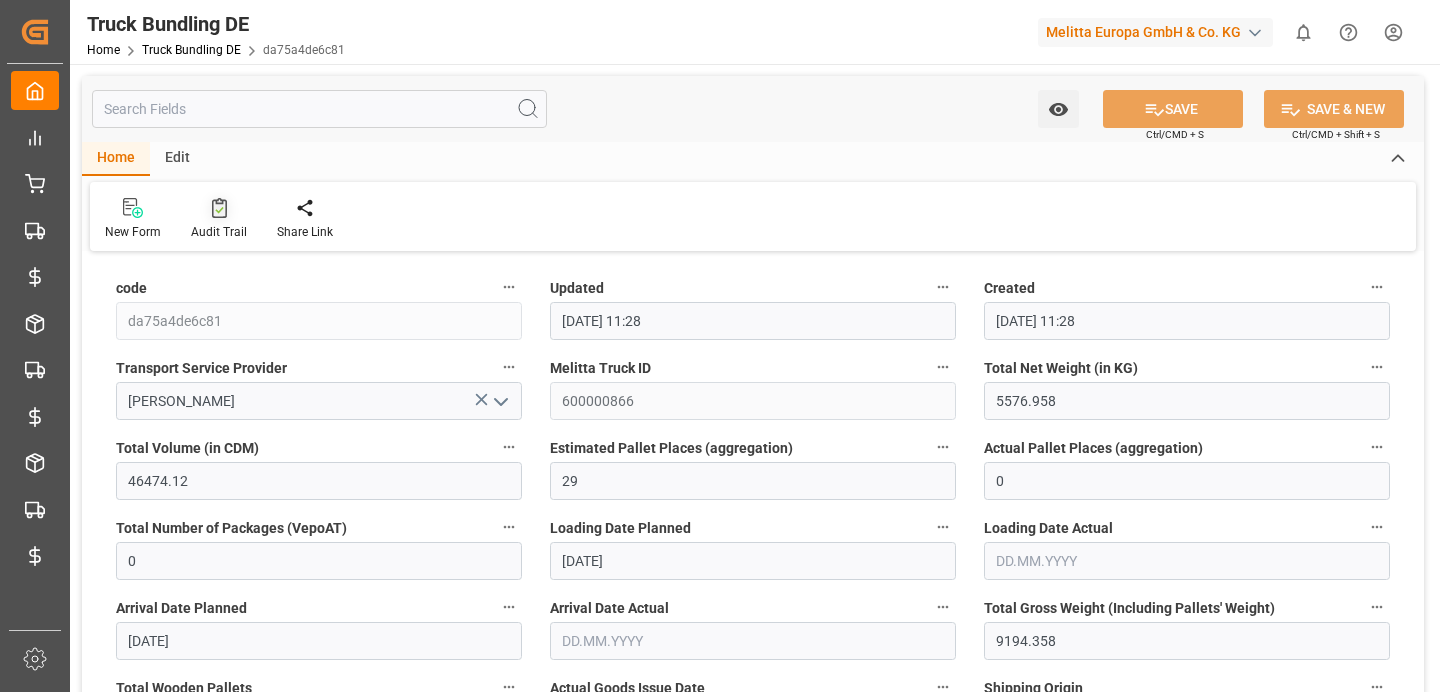 click at bounding box center (219, 207) 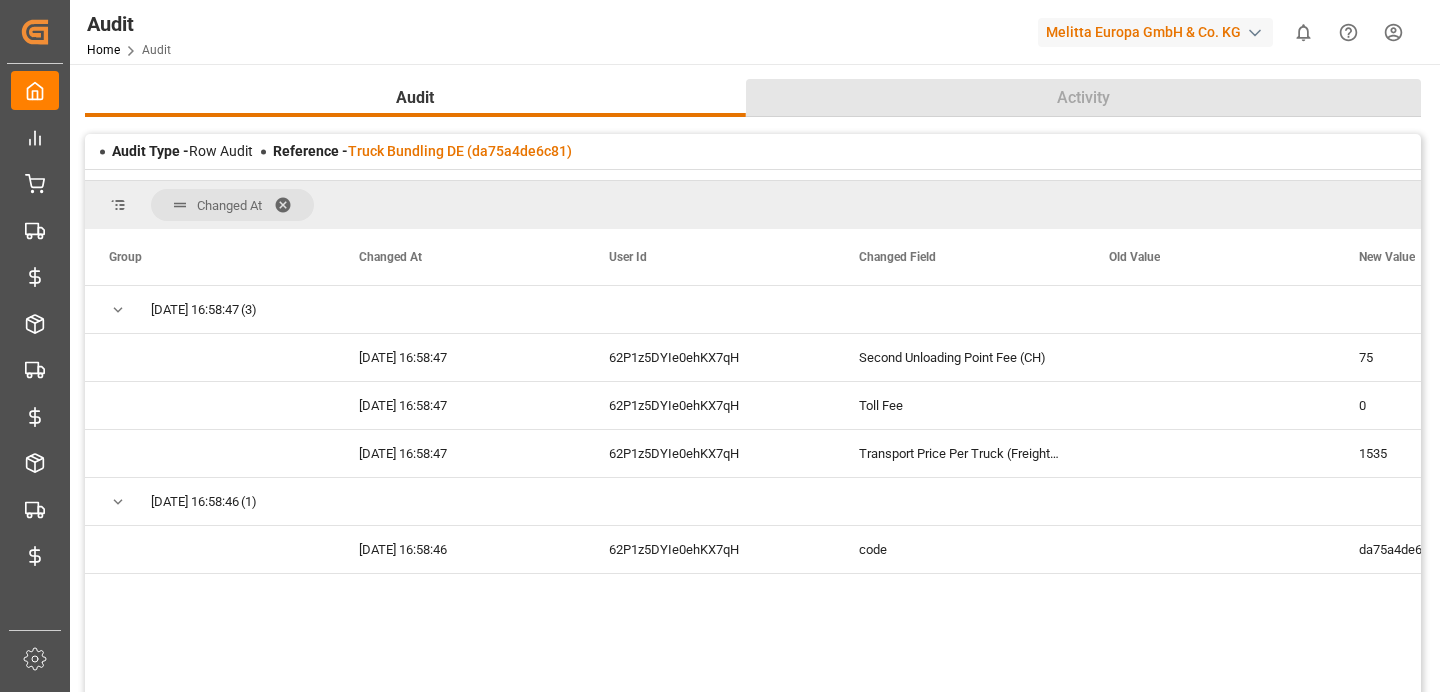 click on "Activity" at bounding box center (1084, 98) 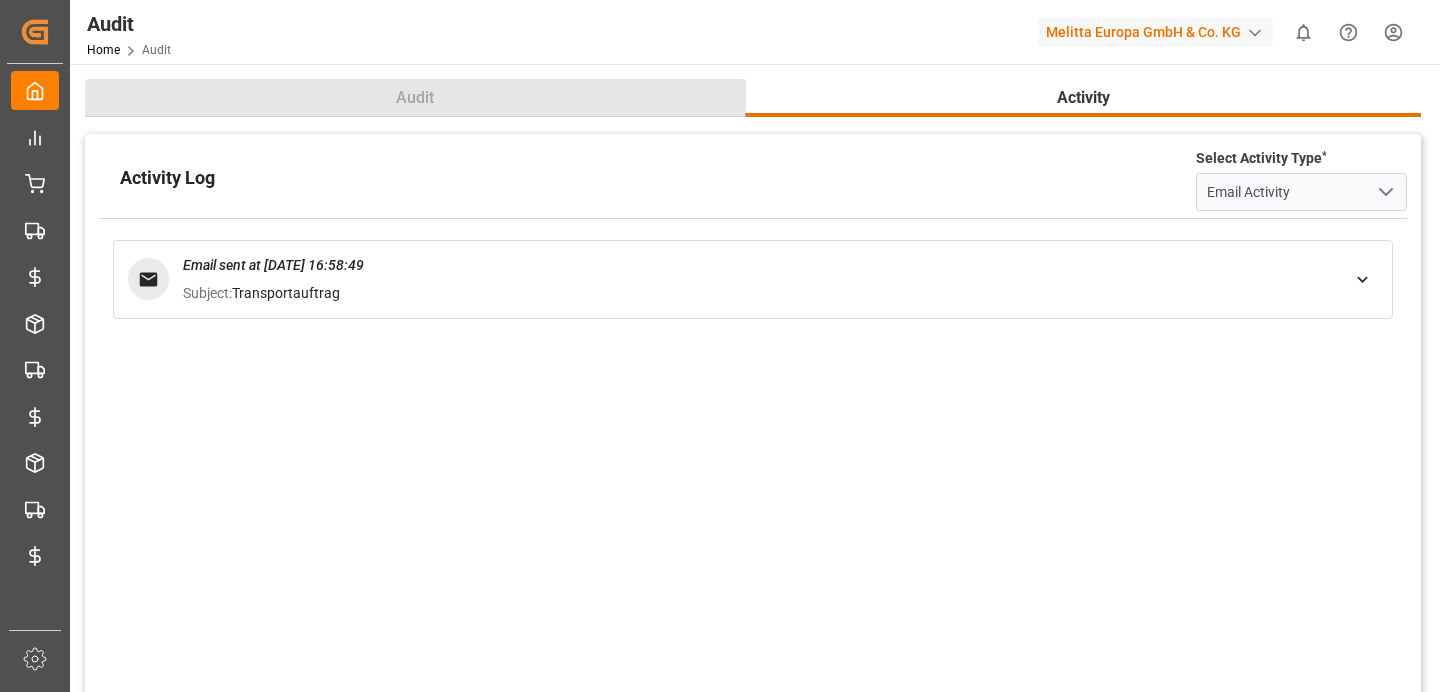 click on "Audit" at bounding box center (415, 98) 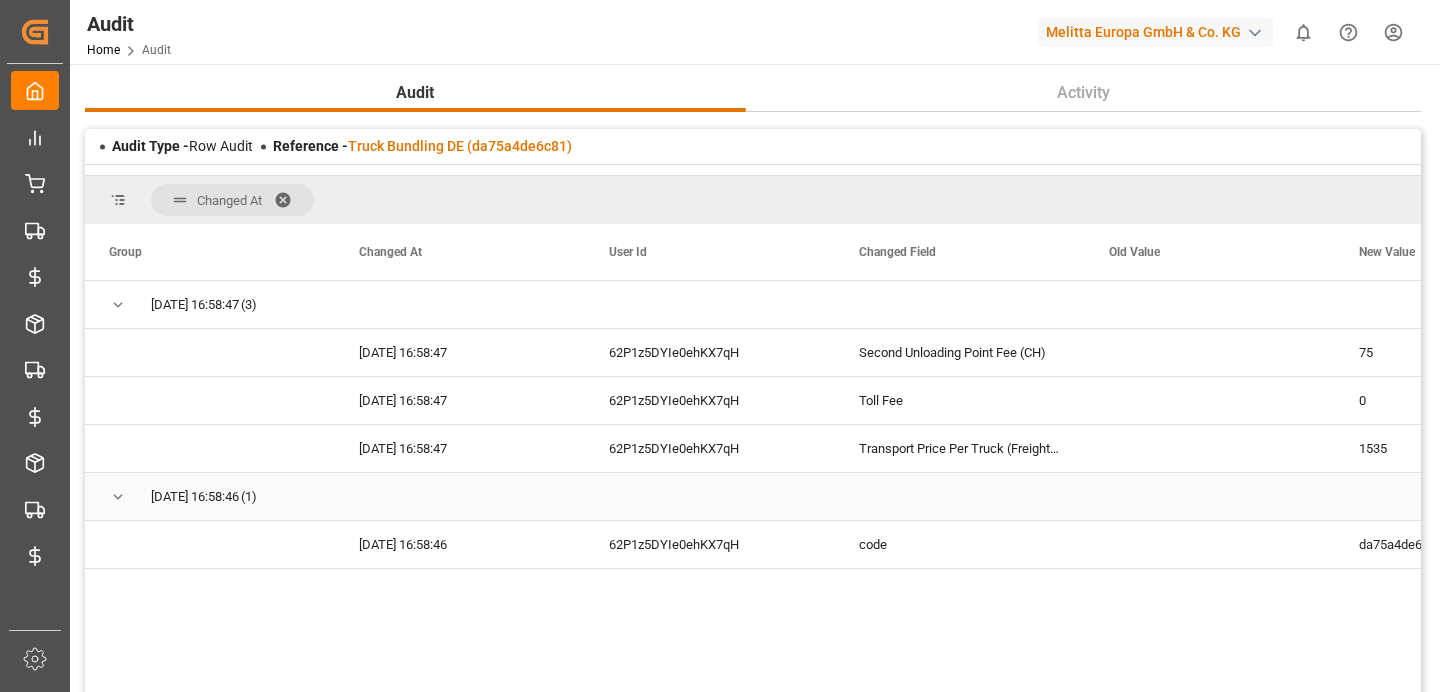 scroll, scrollTop: 0, scrollLeft: 0, axis: both 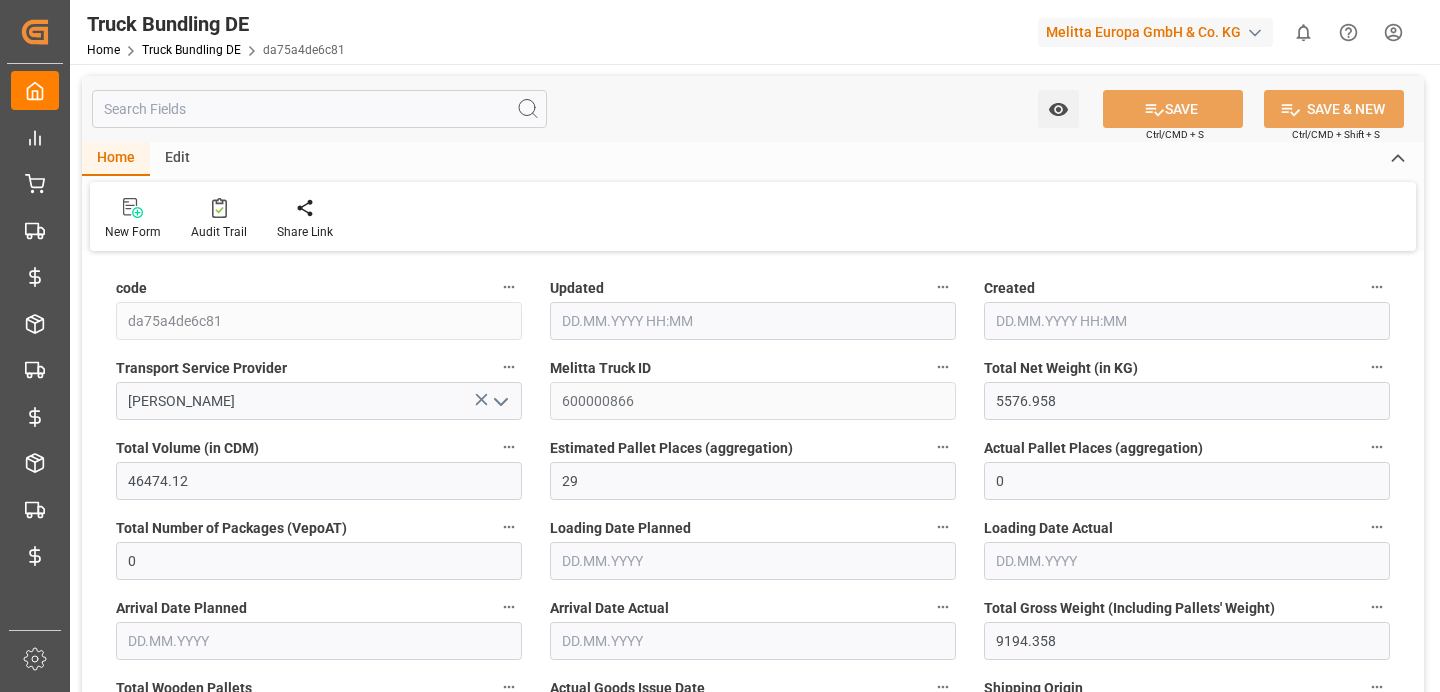 type on "[DATE] 11:28" 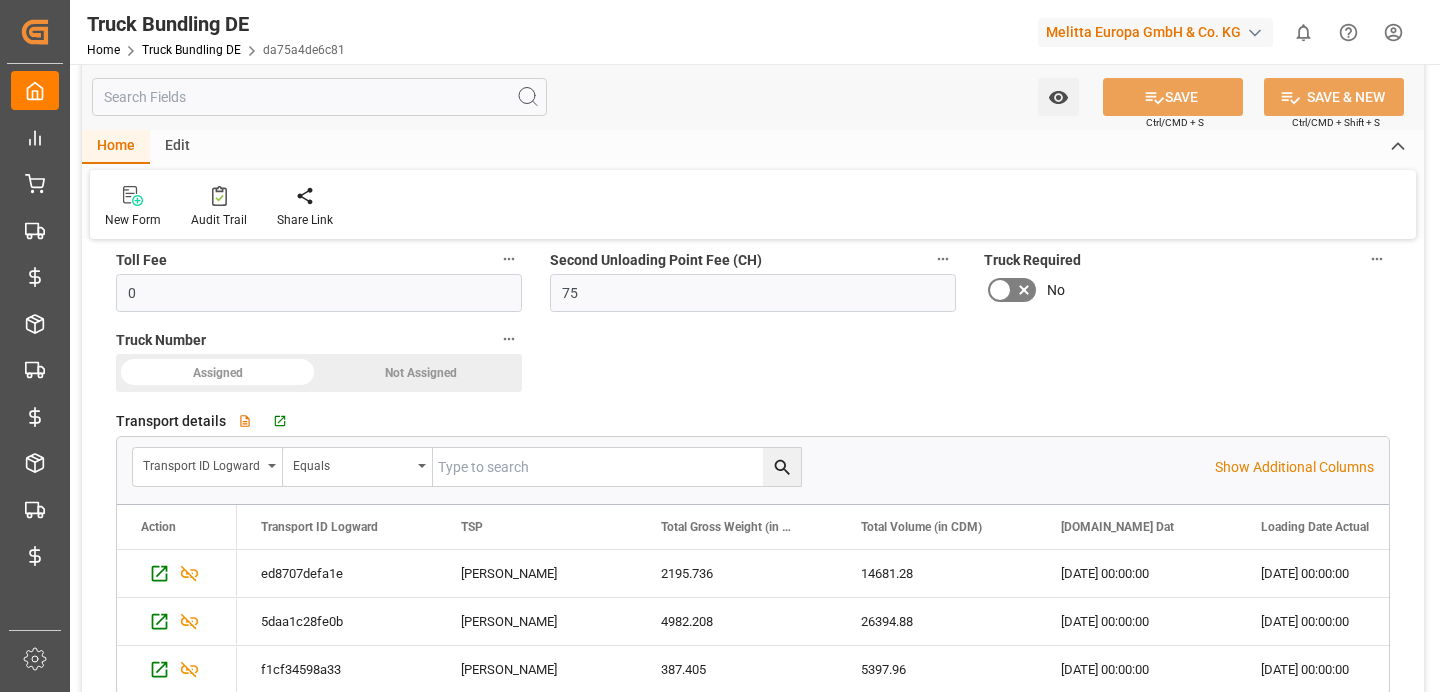 scroll, scrollTop: 755, scrollLeft: 0, axis: vertical 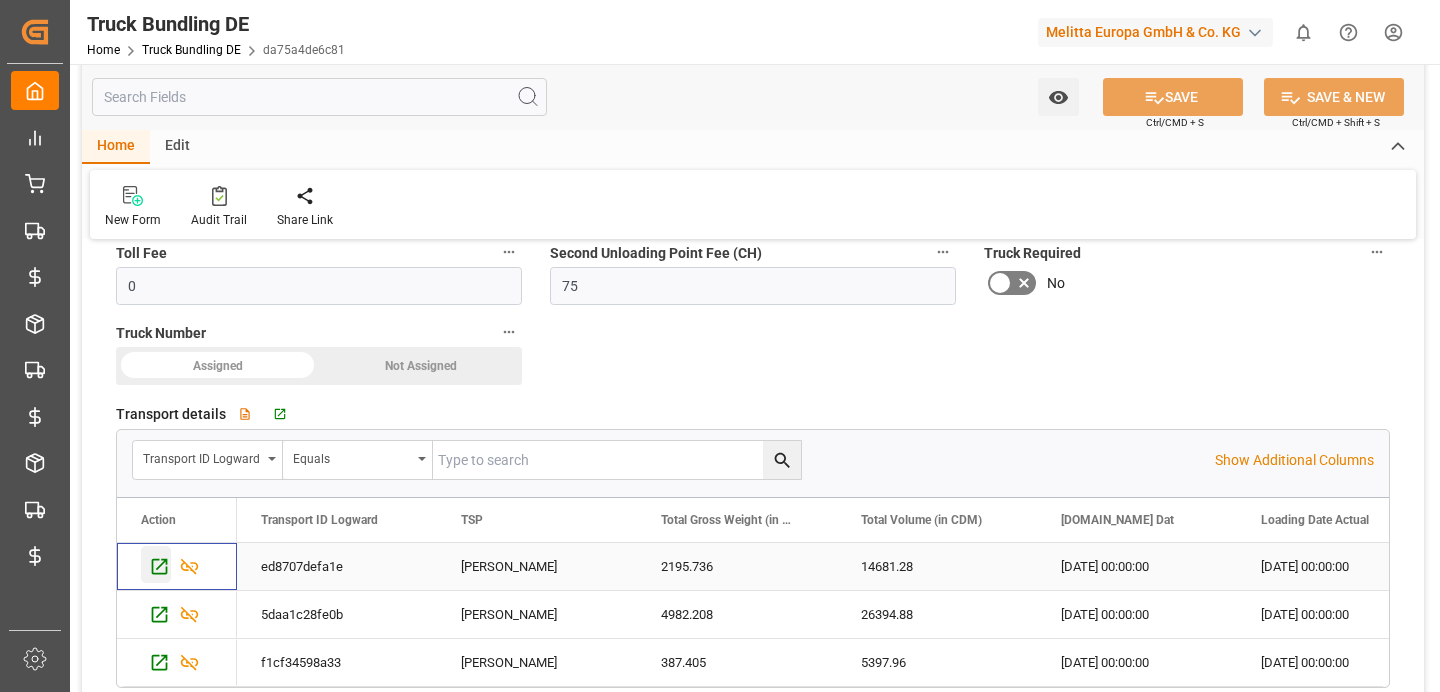 click 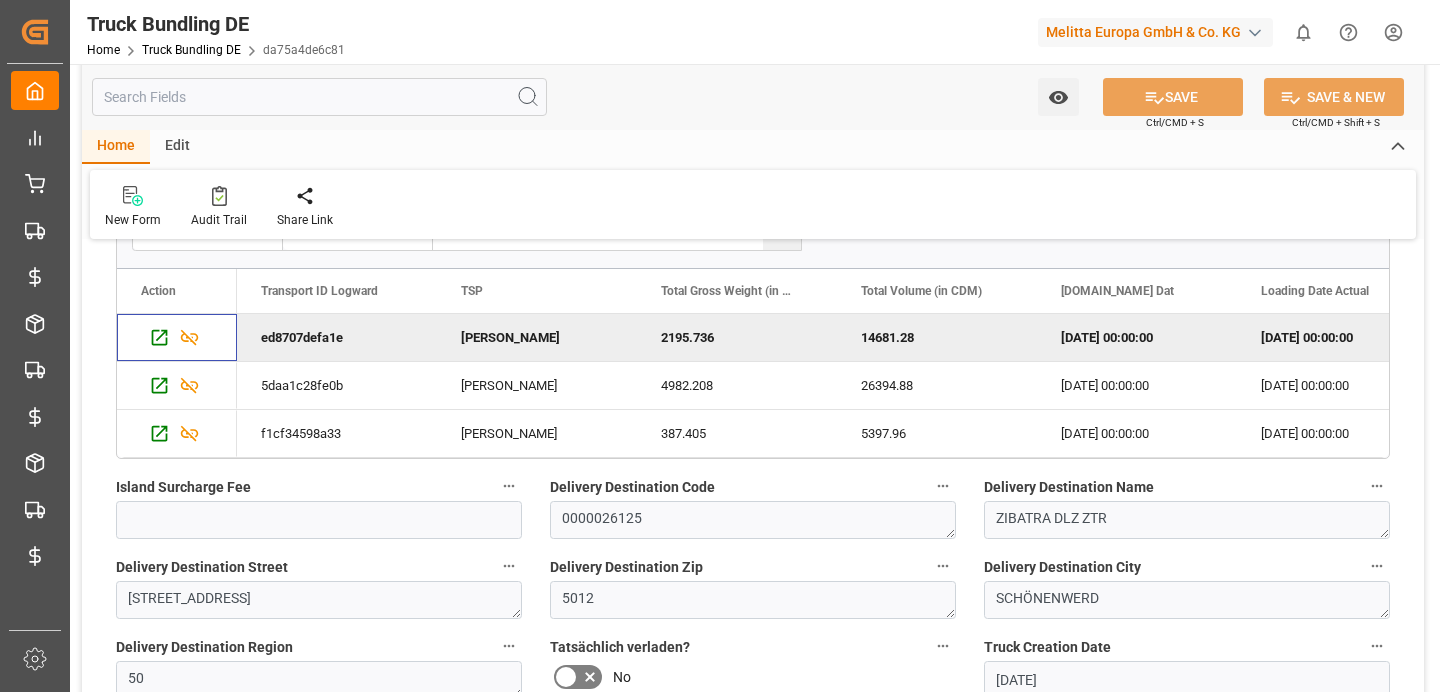 scroll, scrollTop: 985, scrollLeft: 0, axis: vertical 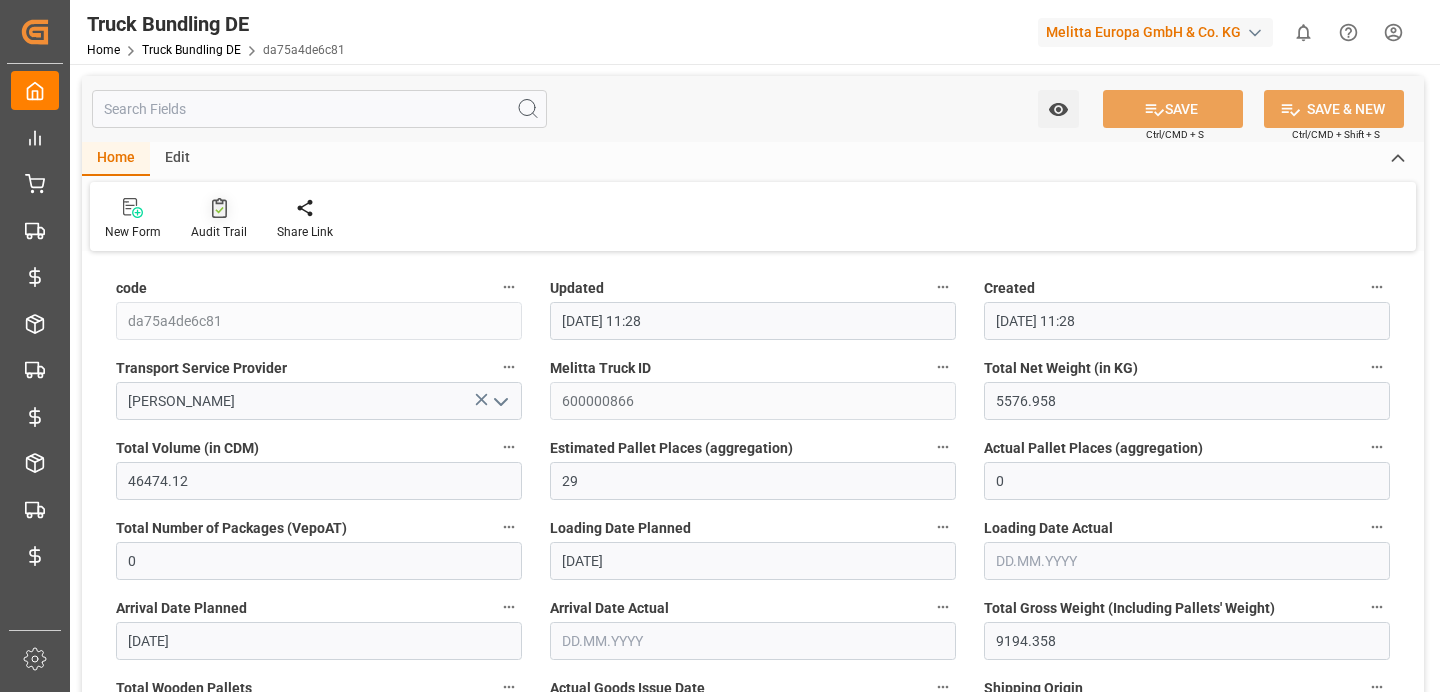 click on "Audit Trail" at bounding box center (219, 232) 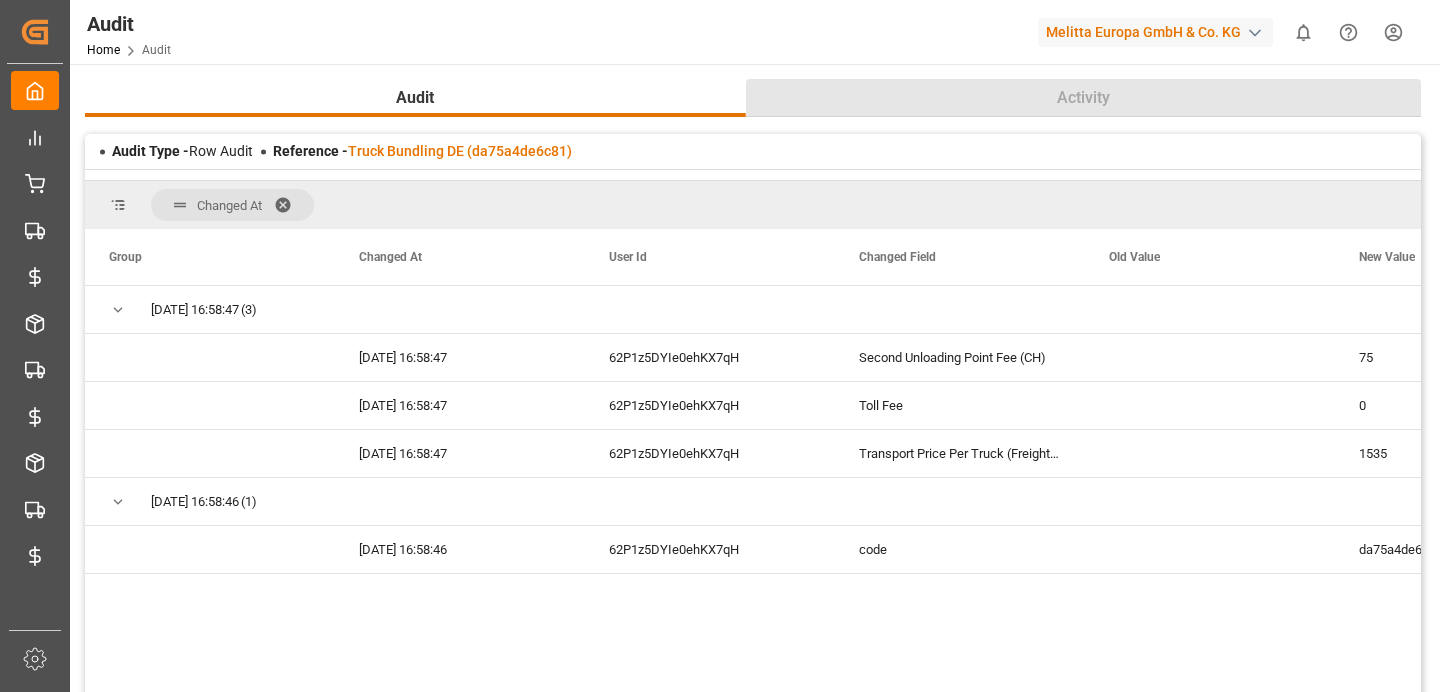 click on "Activity" at bounding box center [1084, 98] 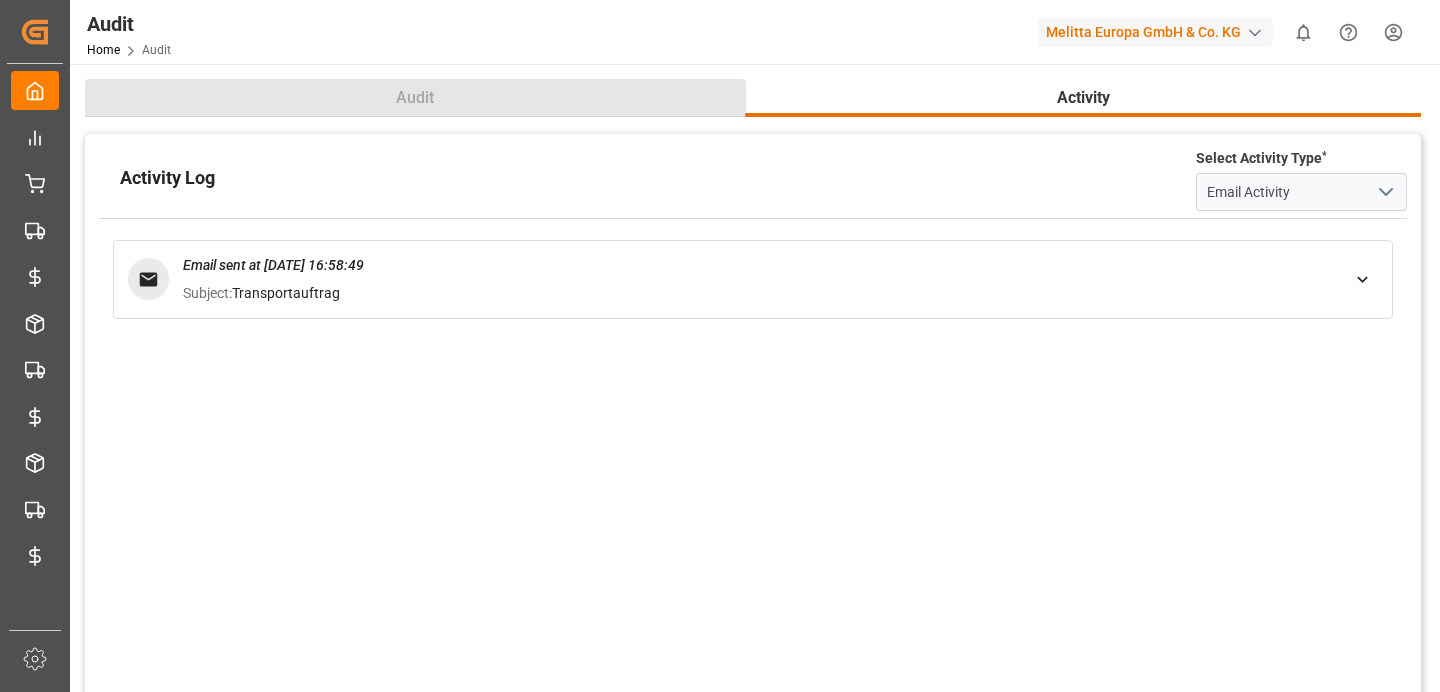 click on "Audit" at bounding box center (415, 98) 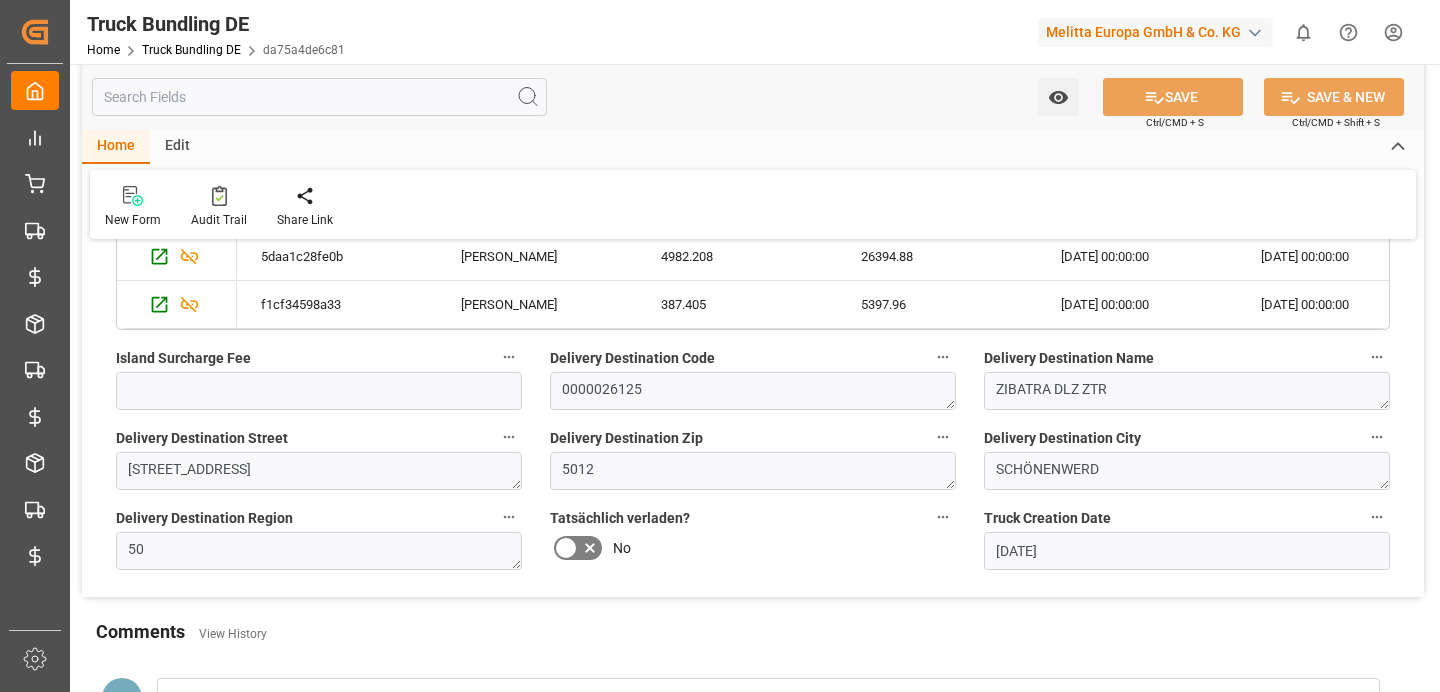 scroll, scrollTop: 1070, scrollLeft: 0, axis: vertical 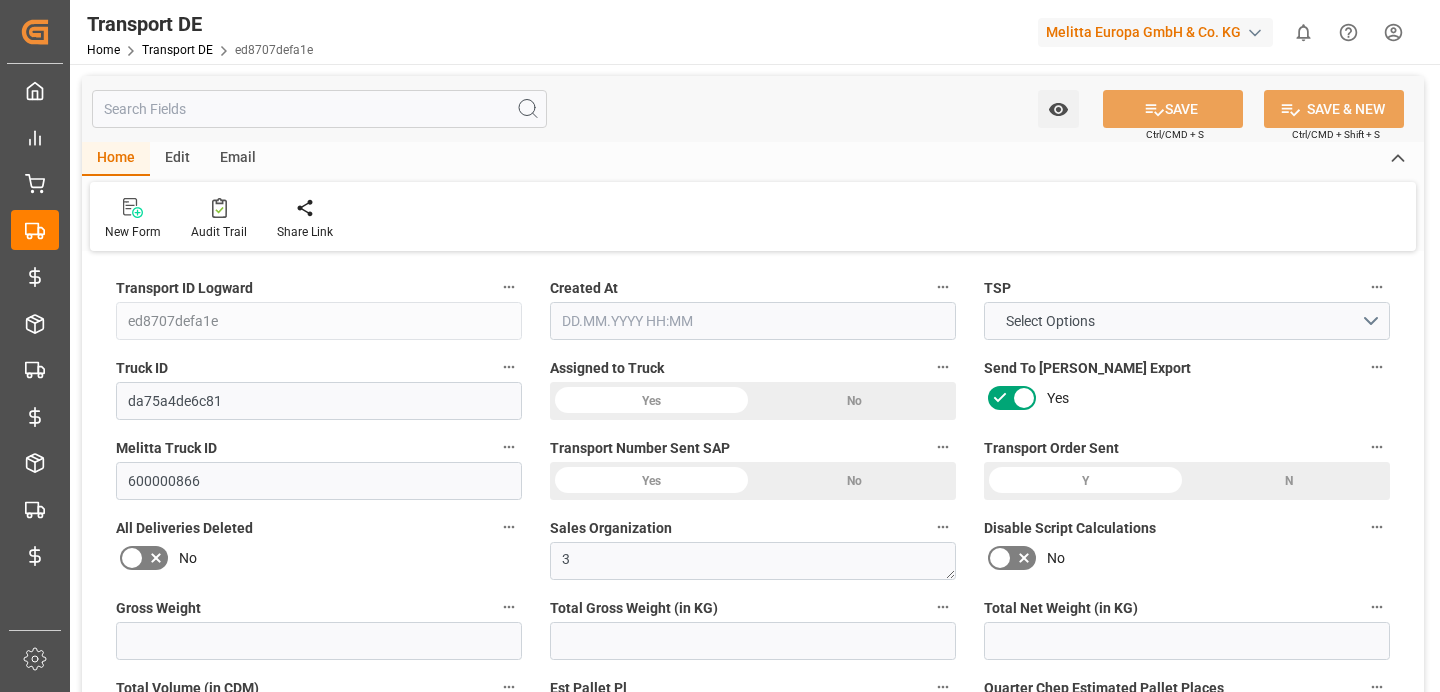 type on "2777.416" 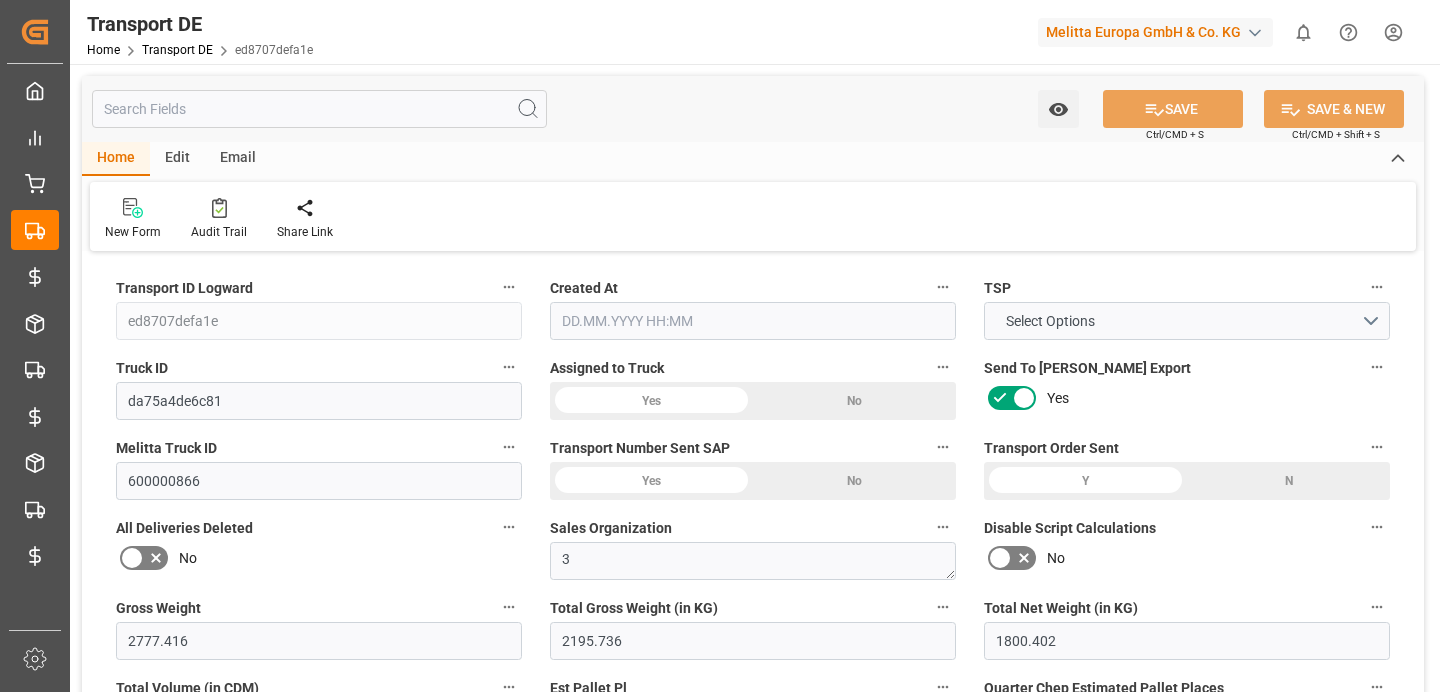 type on "35" 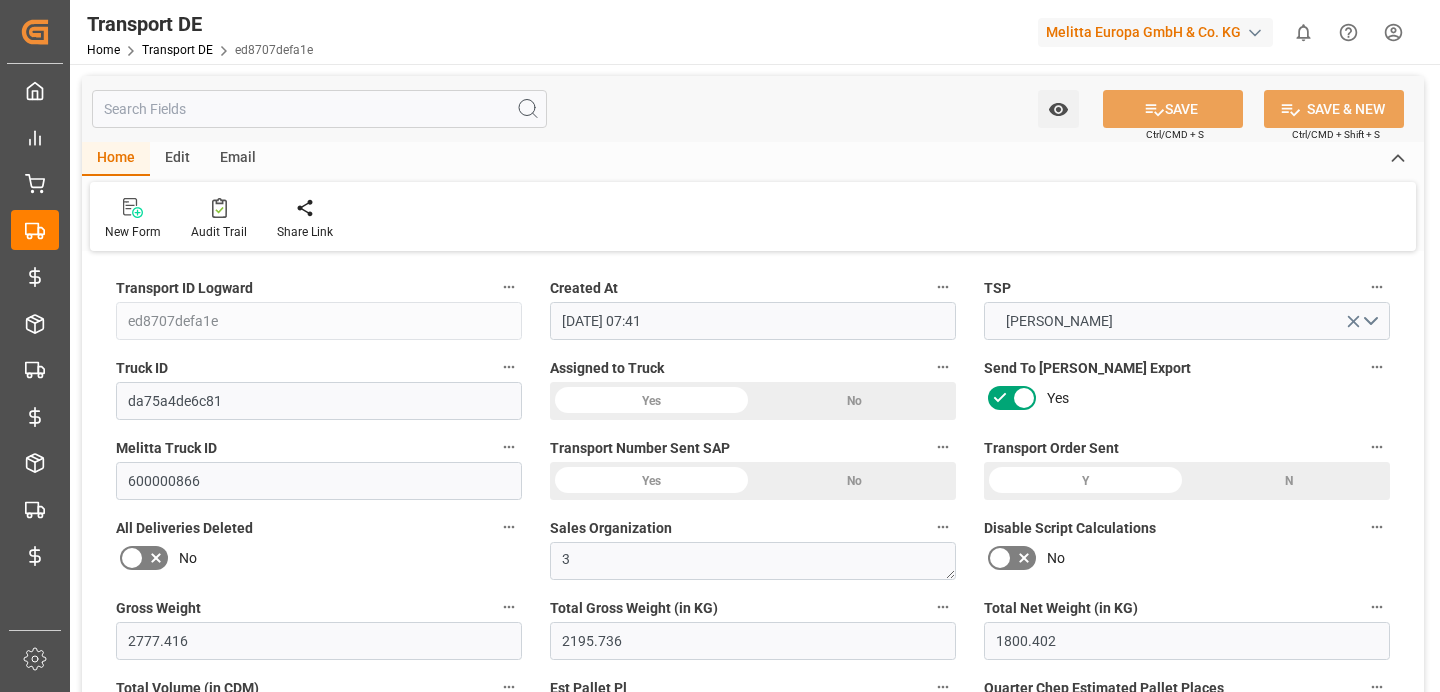 type on "17.07.2025 07:41" 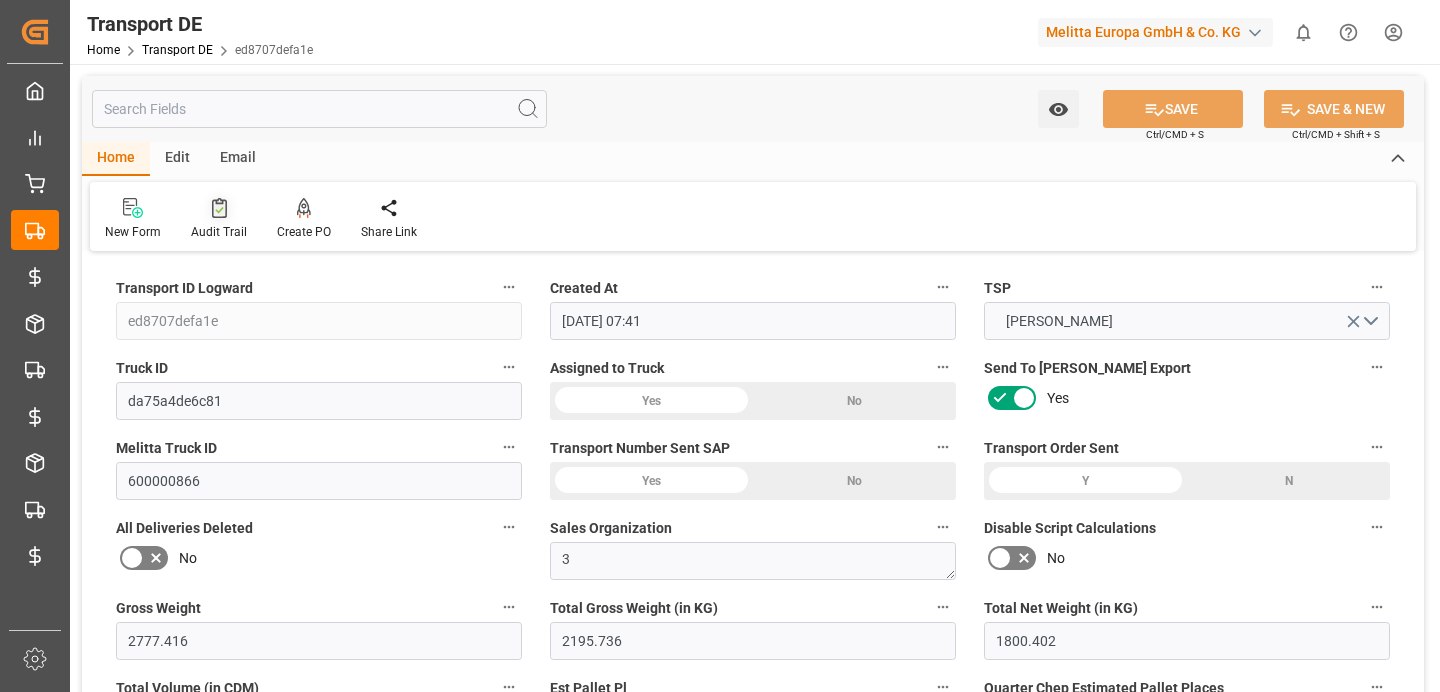 click 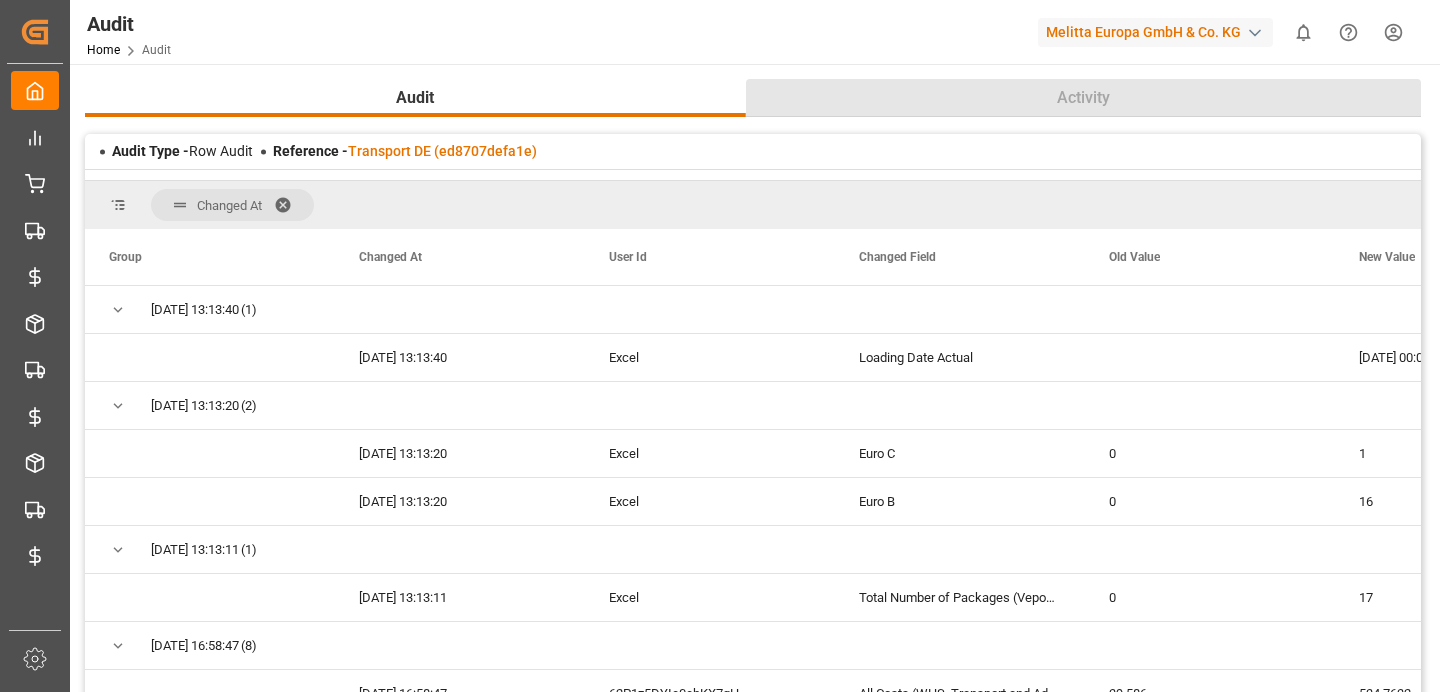 click on "Activity" at bounding box center [1084, 98] 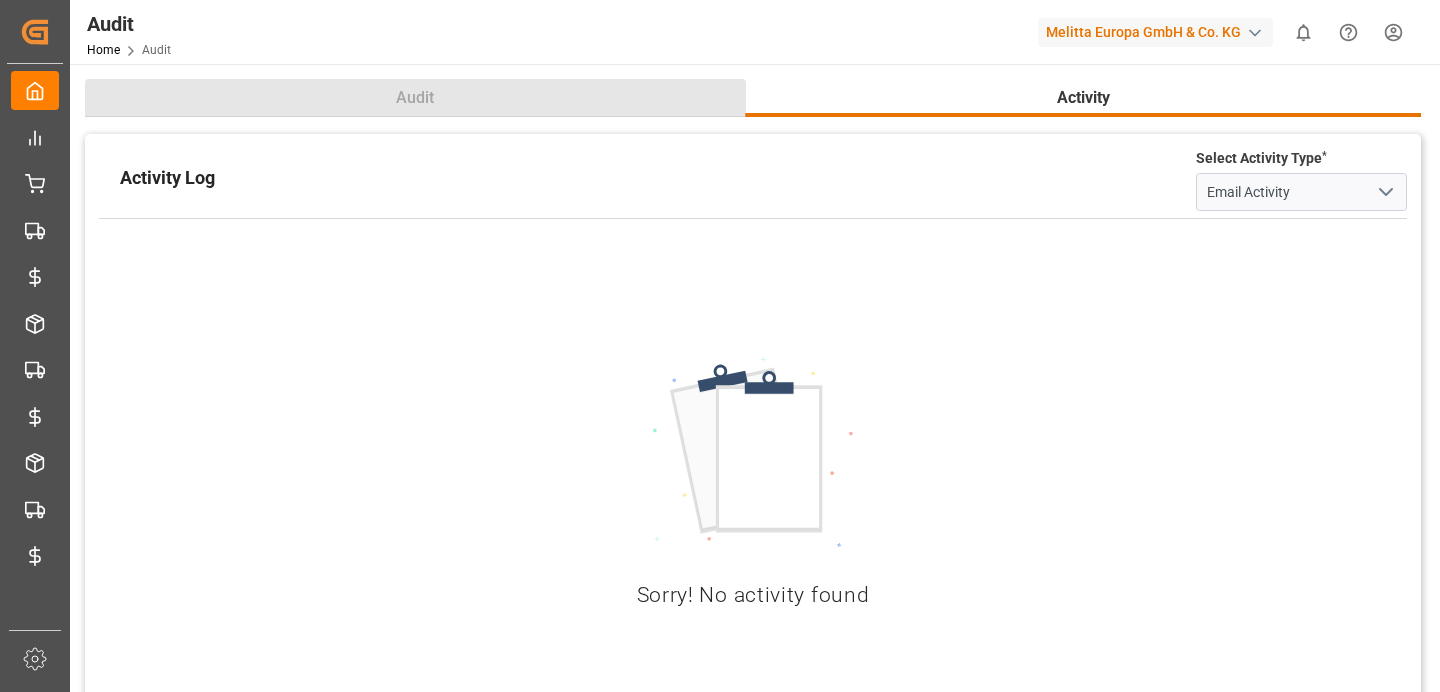 click on "Audit" at bounding box center [415, 98] 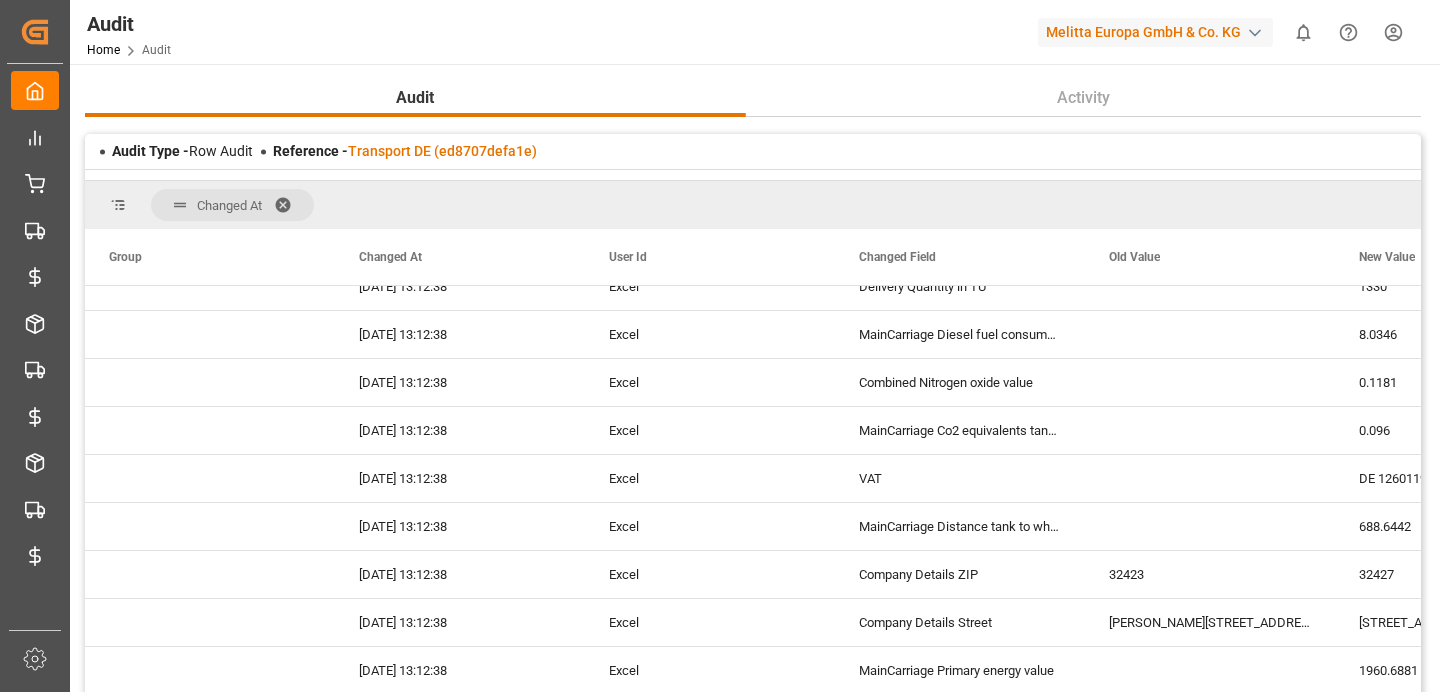 scroll, scrollTop: 1083, scrollLeft: 0, axis: vertical 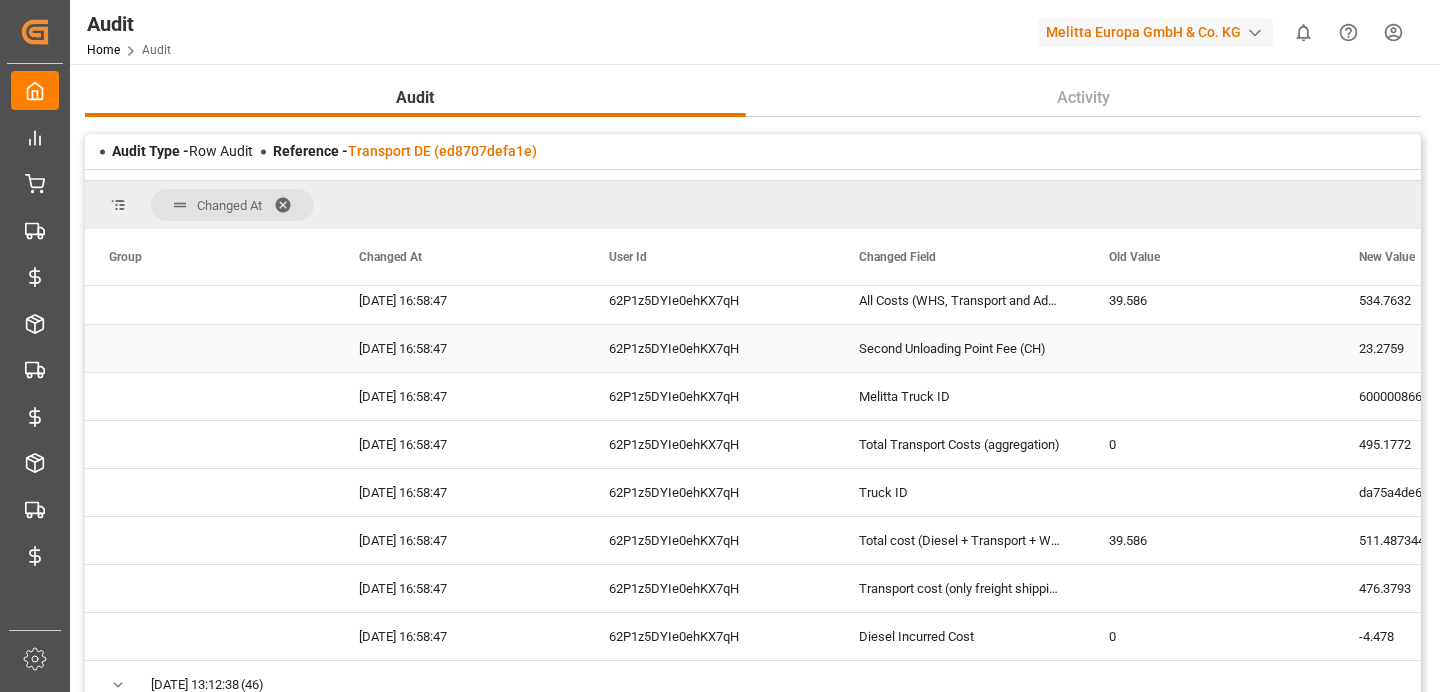 click on "Second Unloading Point Fee (CH)" at bounding box center [960, 348] 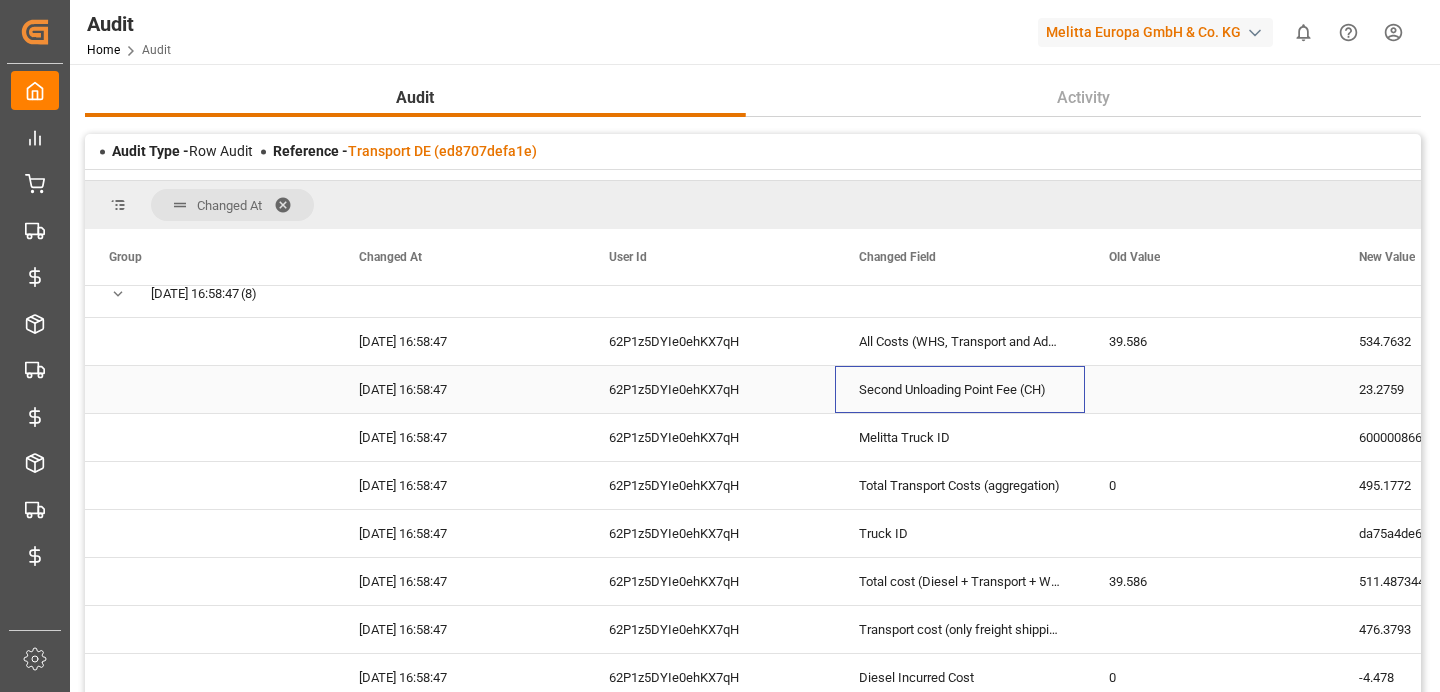 scroll, scrollTop: 350, scrollLeft: 0, axis: vertical 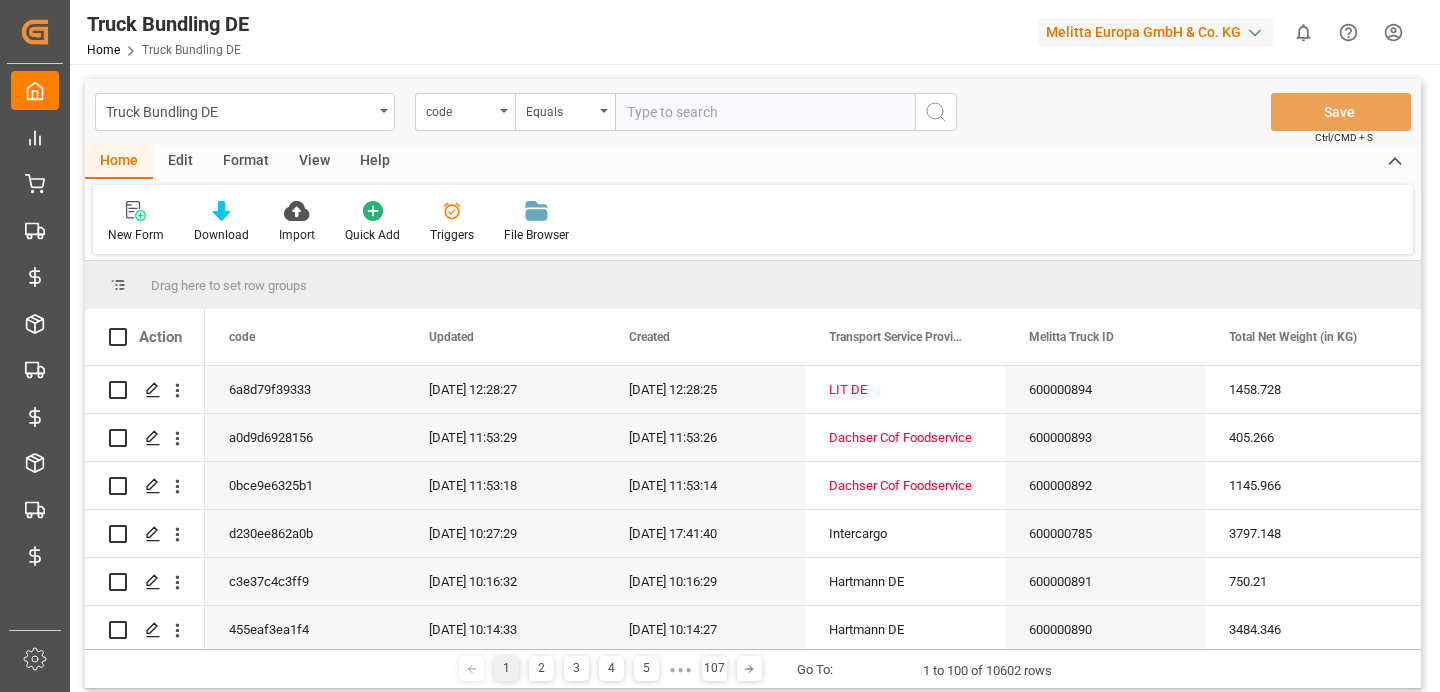 click on "Edit" at bounding box center [180, 162] 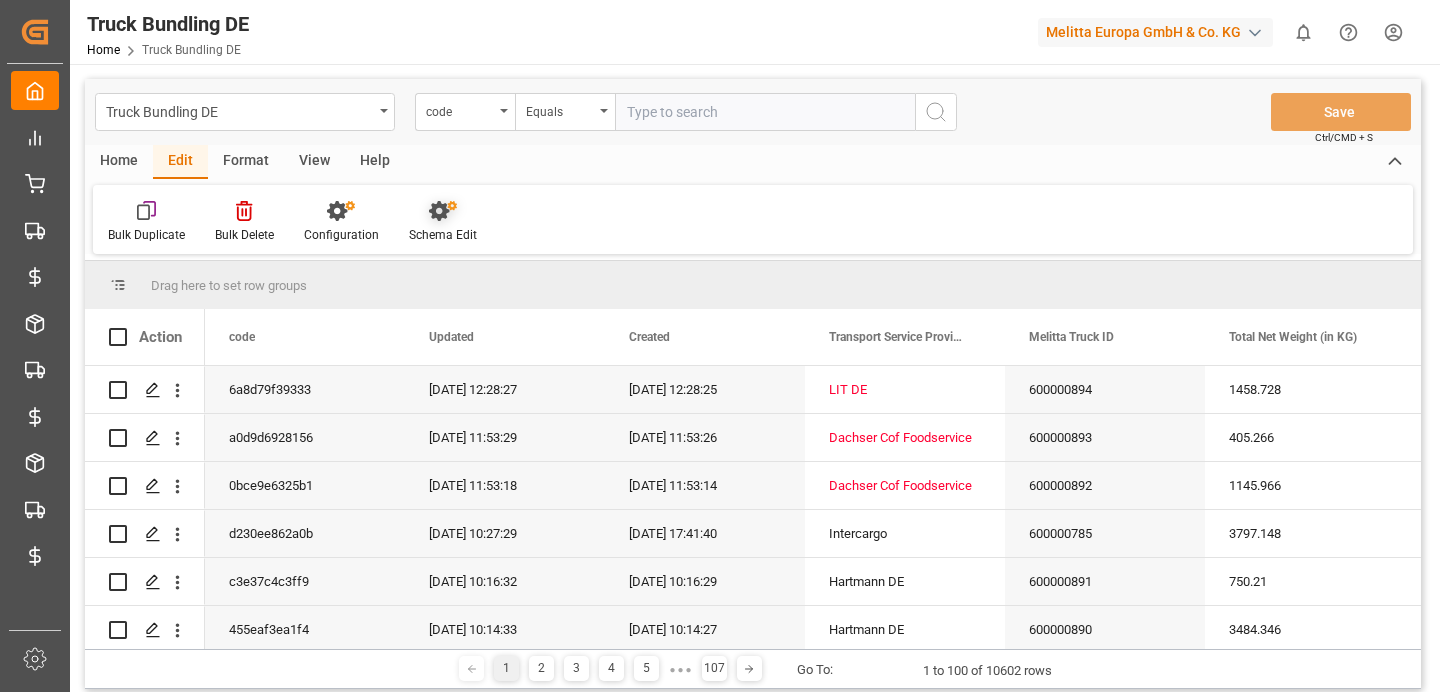 click on "Schema Edit" at bounding box center (443, 222) 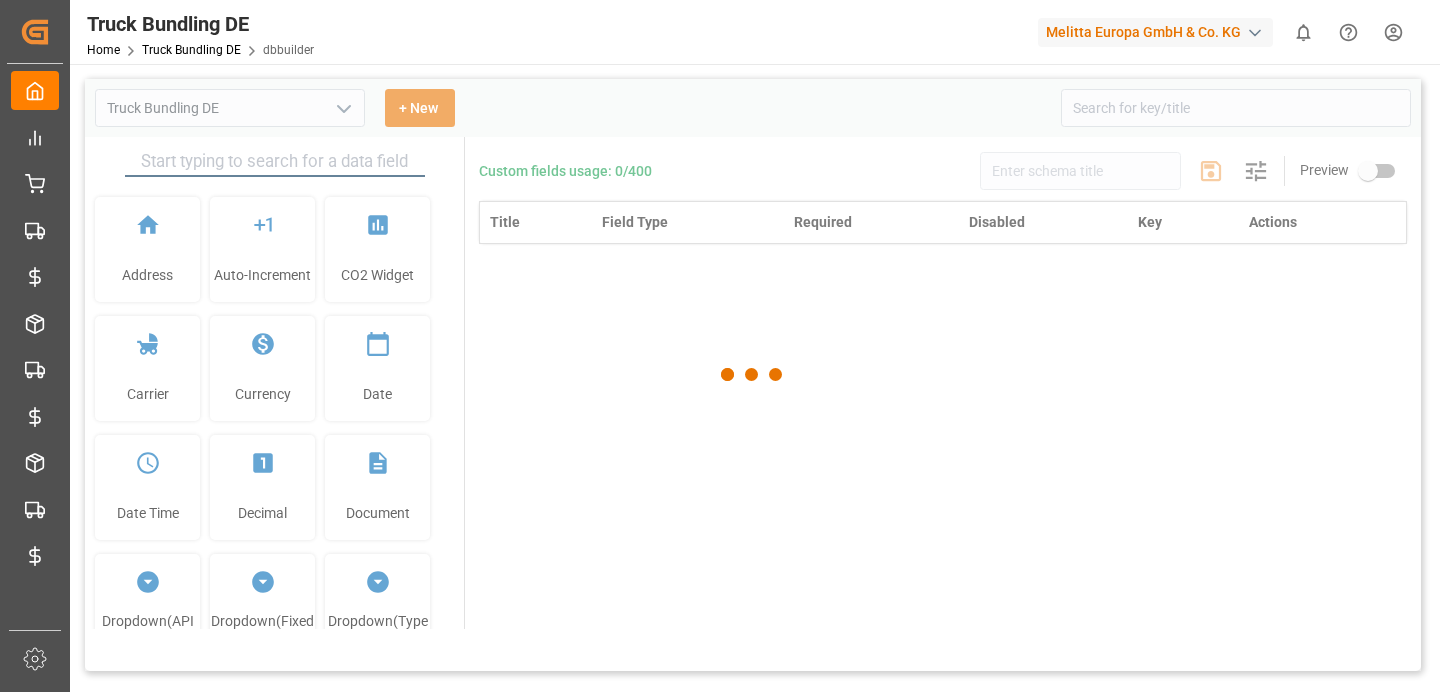 type on "Truck Bundling DE" 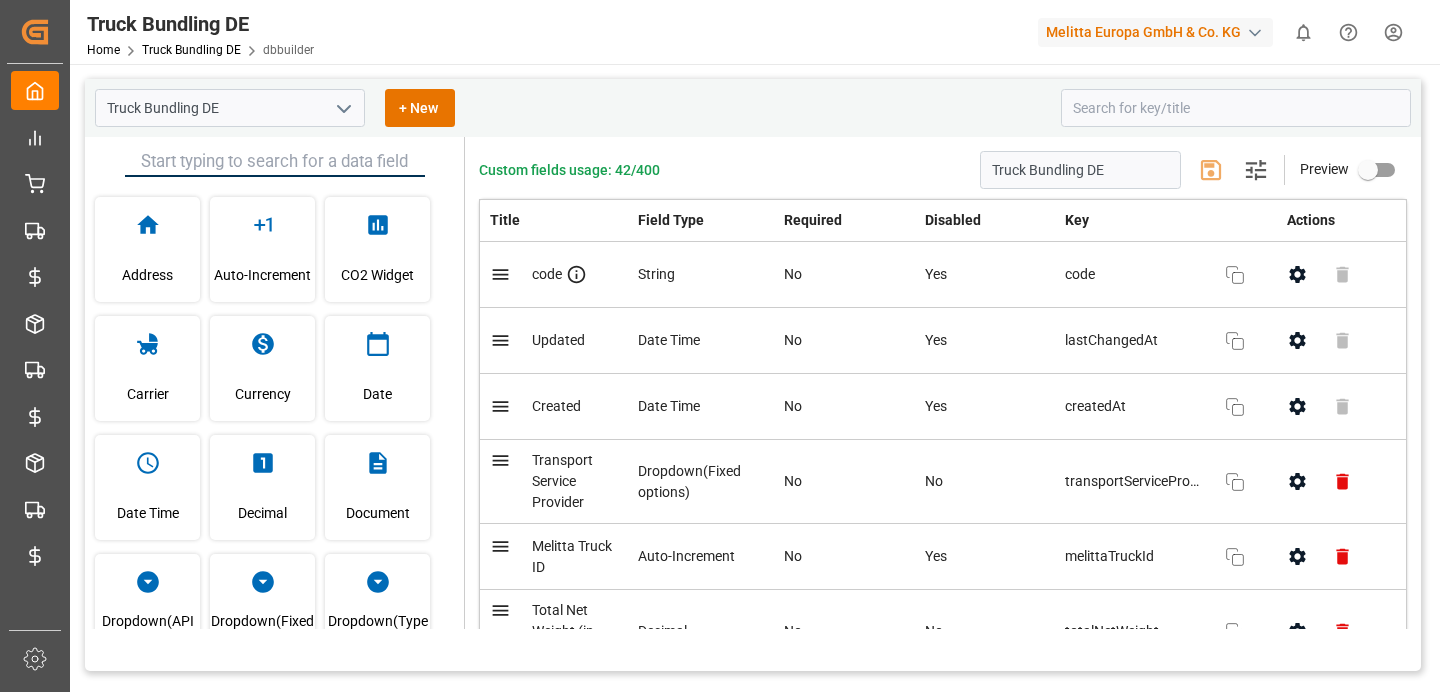 scroll, scrollTop: 348, scrollLeft: 0, axis: vertical 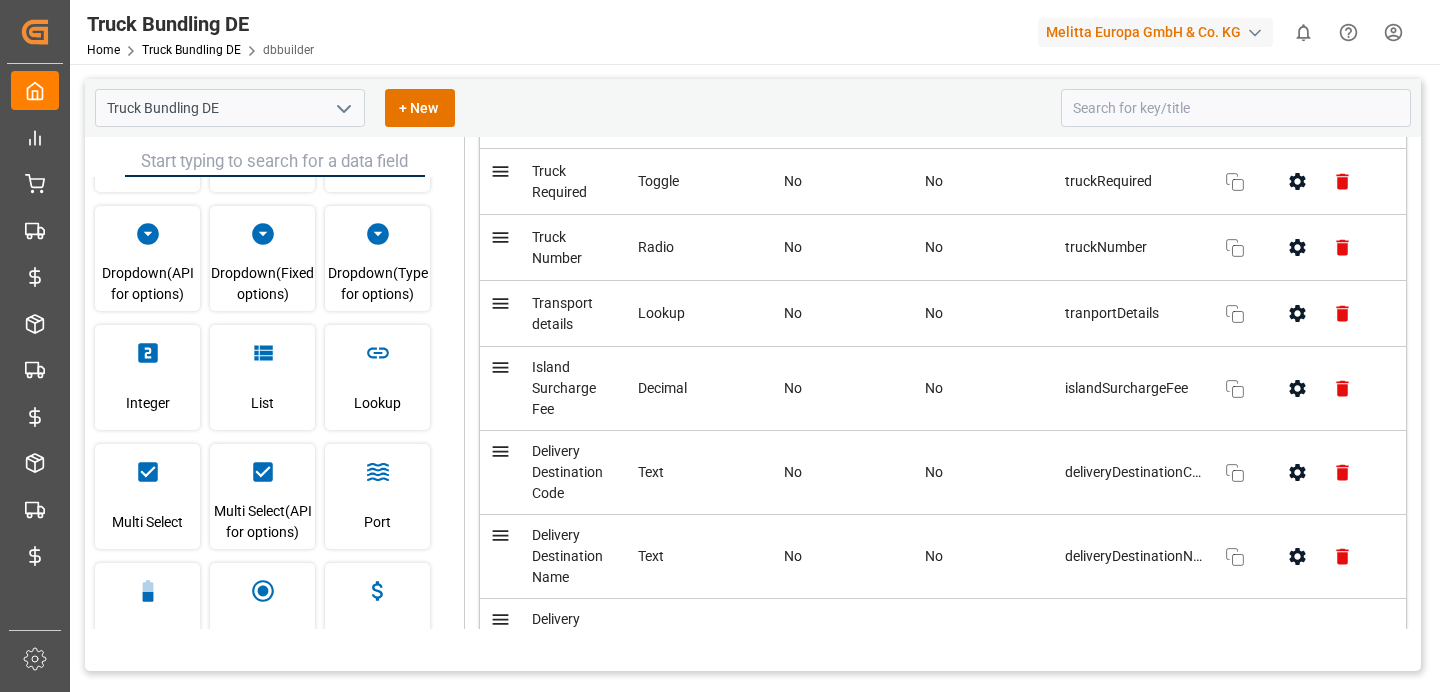 click 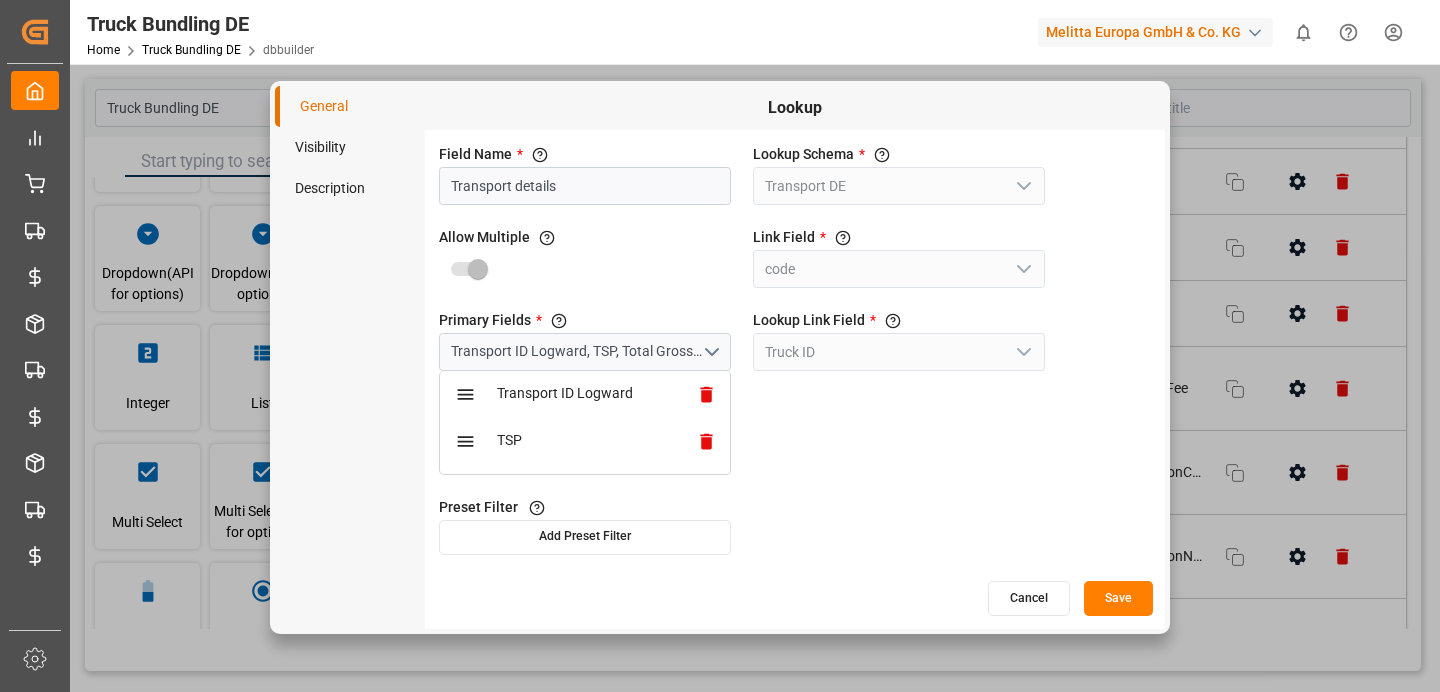 click on "Truck Bundling DE Home Truck Bundling DE dbbuilder Melitta Europa GmbH & Co. KG 0 Notifications Only show unread All Mark all categories read No notifications" at bounding box center [748, 32] 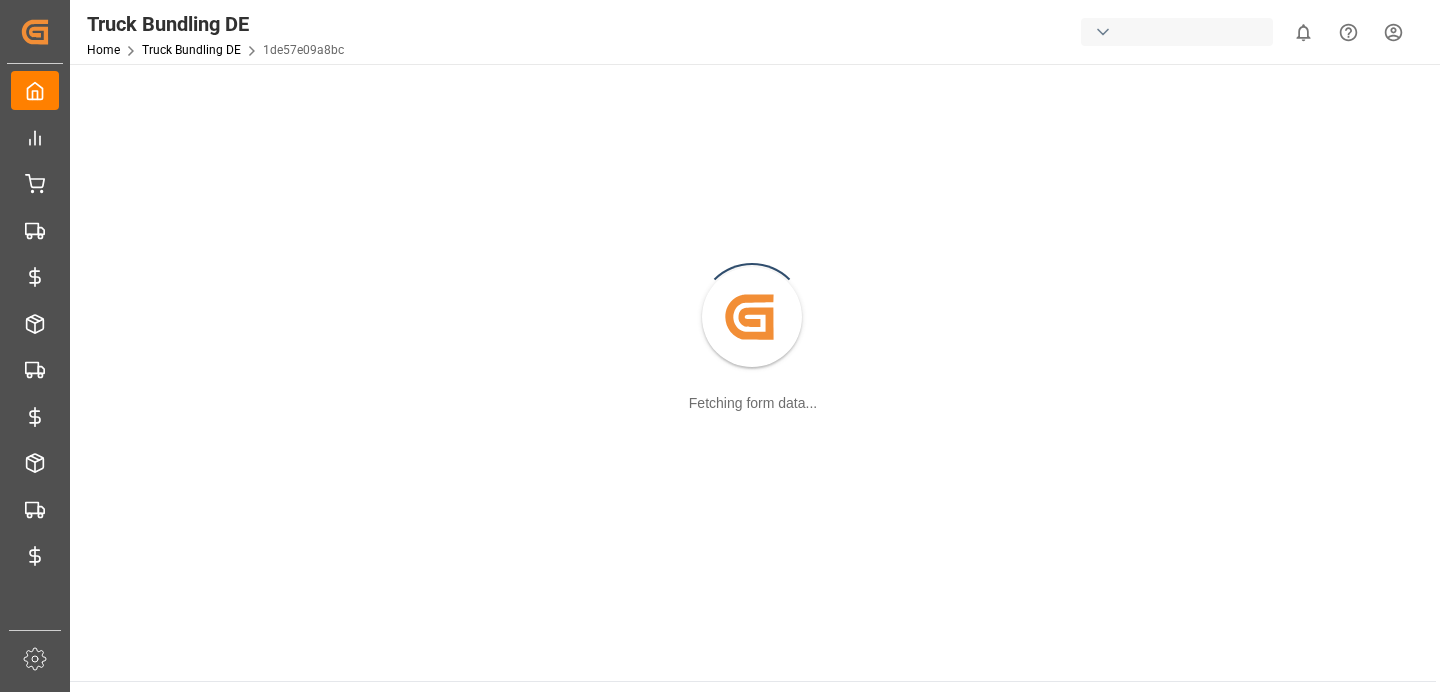 scroll, scrollTop: 0, scrollLeft: 0, axis: both 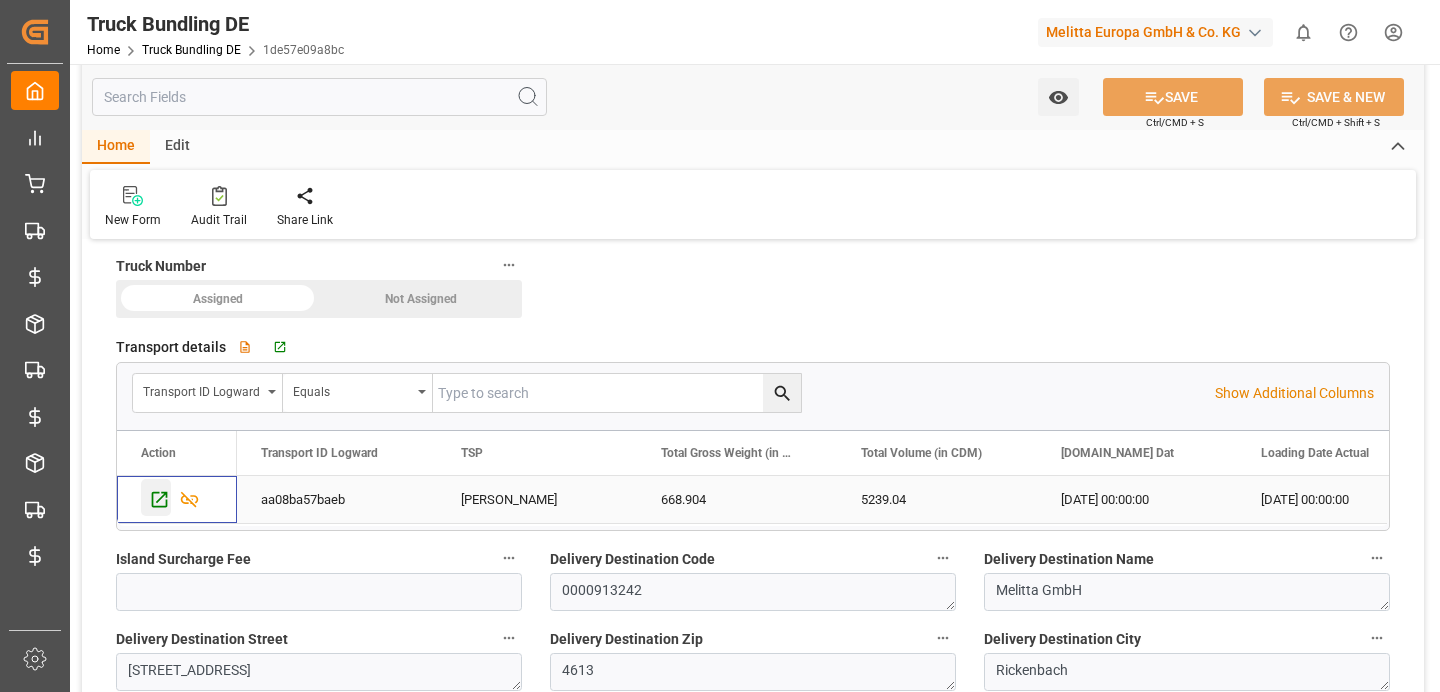 click 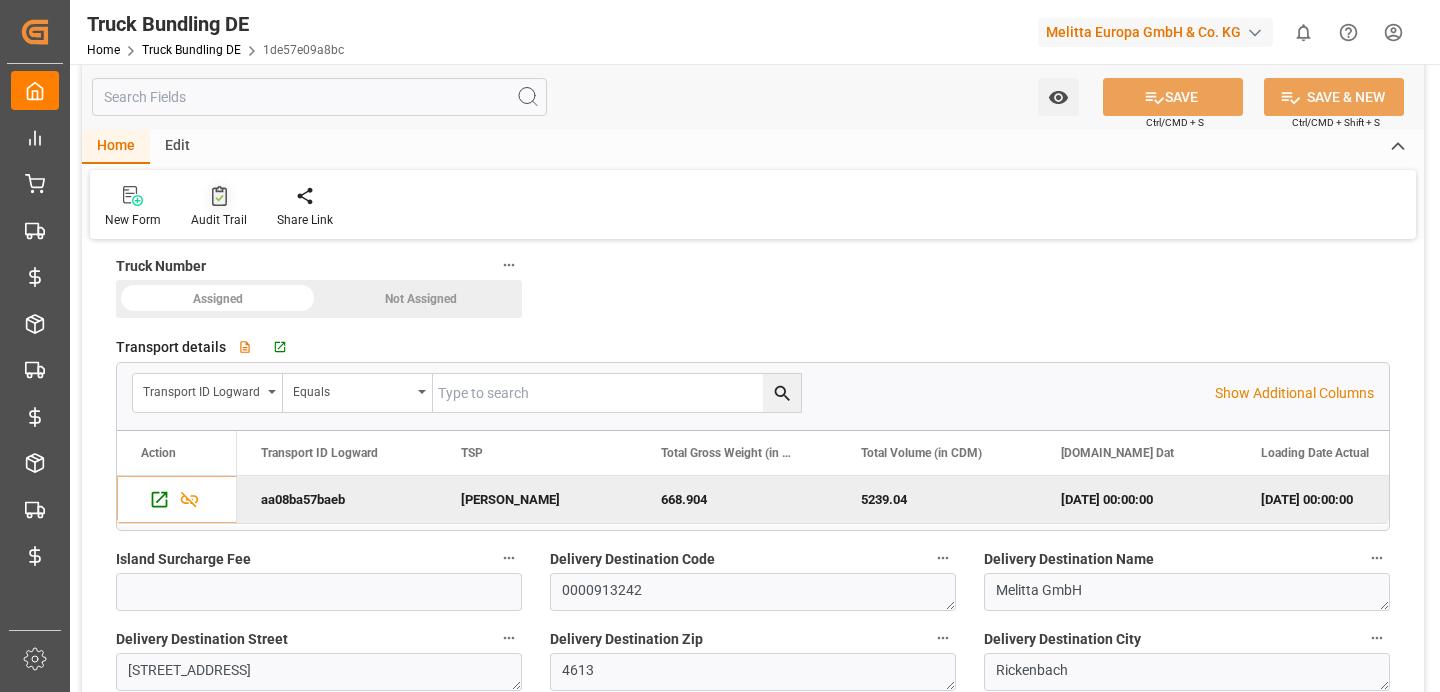 click on "Audit Trail" at bounding box center (219, 207) 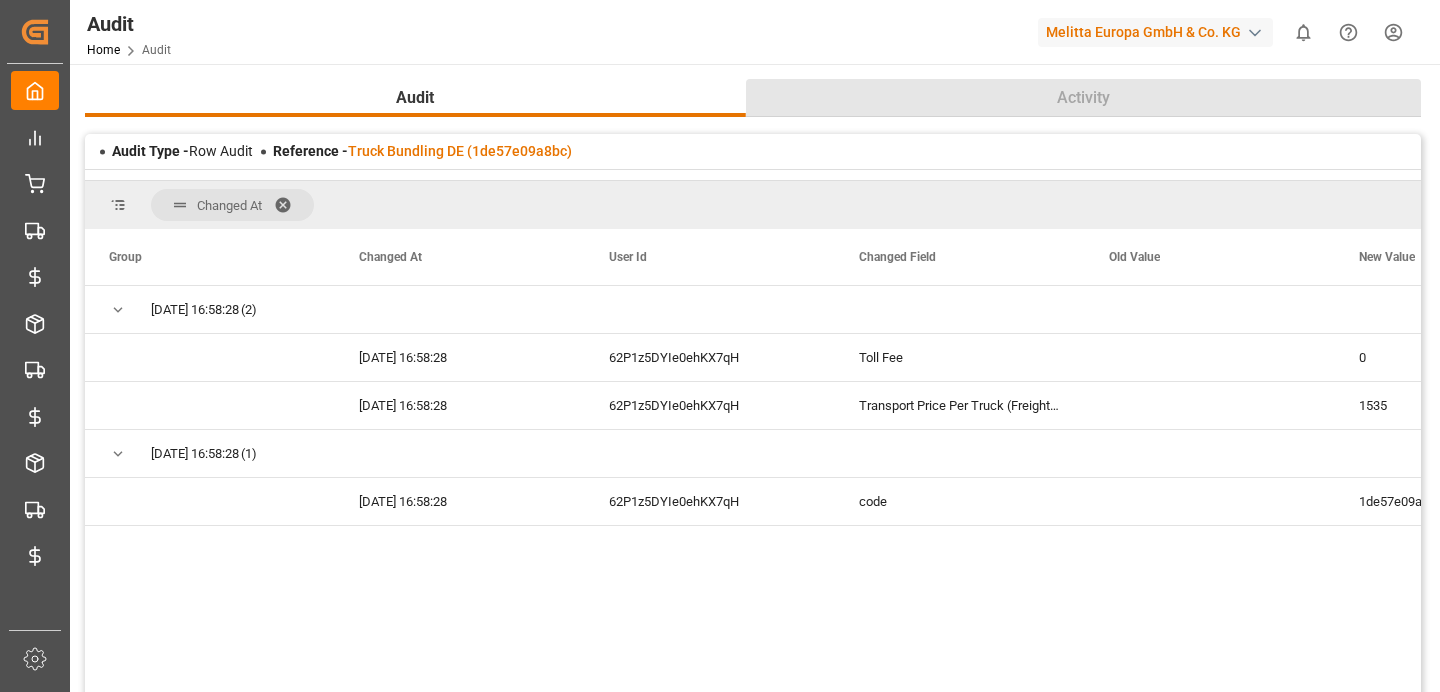 click on "Activity" at bounding box center [1083, 98] 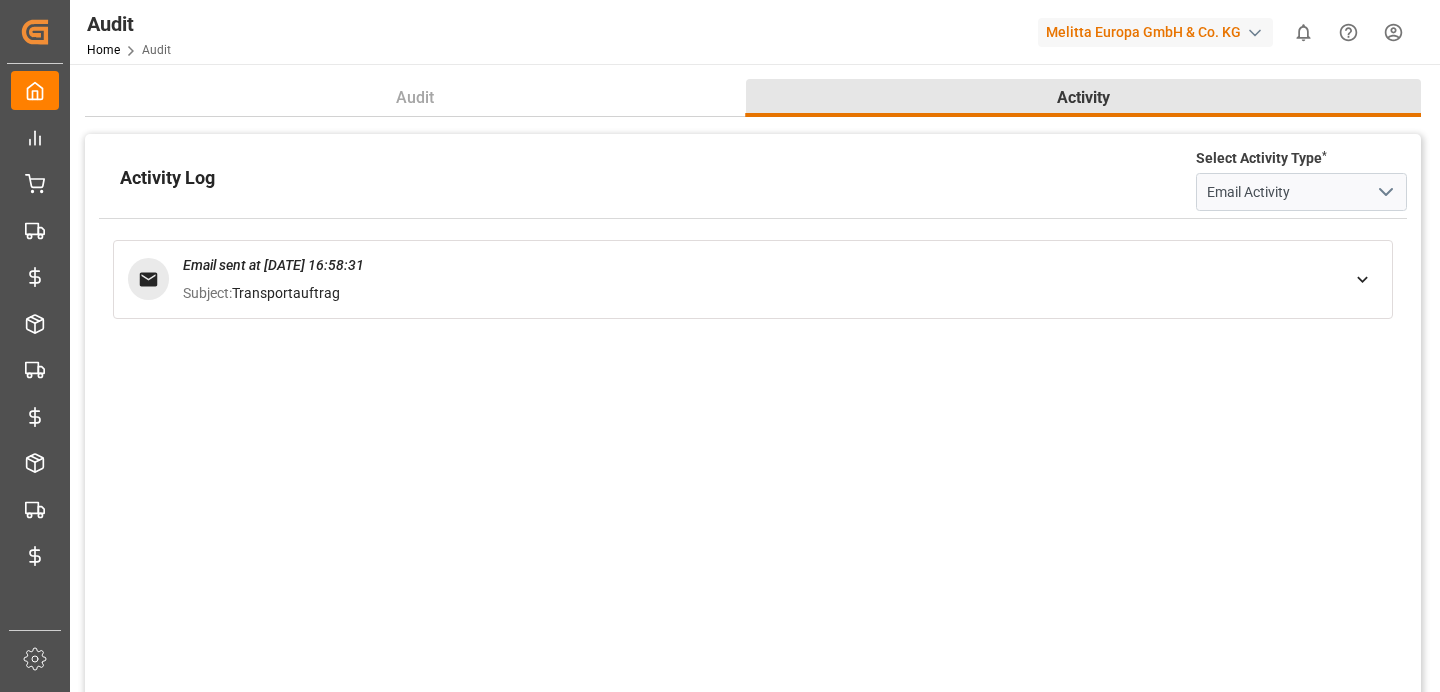 click on "Activity" at bounding box center [1083, 98] 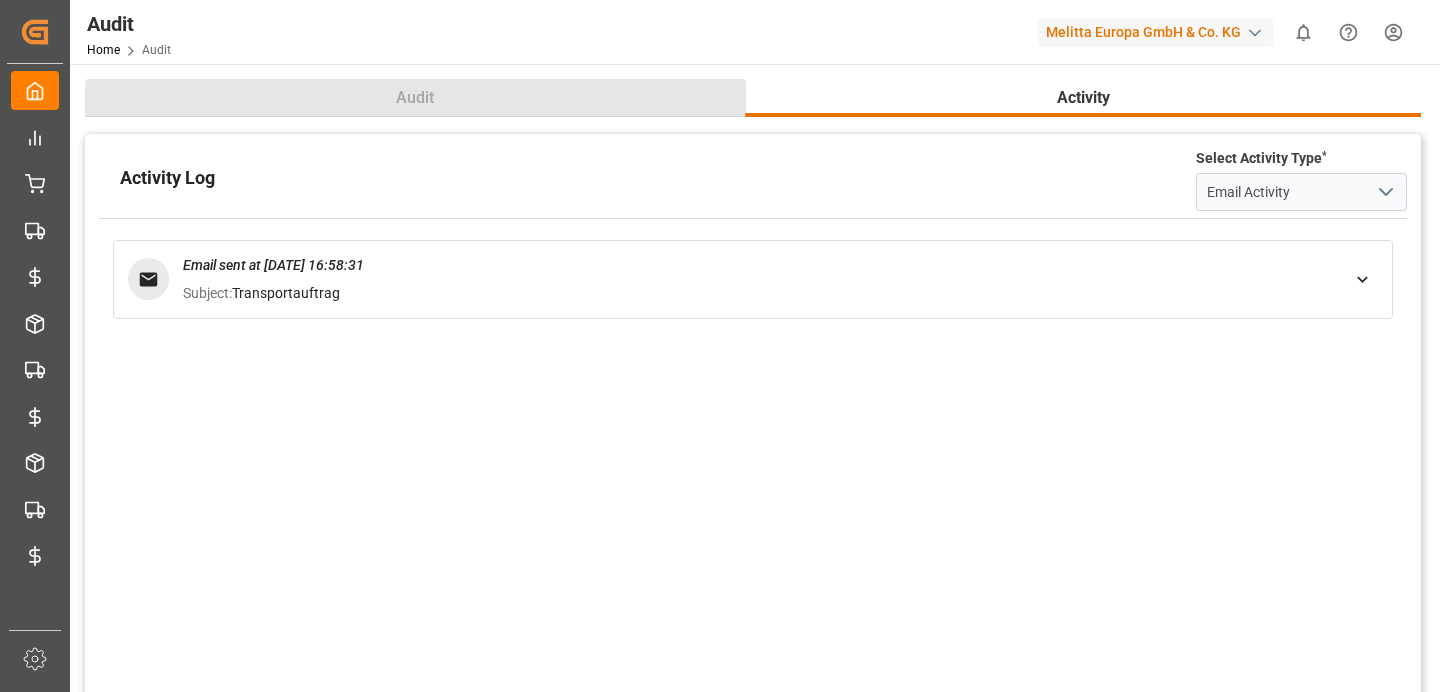 click on "Audit" at bounding box center [415, 98] 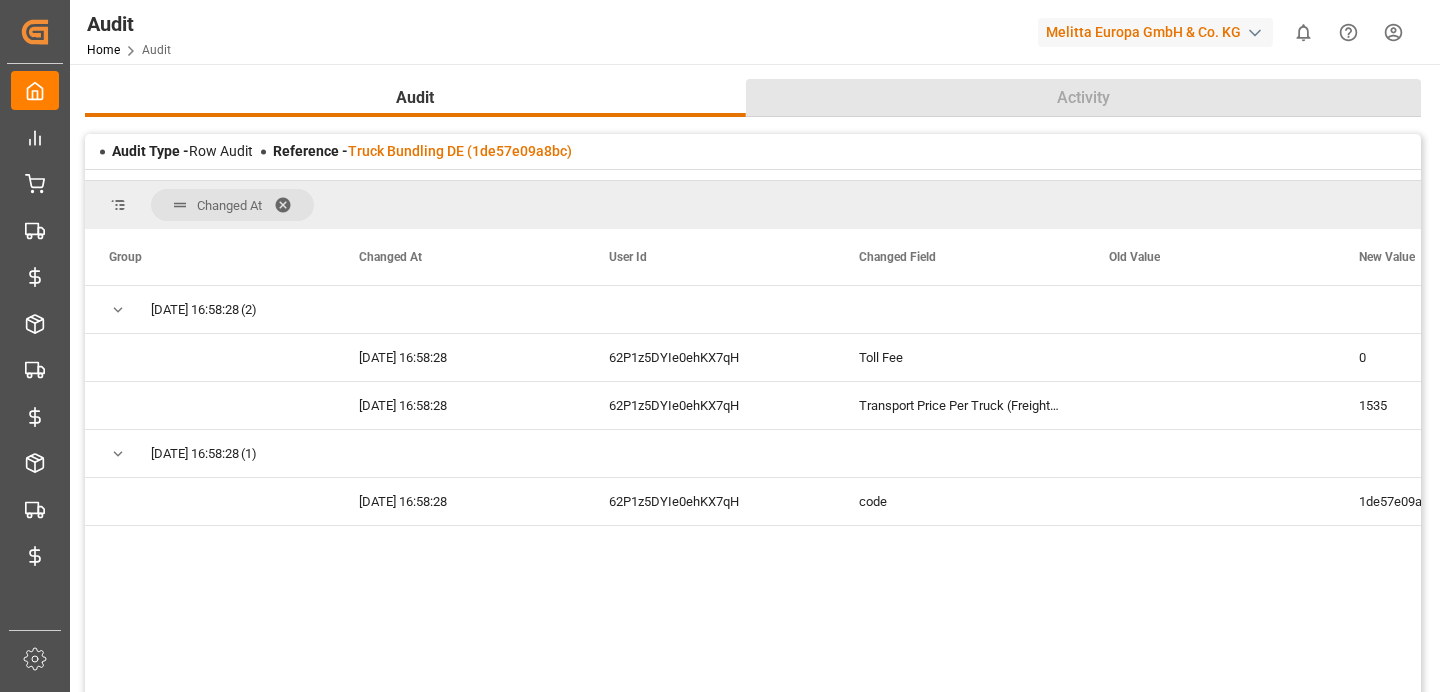 click on "Activity" at bounding box center [1083, 98] 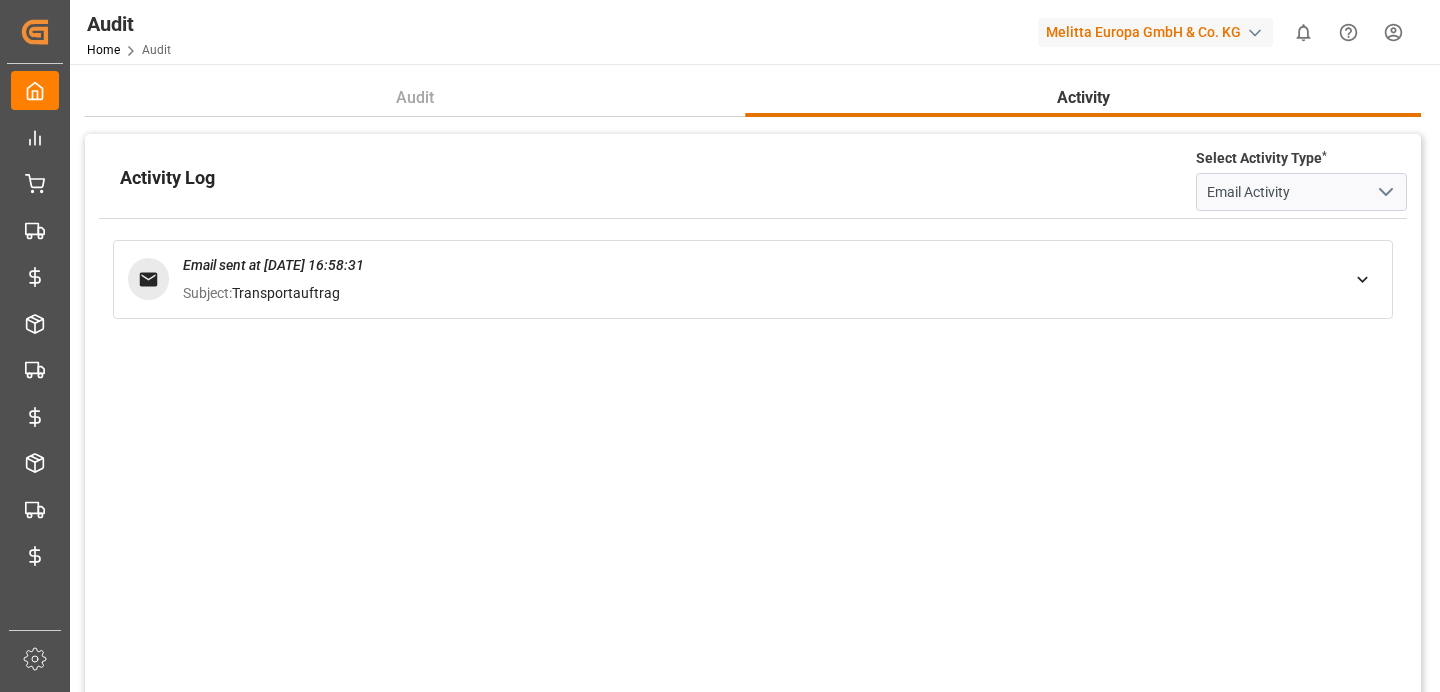 click at bounding box center [148, 279] 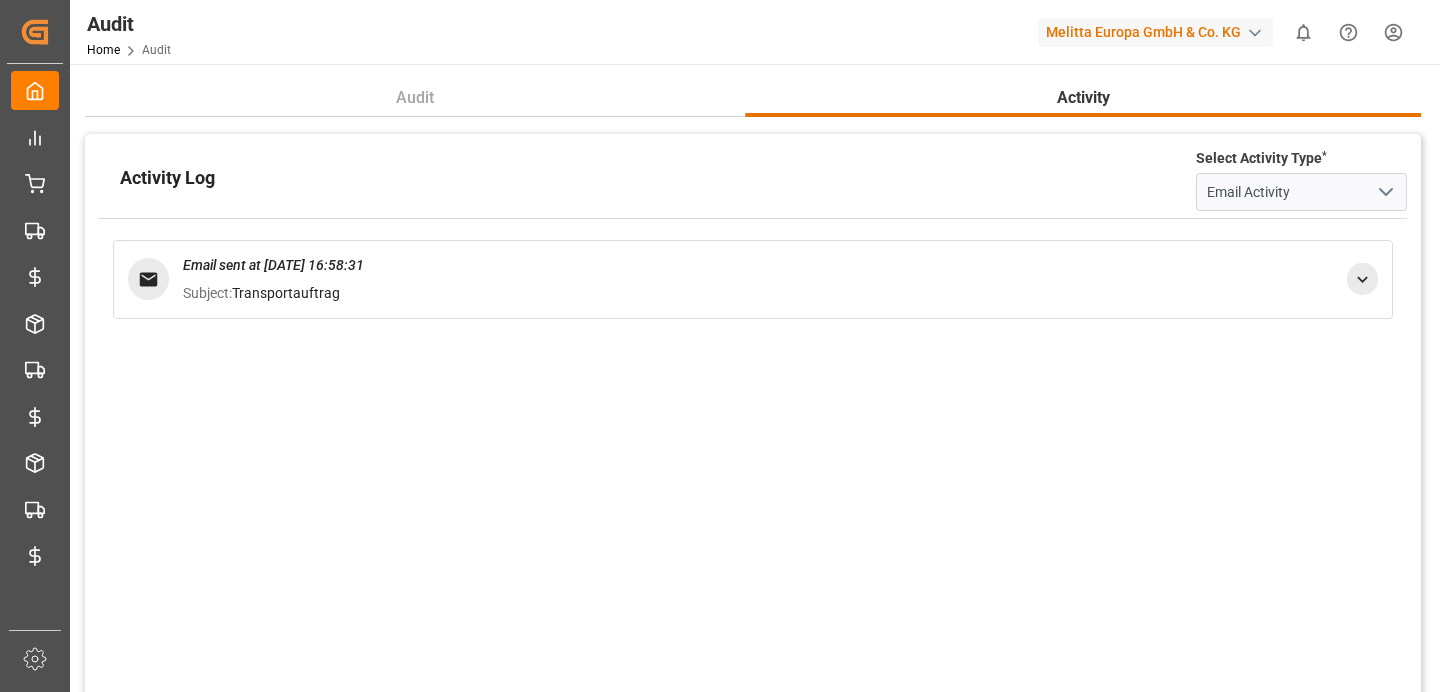 click 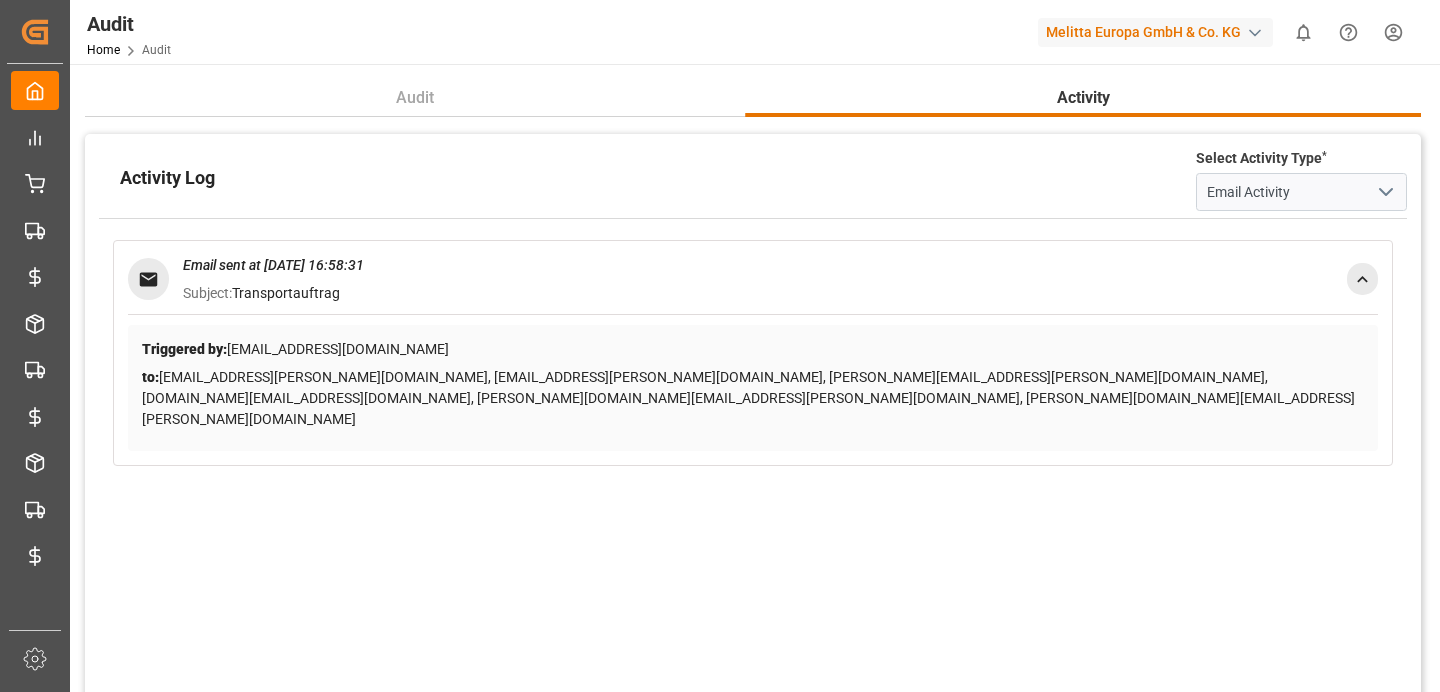 click on "Triggered by:    noreply@logward.com to:      jan.gerold@melitta.de, spedition-national@grieshaber-group.com, meichkorn@grieshaber-group.com, disposition.melitta@rhenus.com, lena.lueker@melitta.de, ida.john@melitta.de" at bounding box center (753, 388) 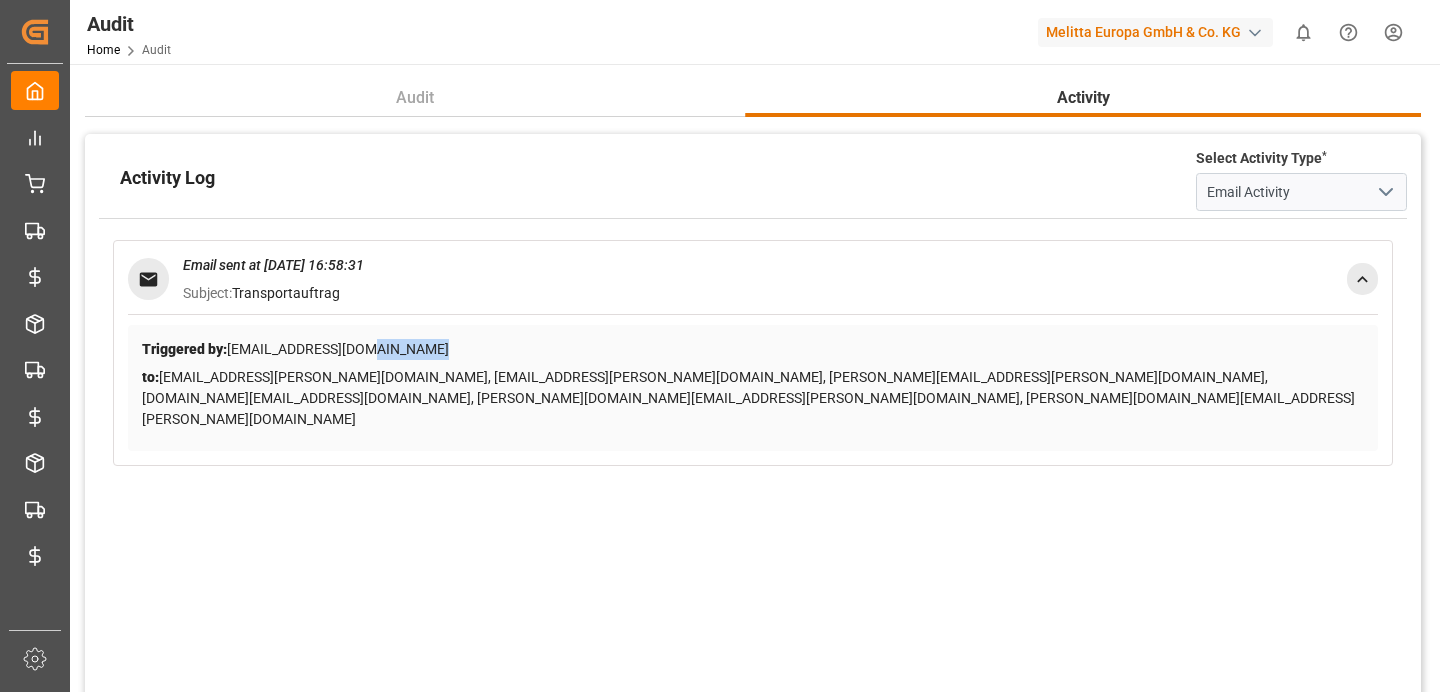 click on "Triggered by:    noreply@logward.com" at bounding box center (753, 349) 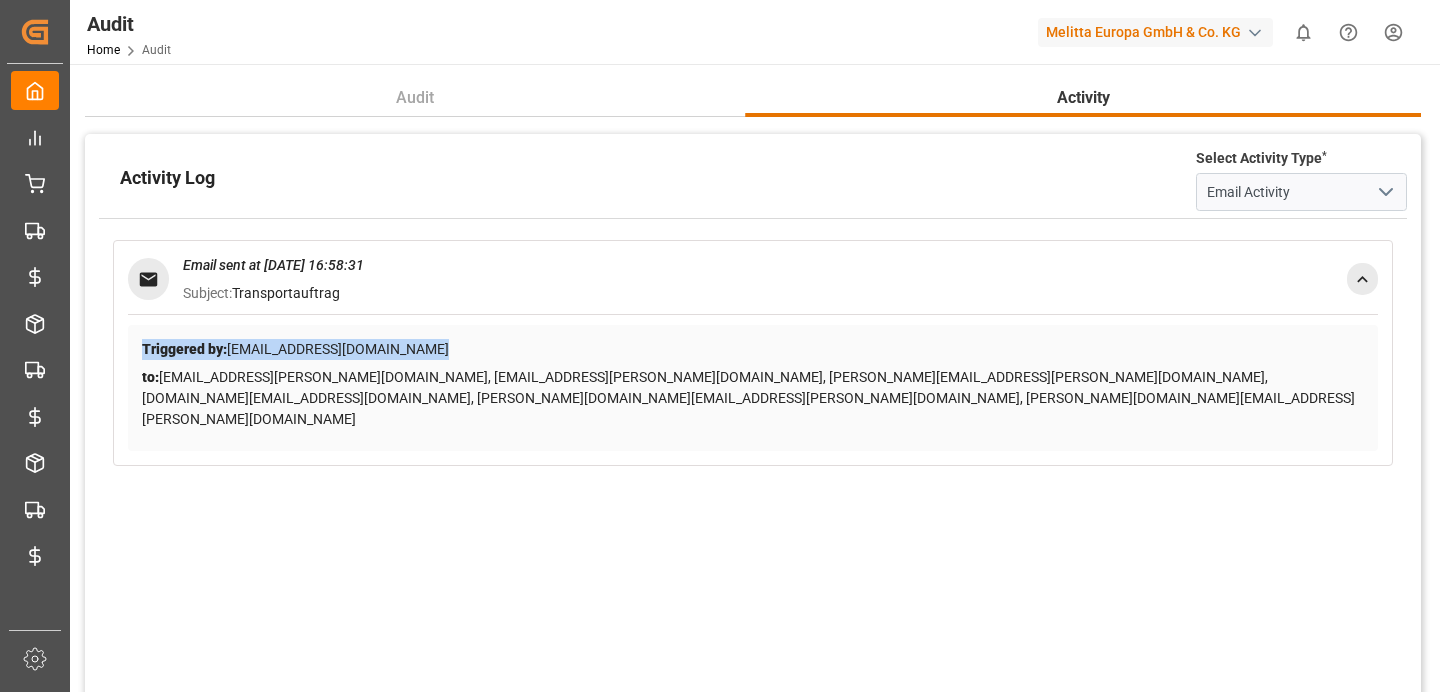 click on "Triggered by:    noreply@logward.com" at bounding box center (753, 349) 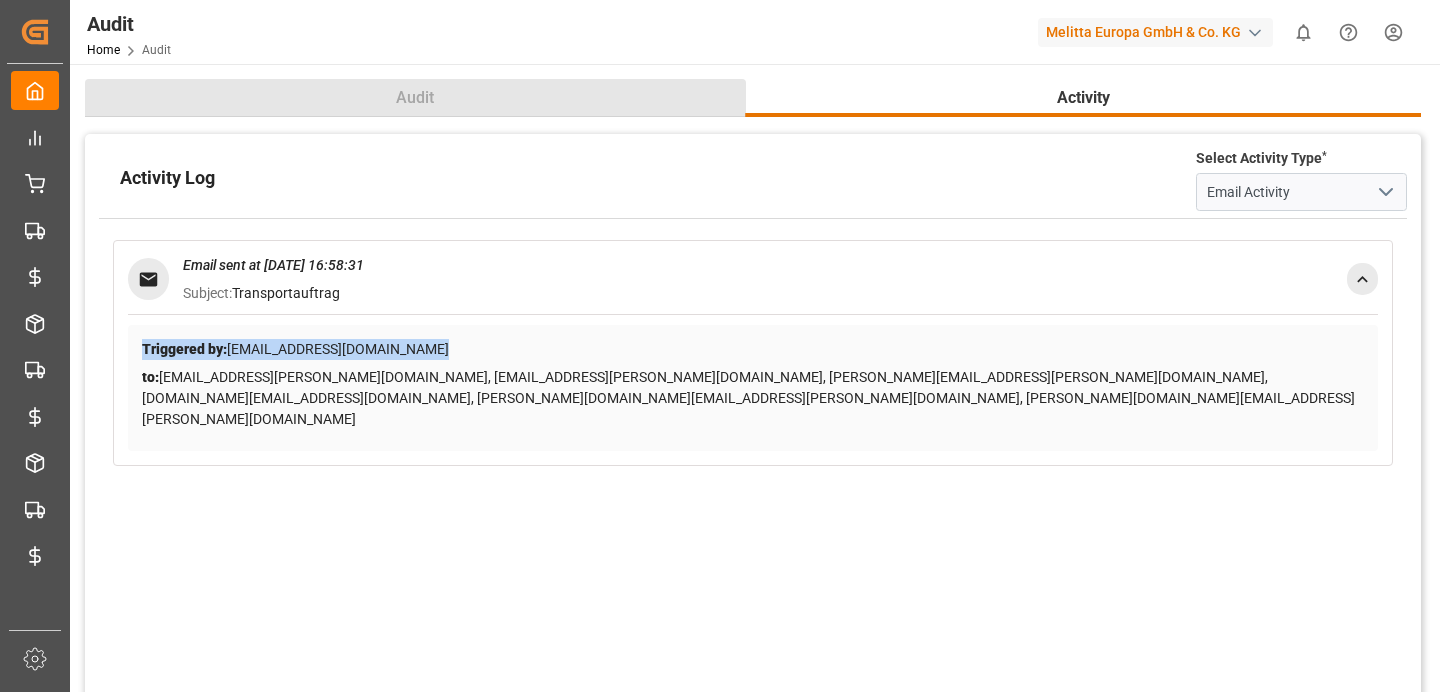 click on "Audit" at bounding box center [415, 98] 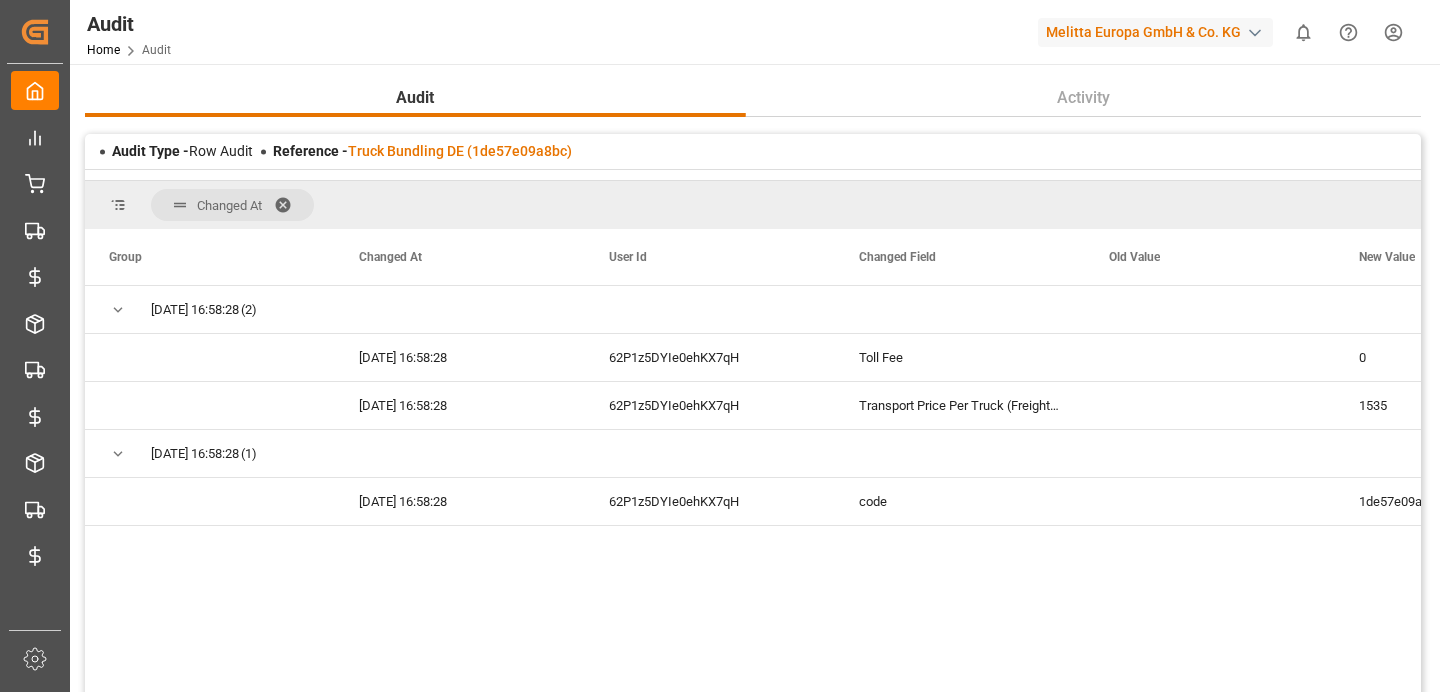 click on "Audit" at bounding box center [129, 24] 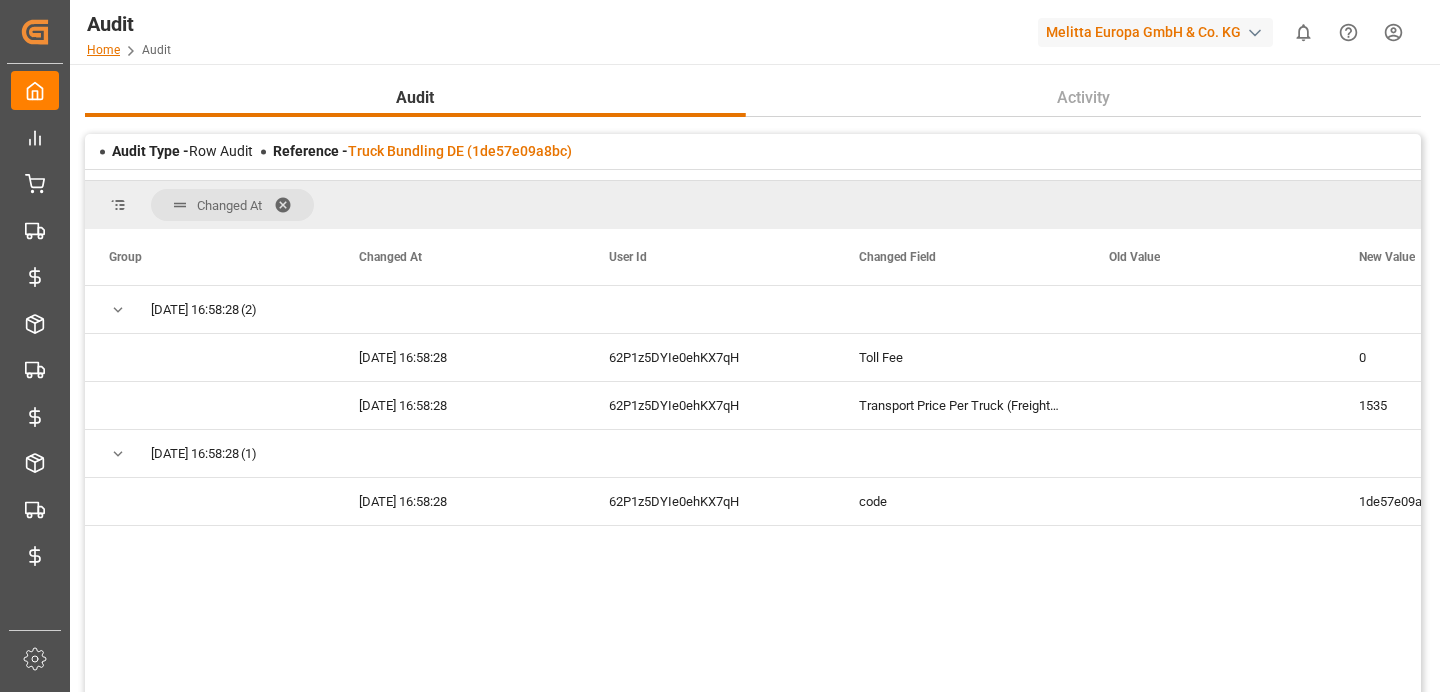 click on "Home" at bounding box center [103, 50] 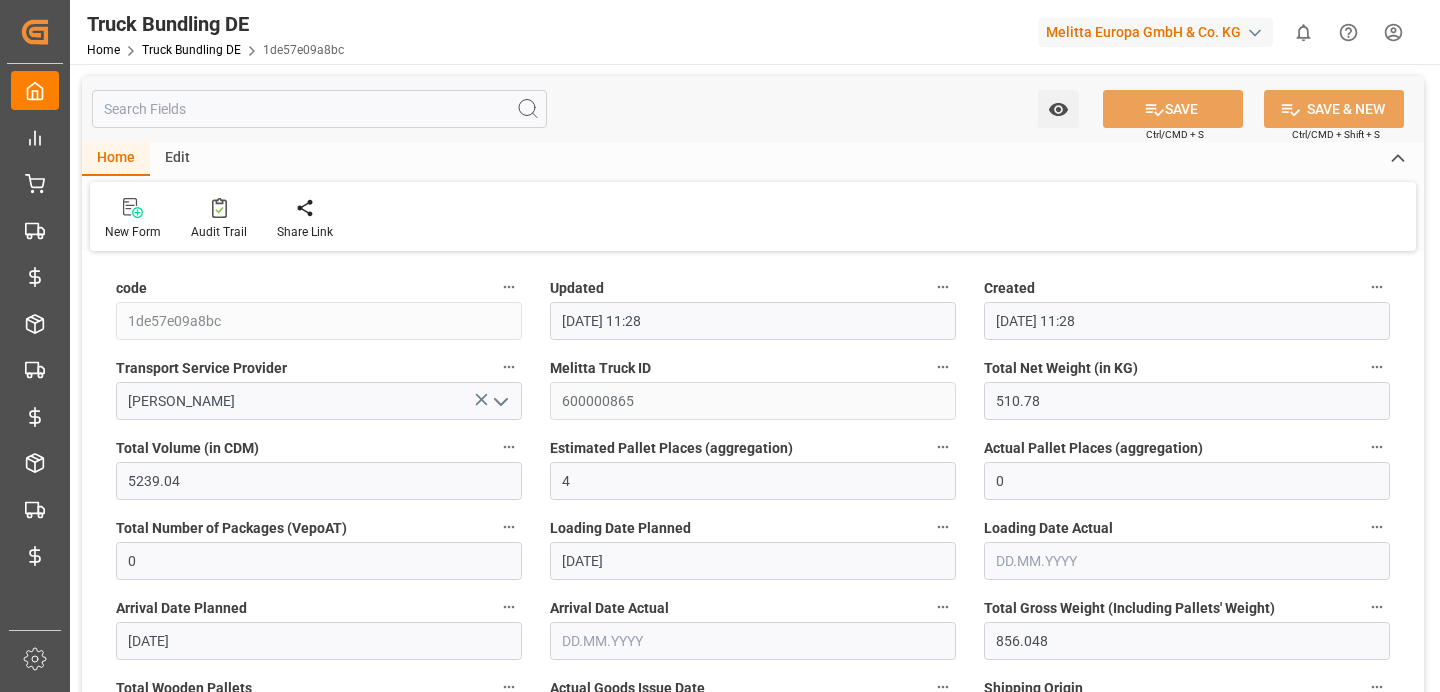 click on "Edit" at bounding box center [177, 159] 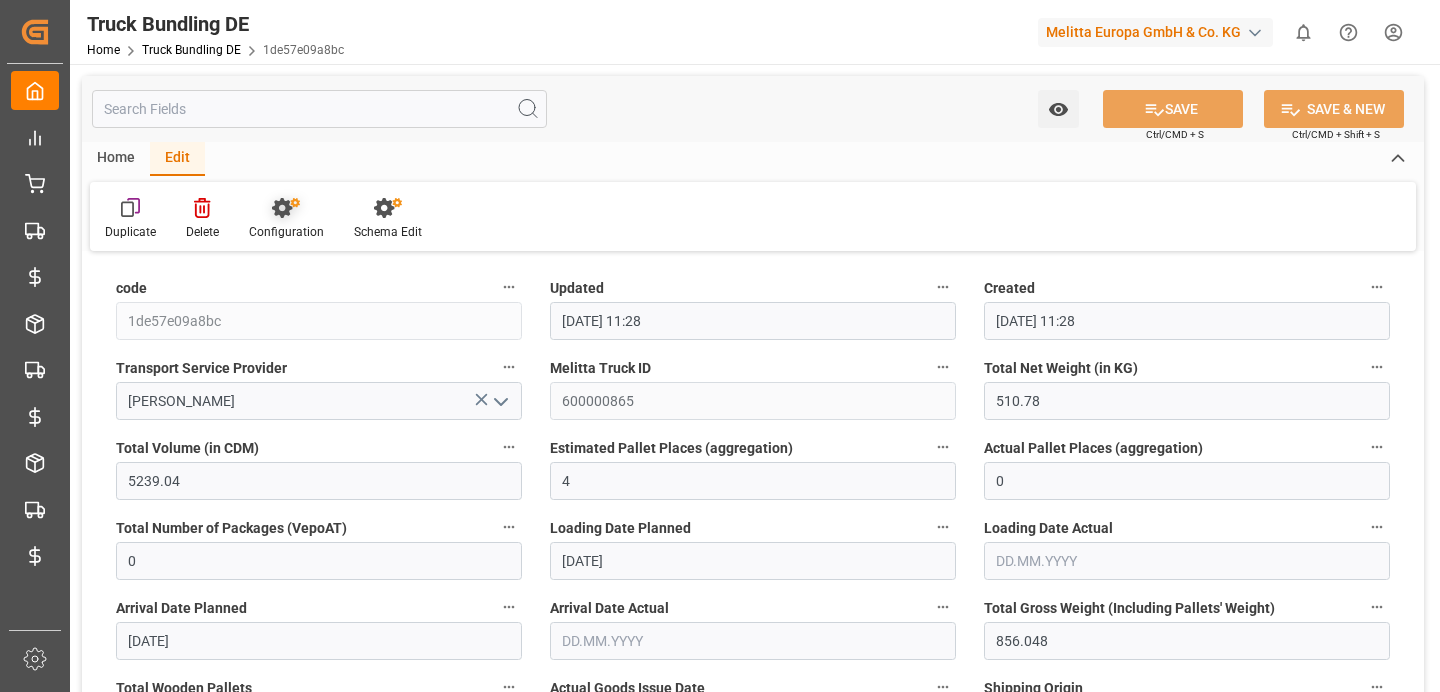 click 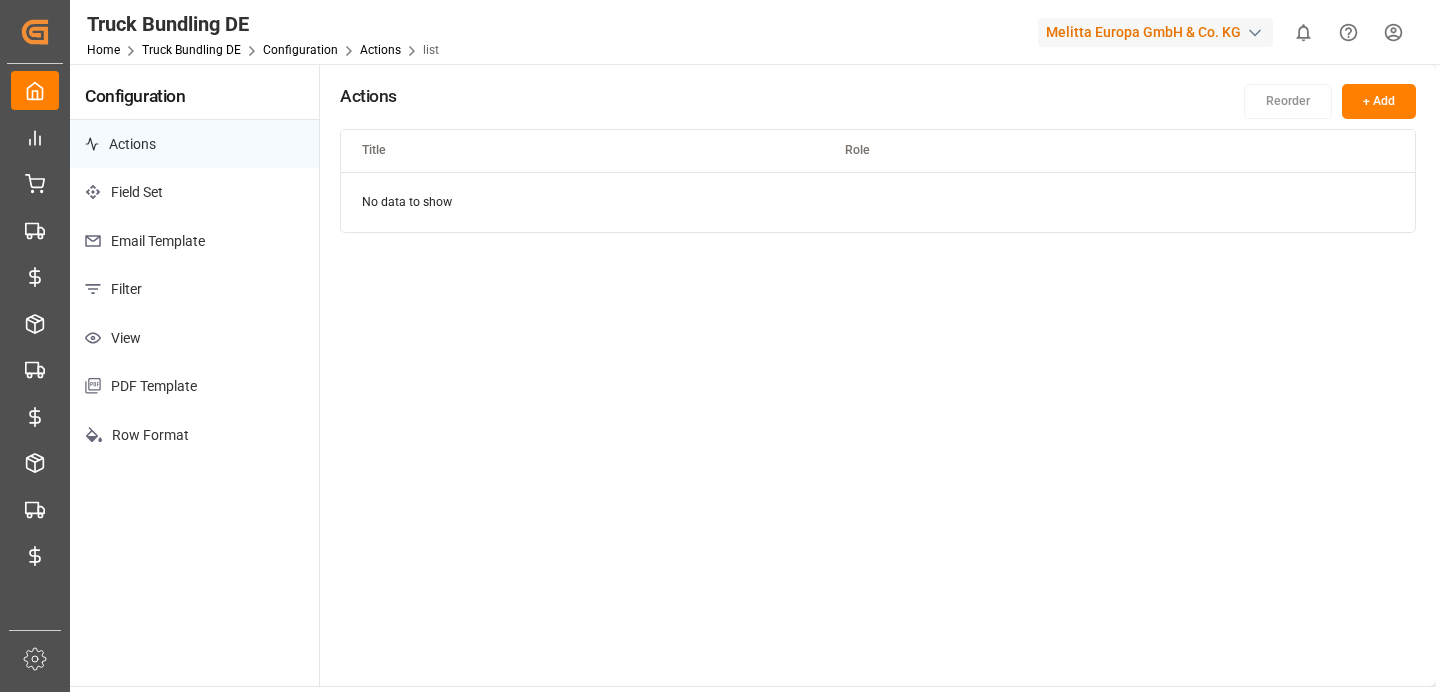 click on "Email Template" at bounding box center [194, 241] 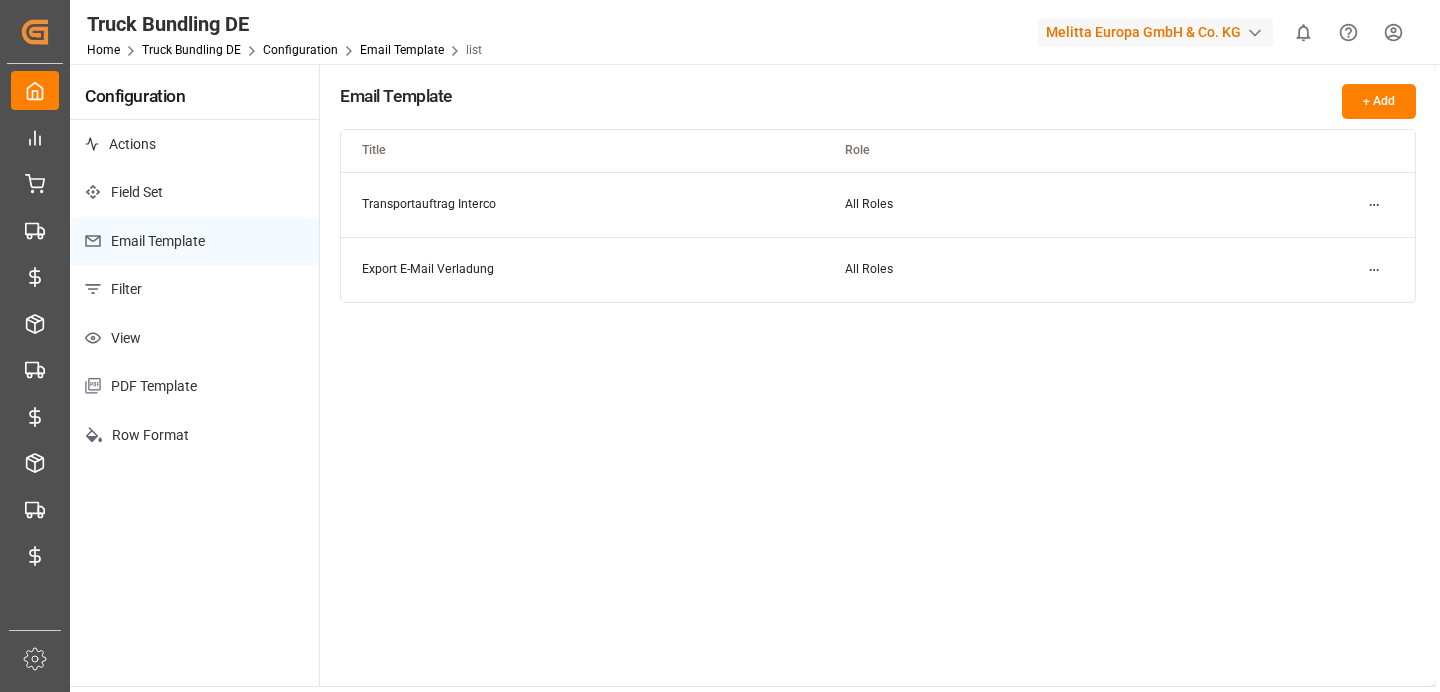 click on "Transportauftrag Interco" at bounding box center (582, 204) 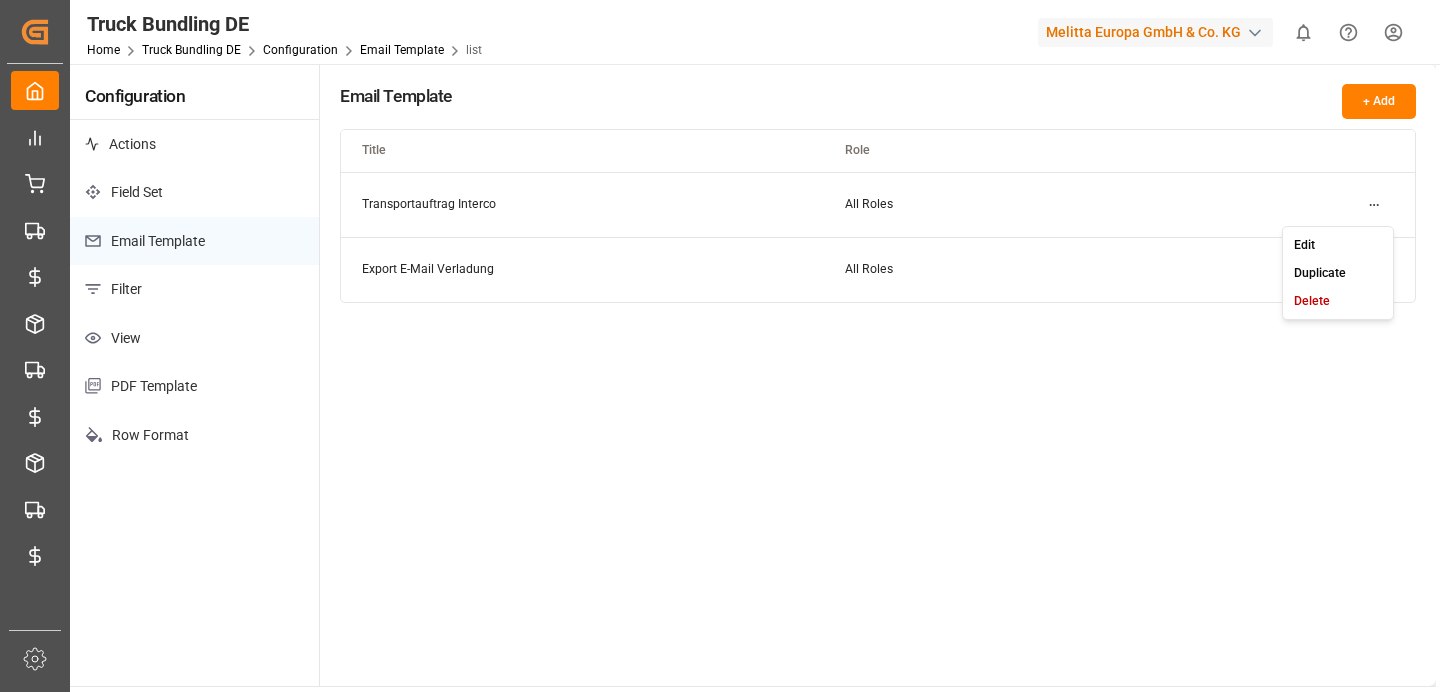click on "Created by potrace 1.15, written by Peter Selinger 2001-2017 Created by potrace 1.15, written by Peter Selinger 2001-2017 My Cockpit My Cockpit Control Tower Control Tower Delivery DE Delivery DE Transport DE Transport DE Rates DE Rates DE Delivery AT Delivery AT Transport AT Transport AT Rates AT Rates AT delivery delivery transport transport rates rates Sidebar Settings Back to main menu Truck Bundling DE Home Truck Bundling DE Configuration Email Template list Melitta Europa GmbH & Co. KG 0 Notifications Only show unread All Mark all categories read No notifications Configuration Actions Field Set Email Template Filter View PDF Template Row Format Email Template + Add Title Role Transportauftrag Interco All Roles Export E-Mail Verladung All Roles ©  2025  Logward. All rights reserved. Version 1.1.83 Company Home About Us Partnerships Get in Touch Legal Imprint Privacy Policy Contact support@logward.com +49 40 239 692 540 Rödingsmarkt 9, 20459, Hamburg, Germany Click here to exit role preview. equals Edit" at bounding box center (720, 346) 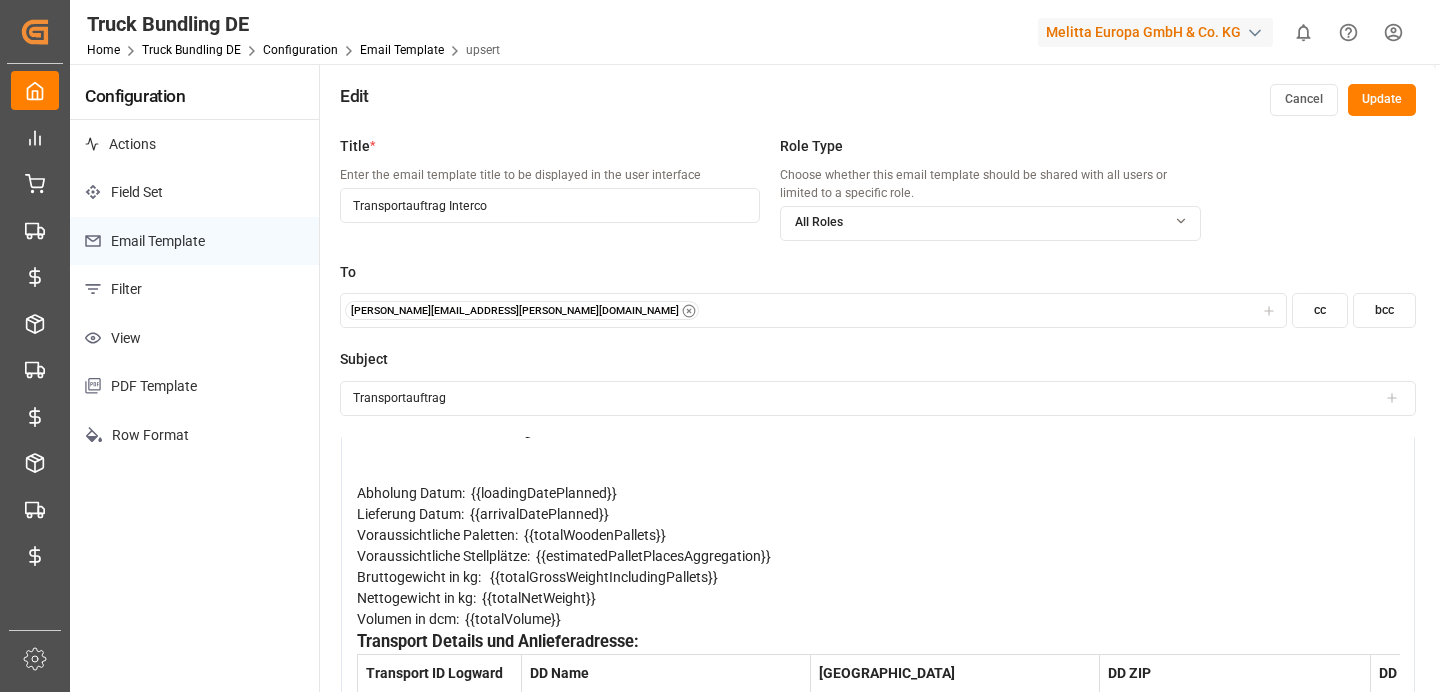 scroll, scrollTop: 416, scrollLeft: 0, axis: vertical 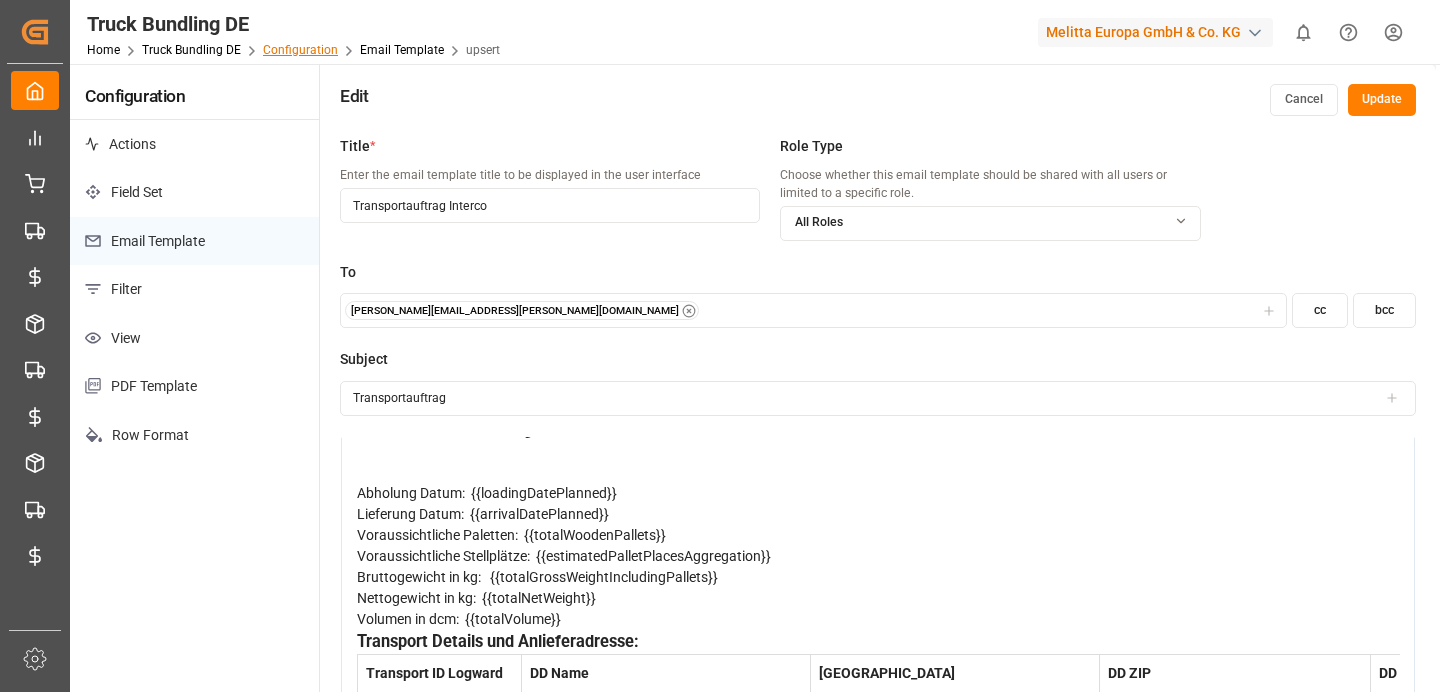 click on "Configuration" at bounding box center [300, 50] 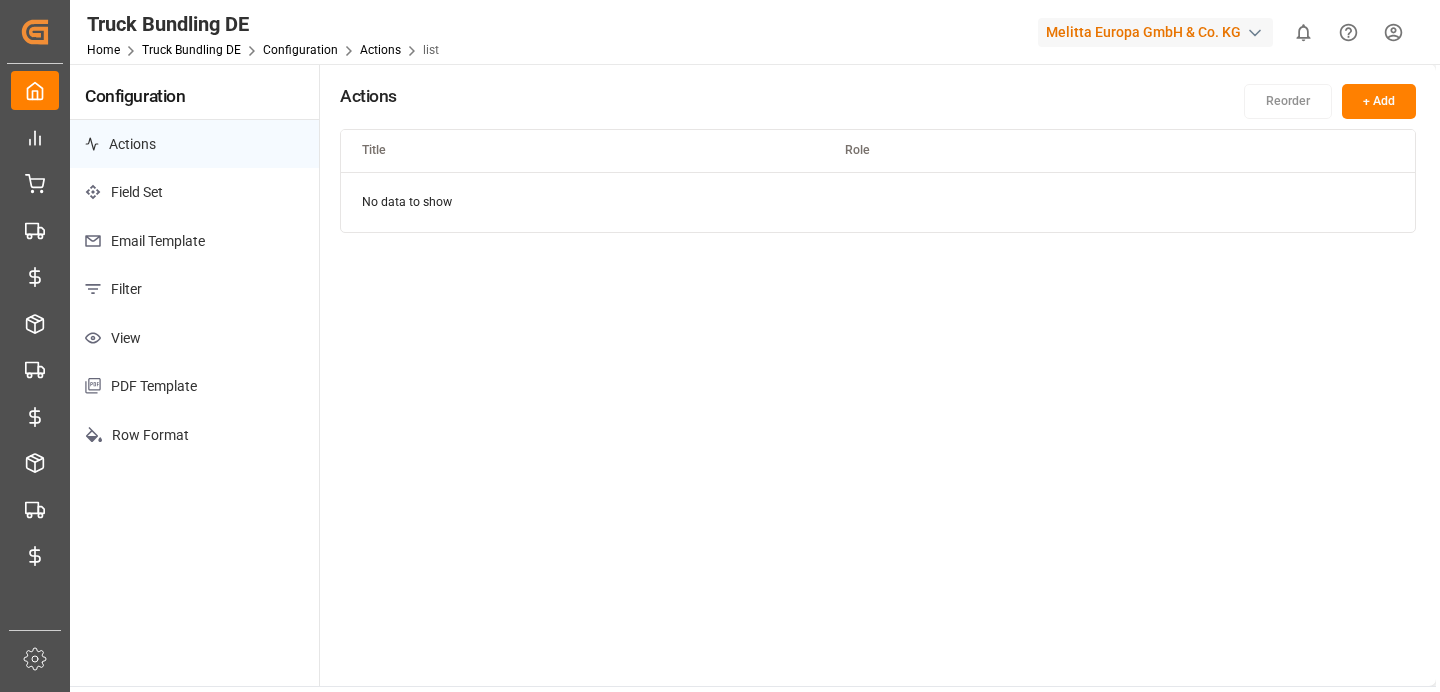 click on "Home Truck Bundling DE Configuration Actions list" at bounding box center (263, 49) 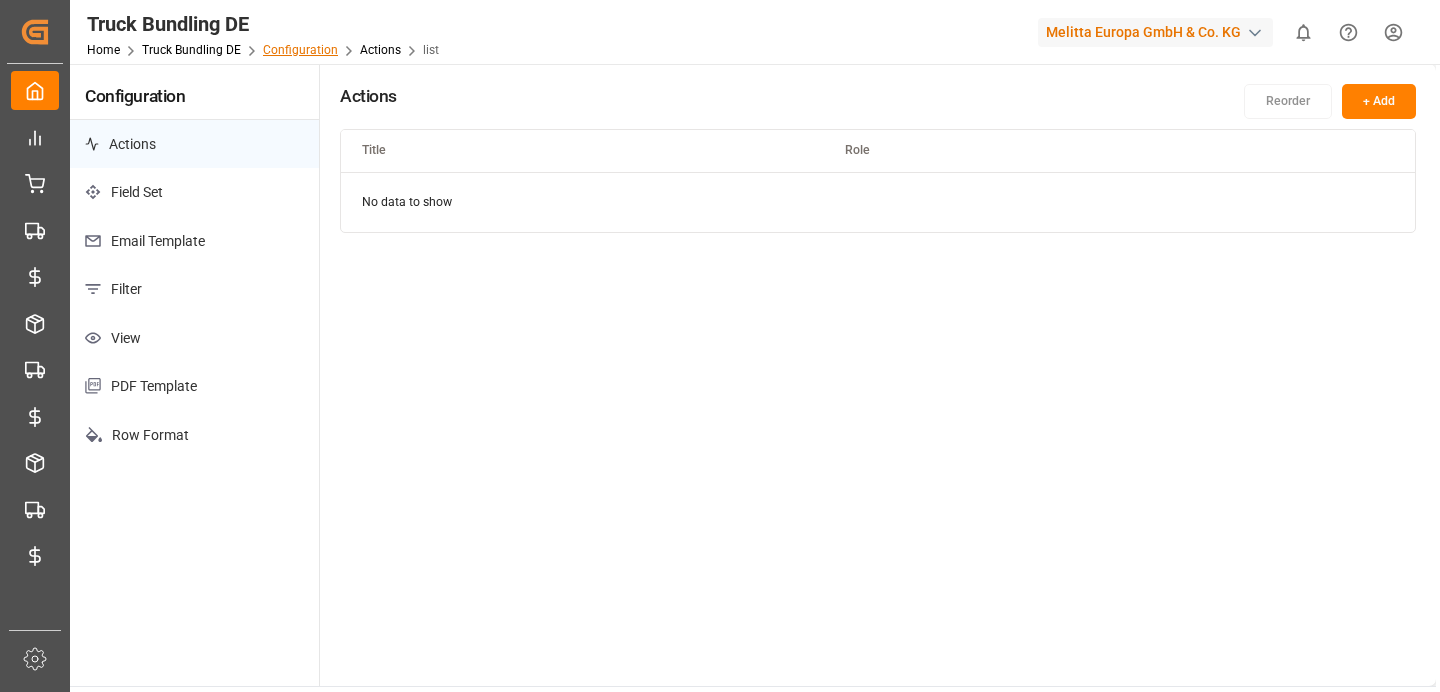 click on "Configuration" at bounding box center [300, 50] 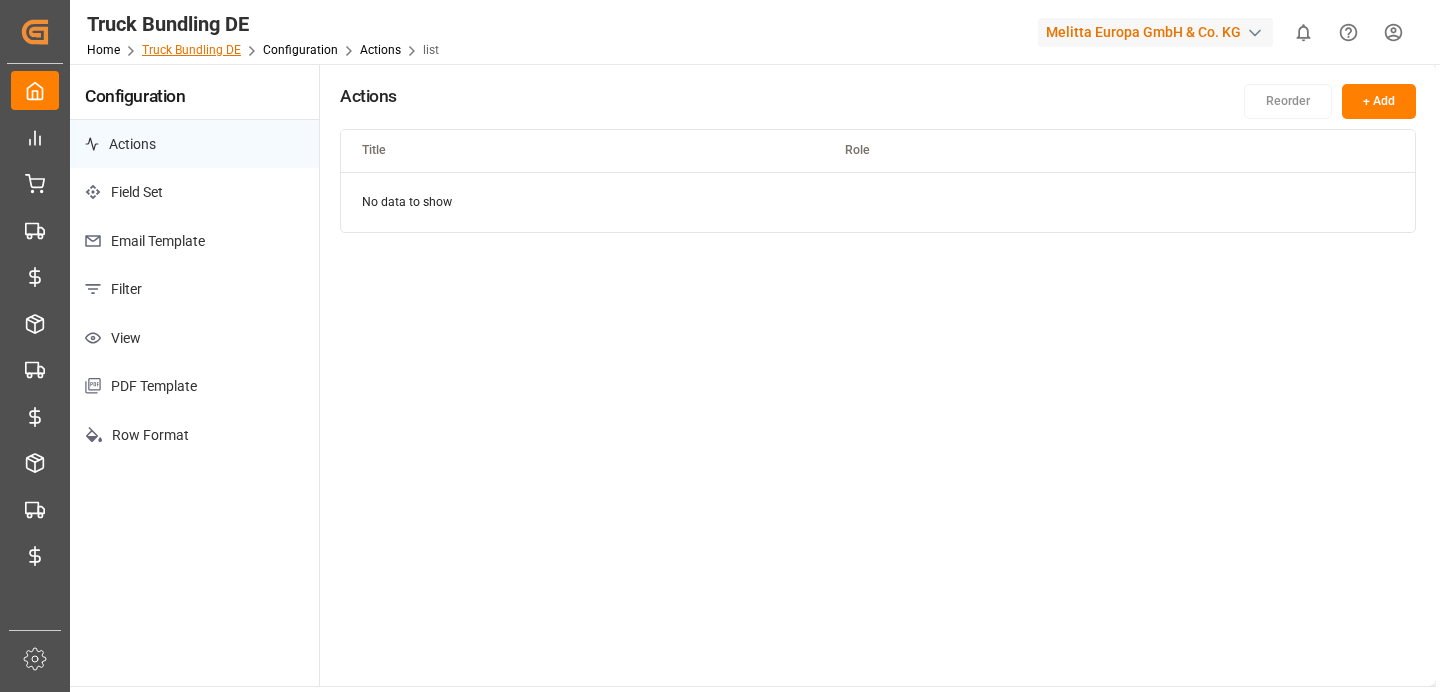 click on "Truck Bundling DE" at bounding box center [191, 50] 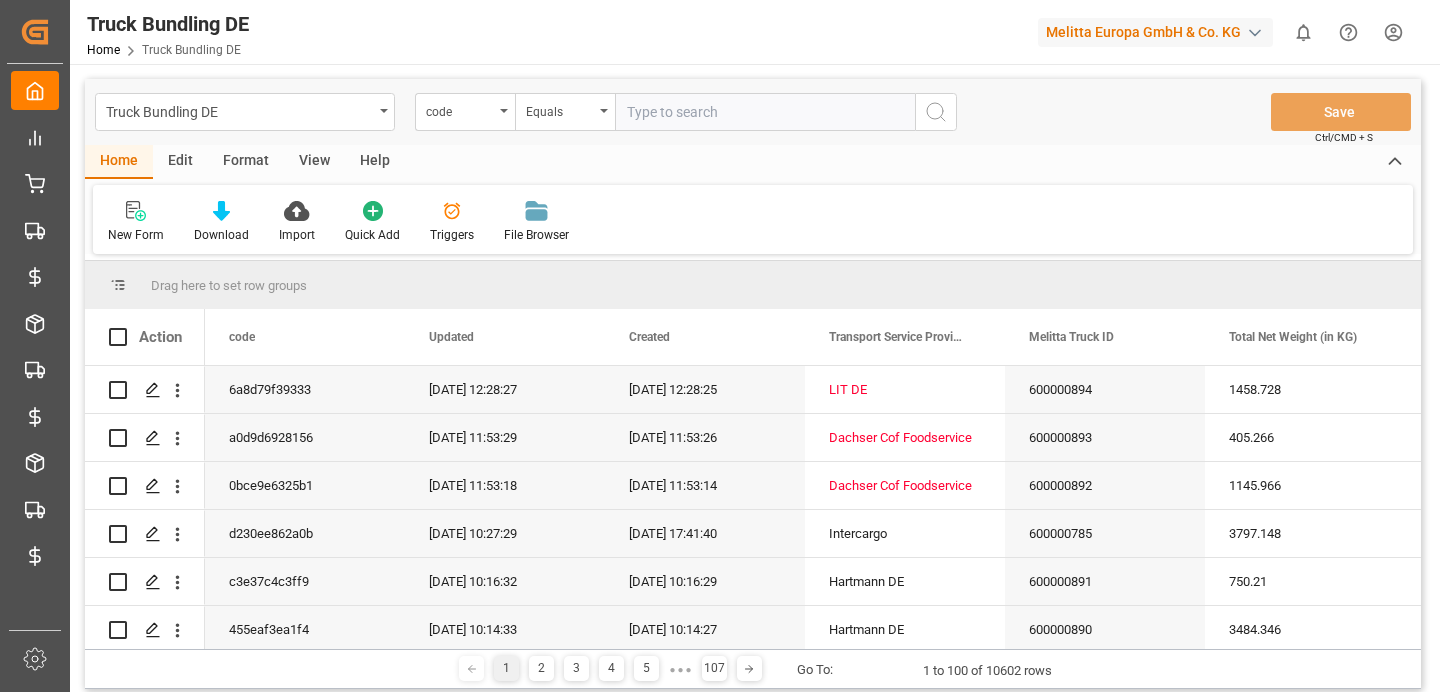 click on "Edit" at bounding box center [180, 162] 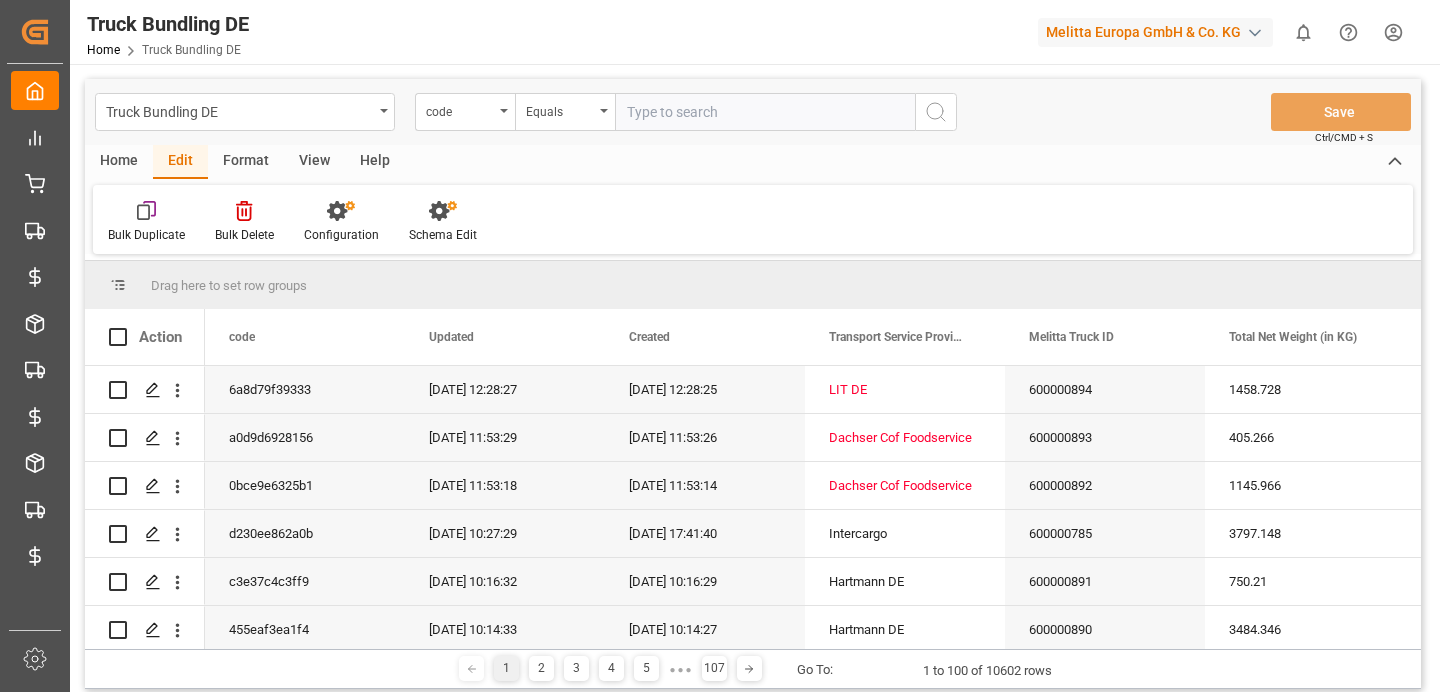 click on "Format" at bounding box center (246, 162) 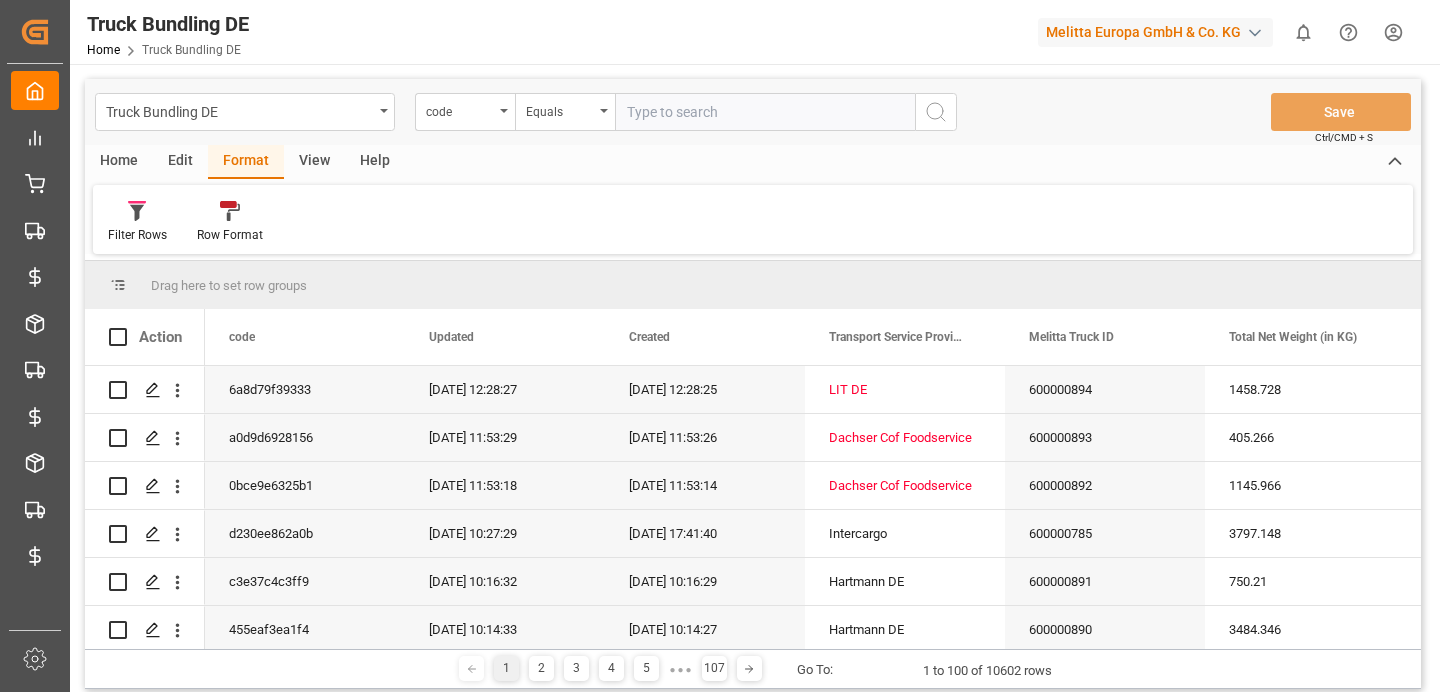 click on "View" at bounding box center [314, 162] 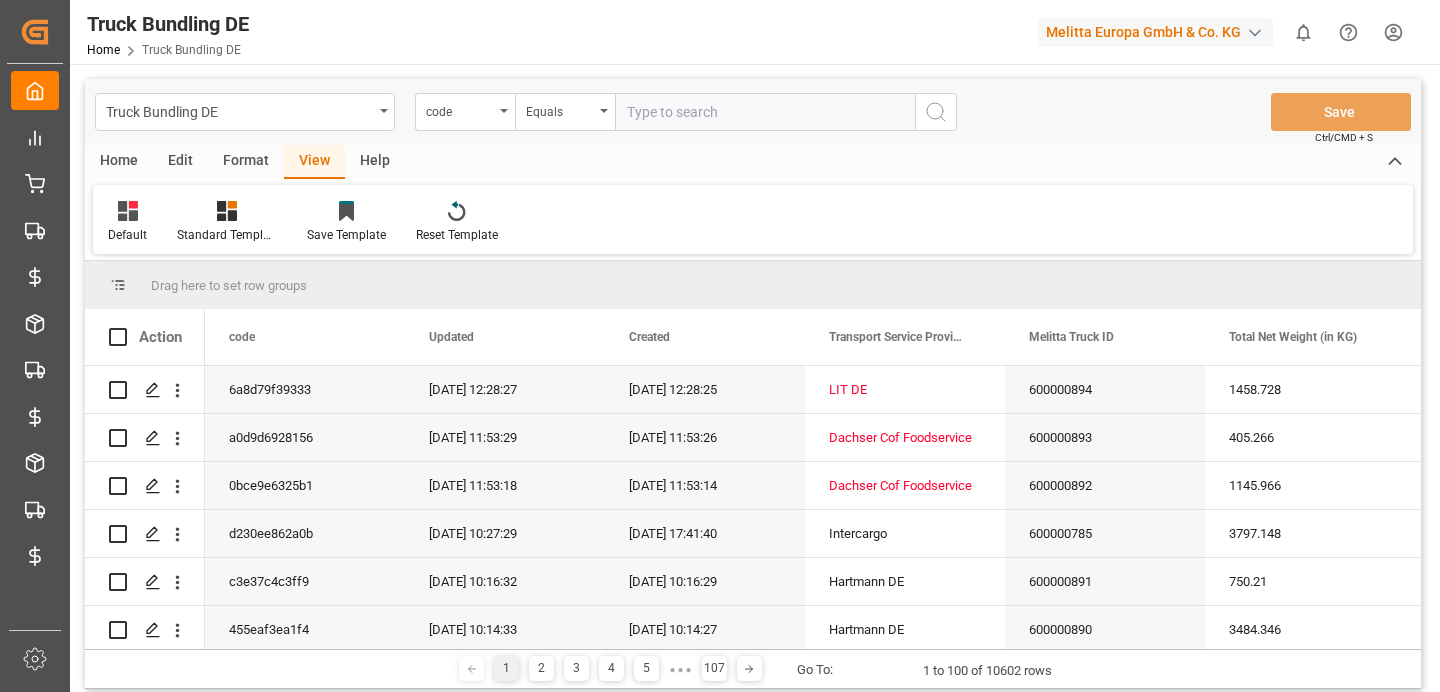 click on "Help" at bounding box center (375, 162) 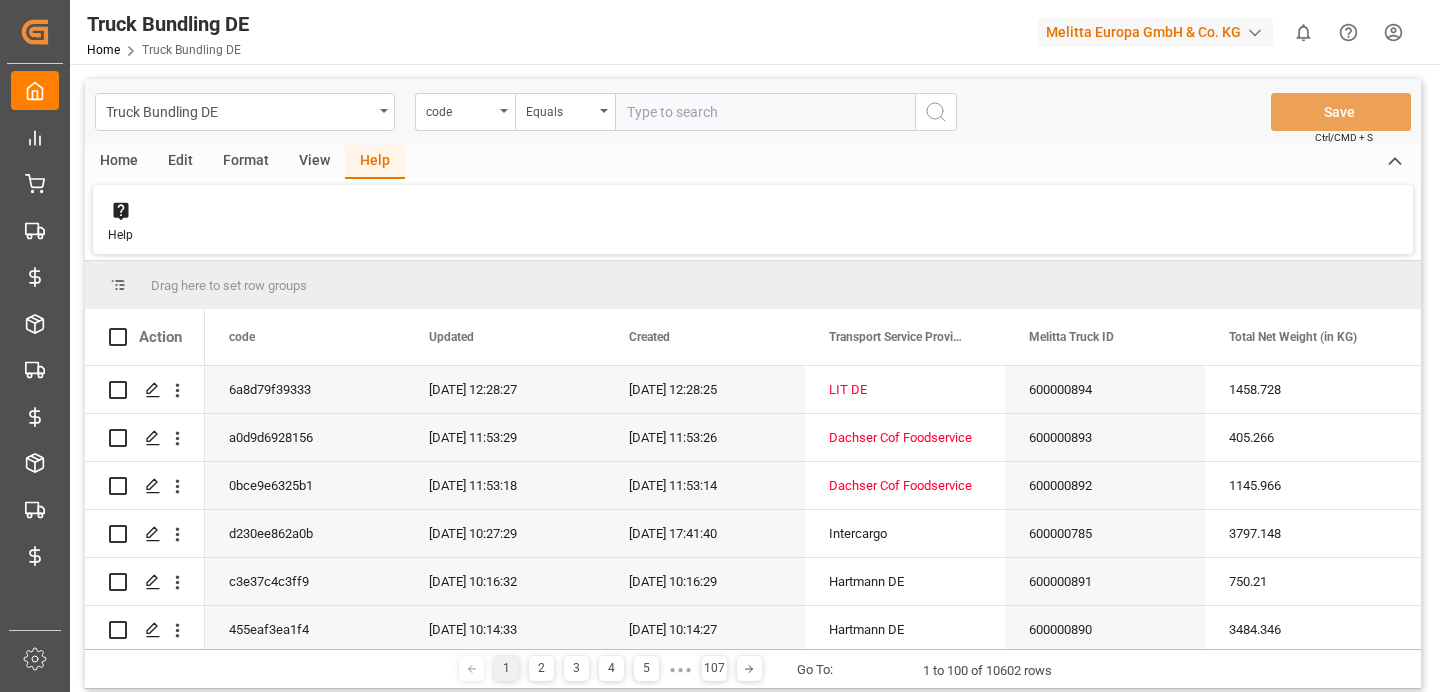 click on "View" at bounding box center (314, 162) 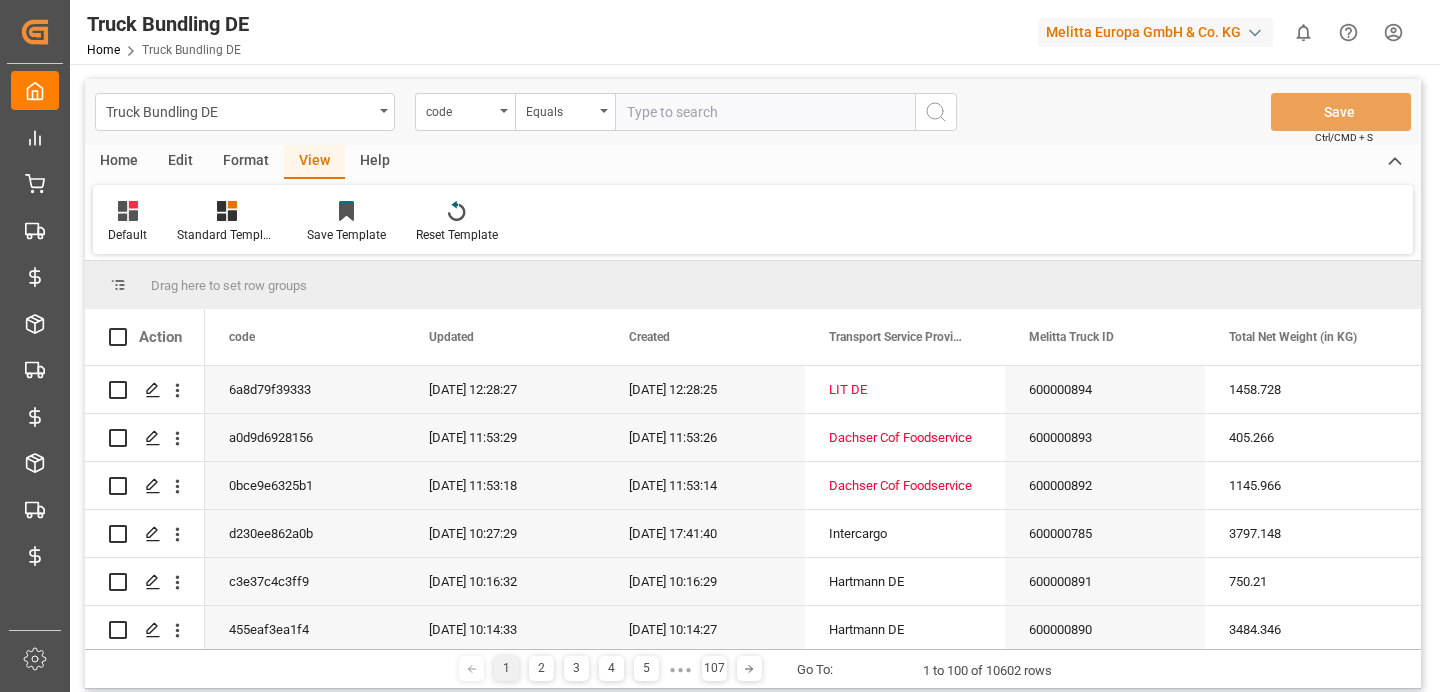 click on "Format" at bounding box center [246, 162] 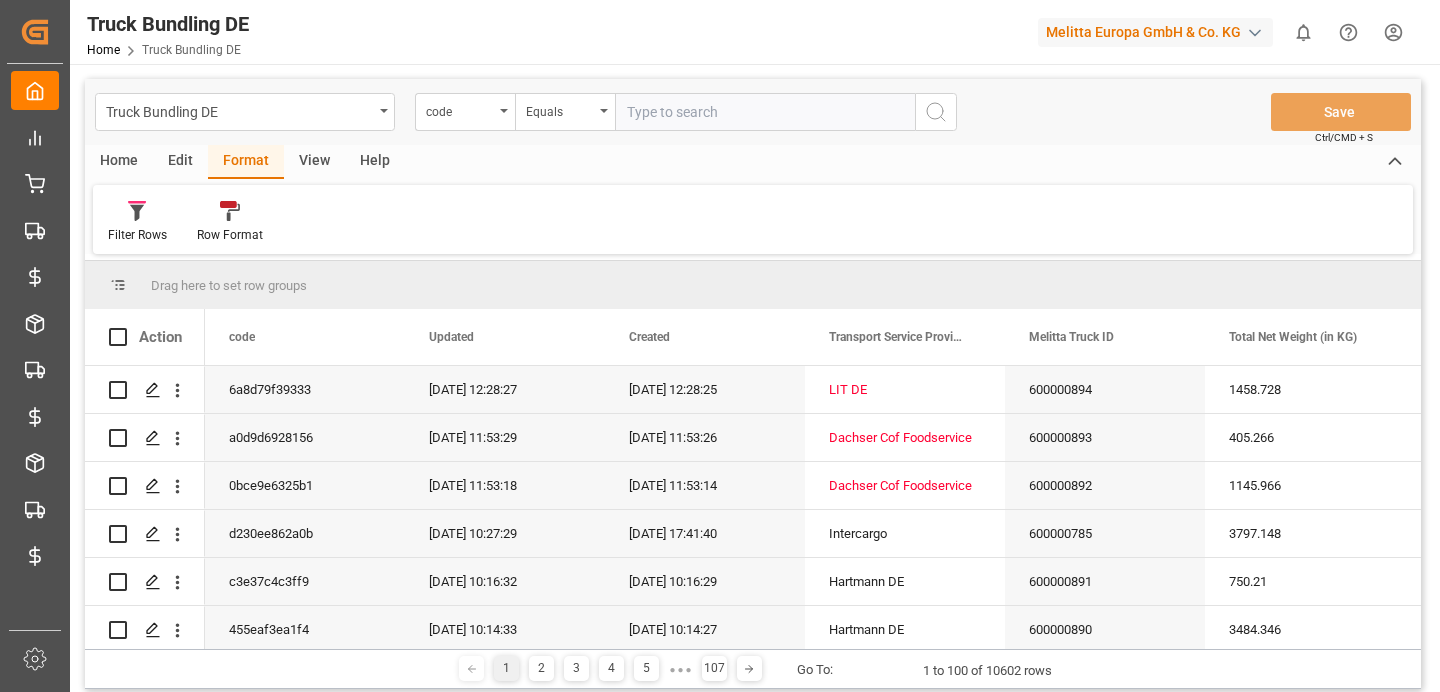 click on "Edit" at bounding box center [180, 162] 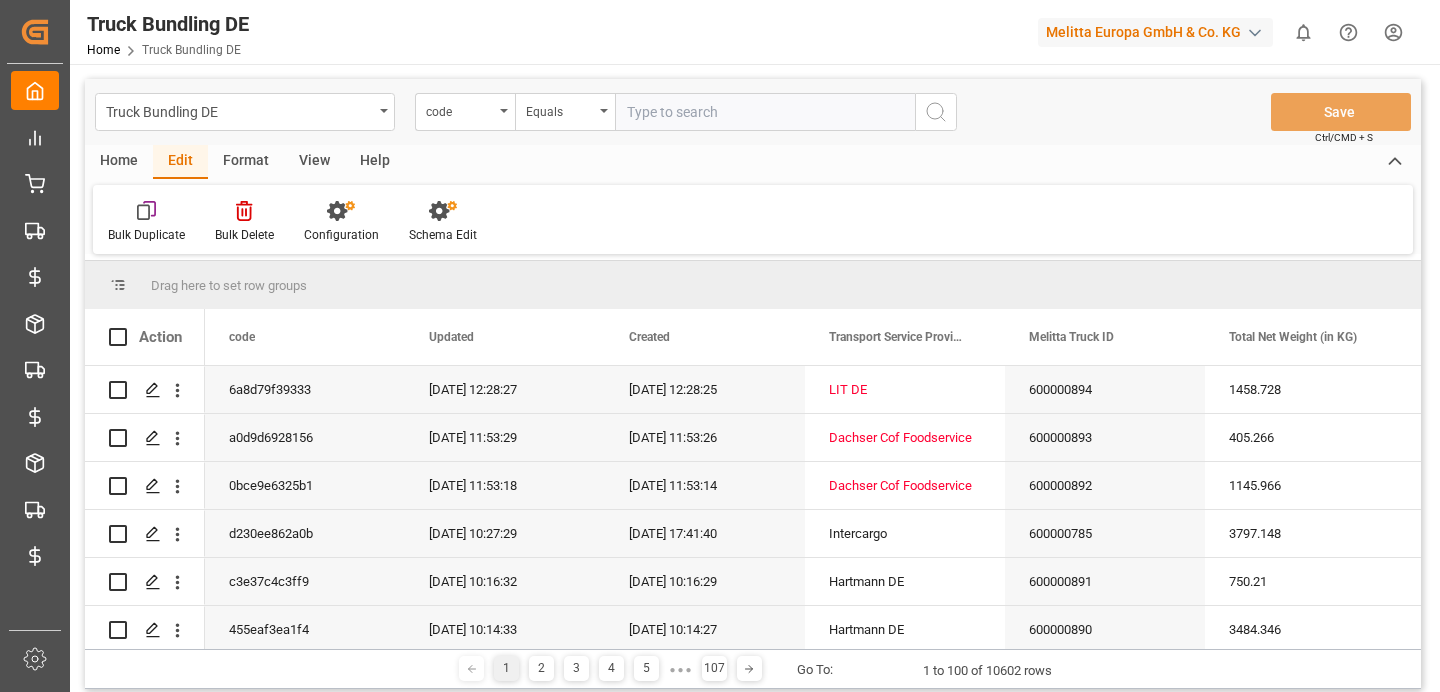 click on "Home" at bounding box center [119, 162] 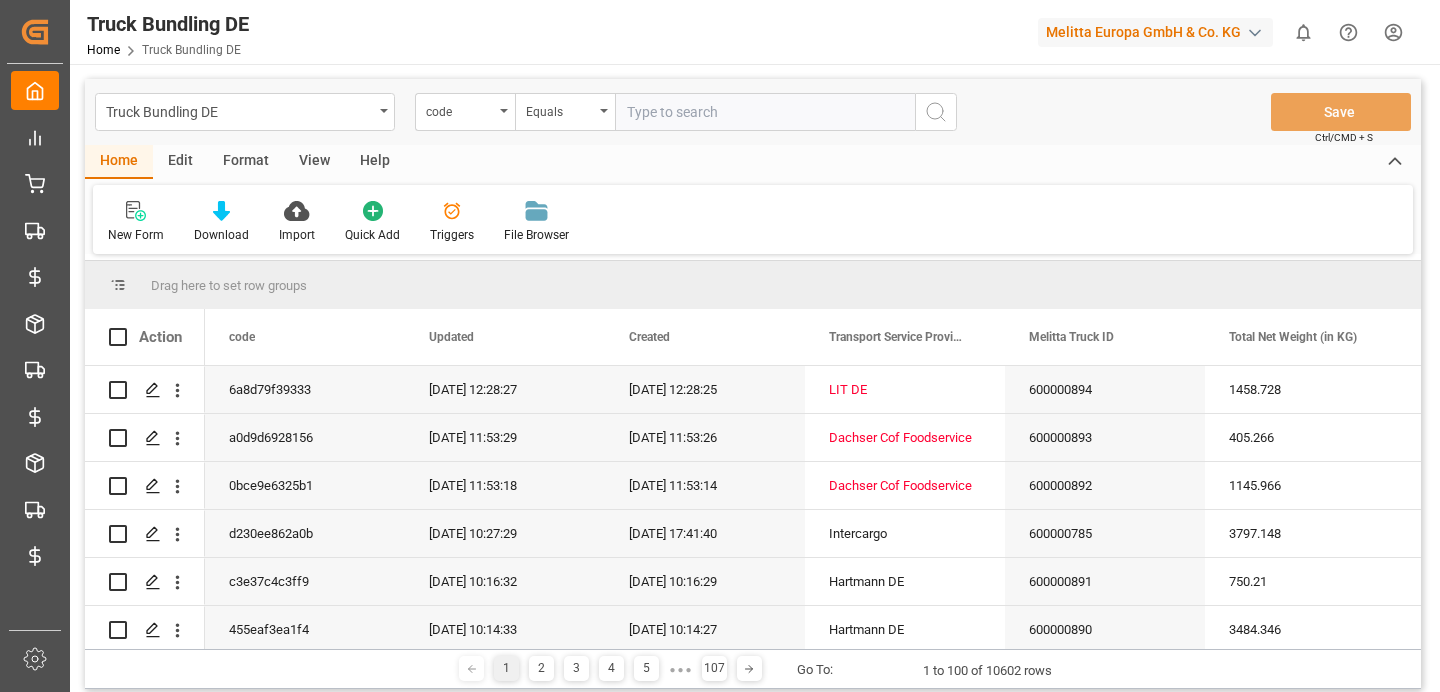 click on "New Form Download Import Quick Add Triggers File Browser" at bounding box center [753, 219] 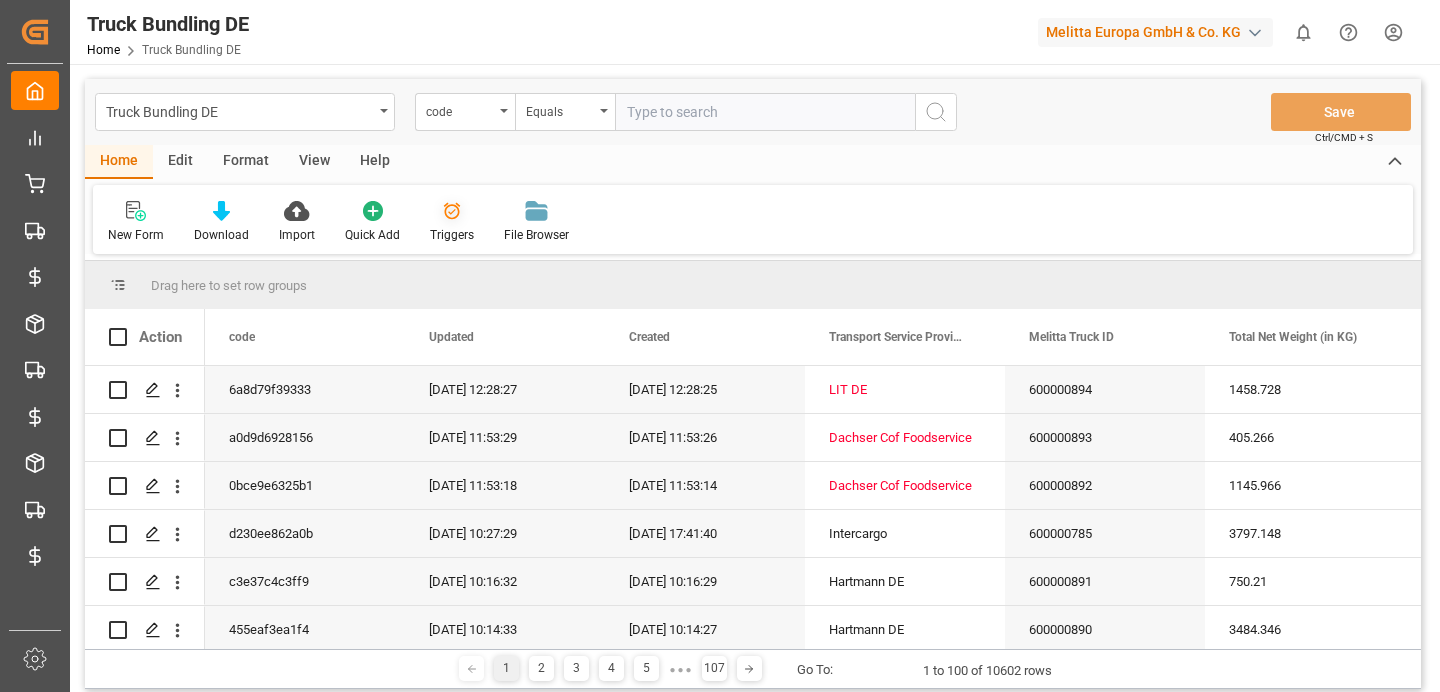 click on "Triggers" at bounding box center (452, 222) 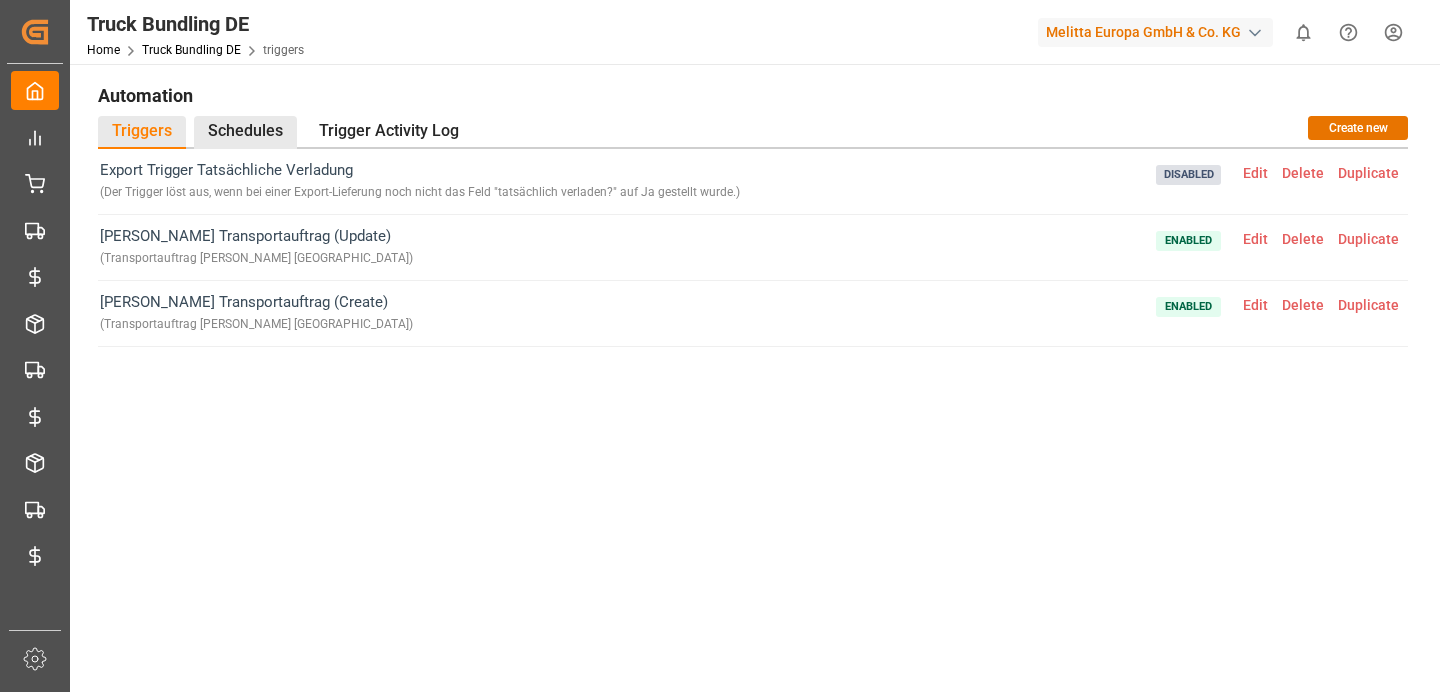 click on "Schedules" at bounding box center [245, 132] 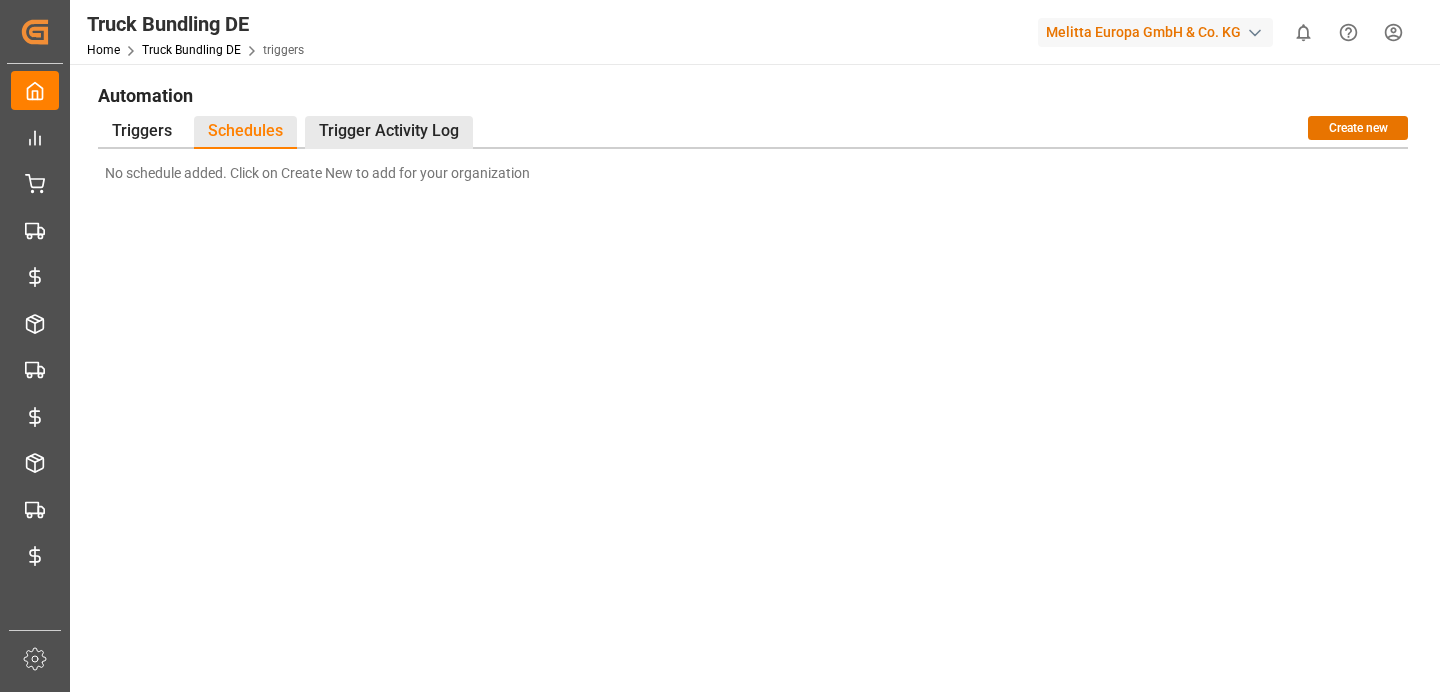 click on "Trigger Activity Log" at bounding box center [389, 132] 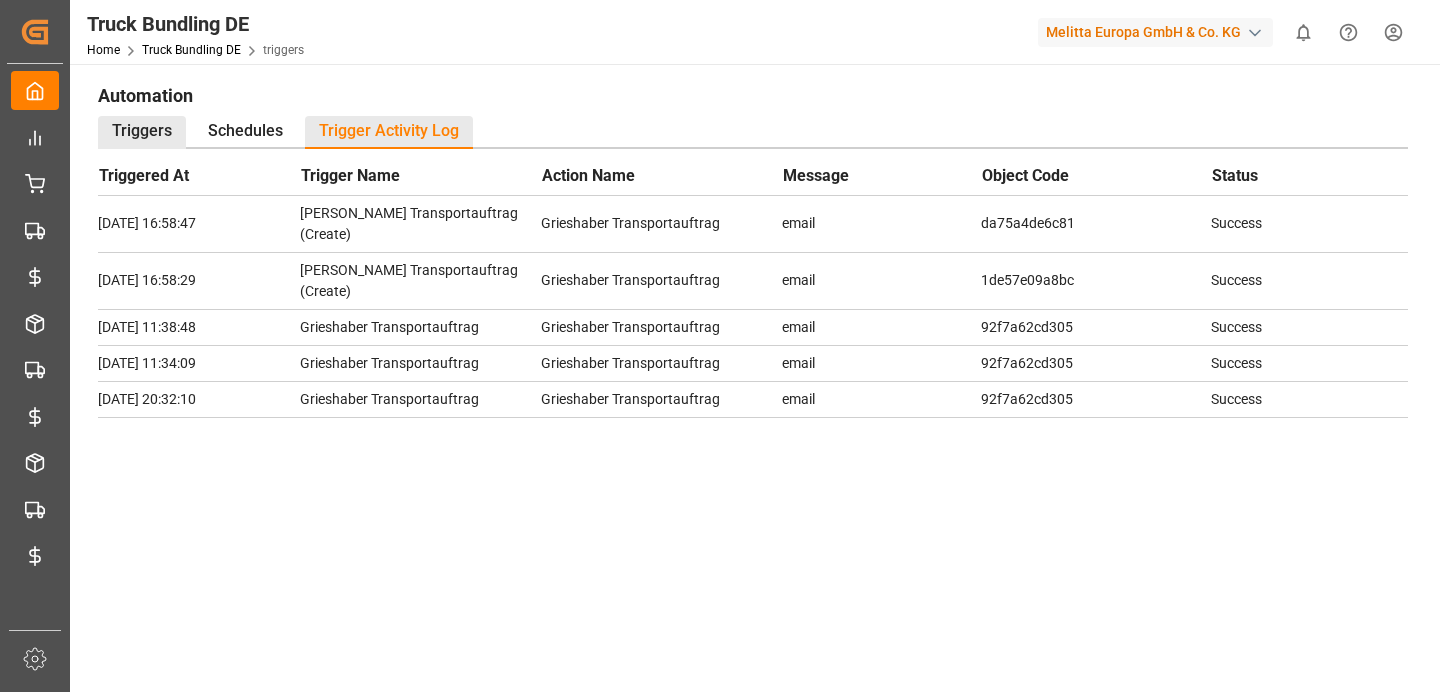 click on "Triggers" at bounding box center (142, 132) 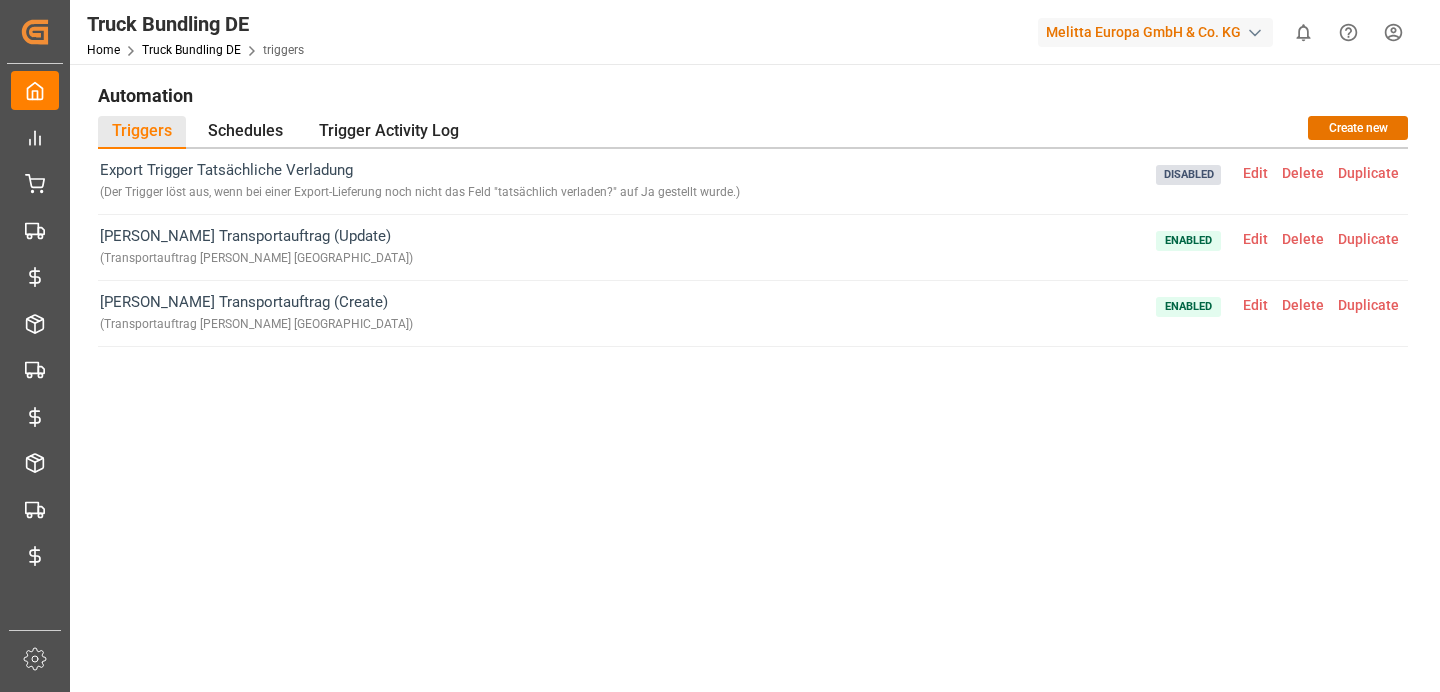 click on "Grieshaber Transportauftrag (Create) ( Transportauftrag Grieshaber Schweiz ) Enabled Edit Delete Duplicate" at bounding box center [753, 314] 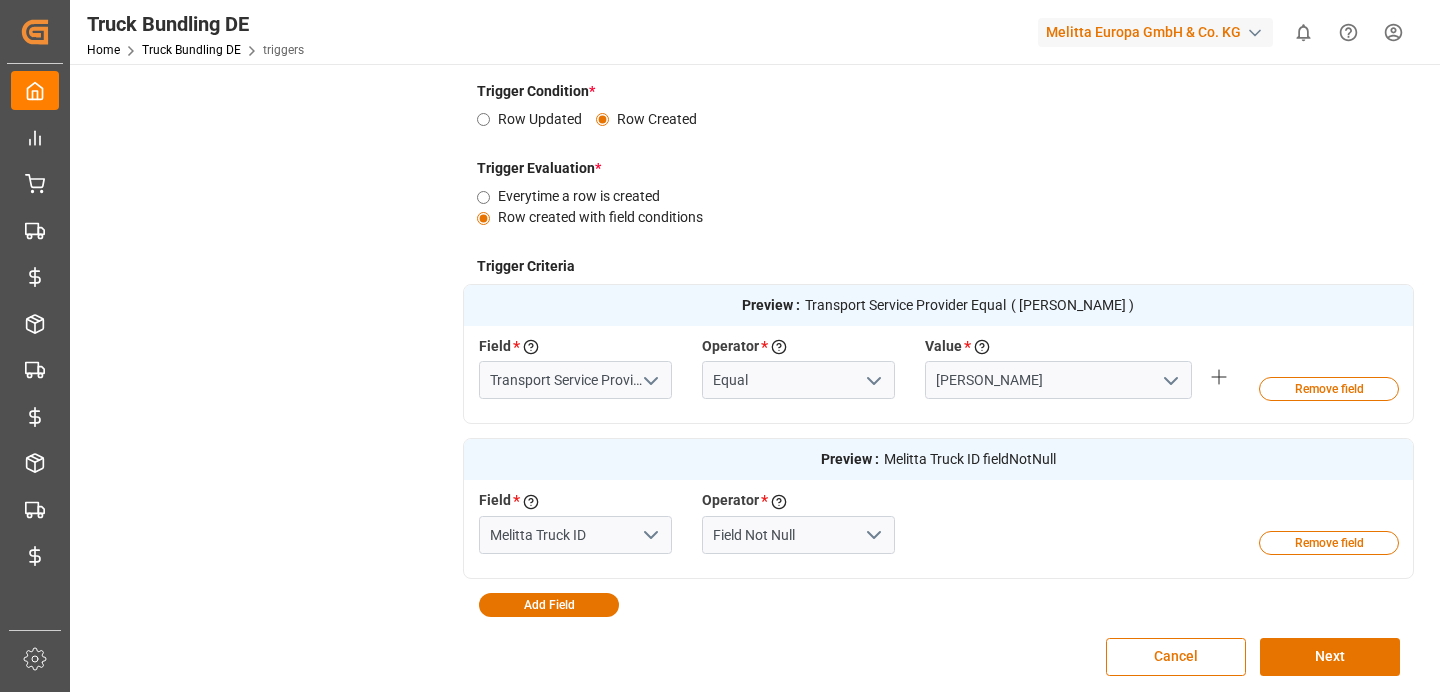 scroll, scrollTop: 0, scrollLeft: 0, axis: both 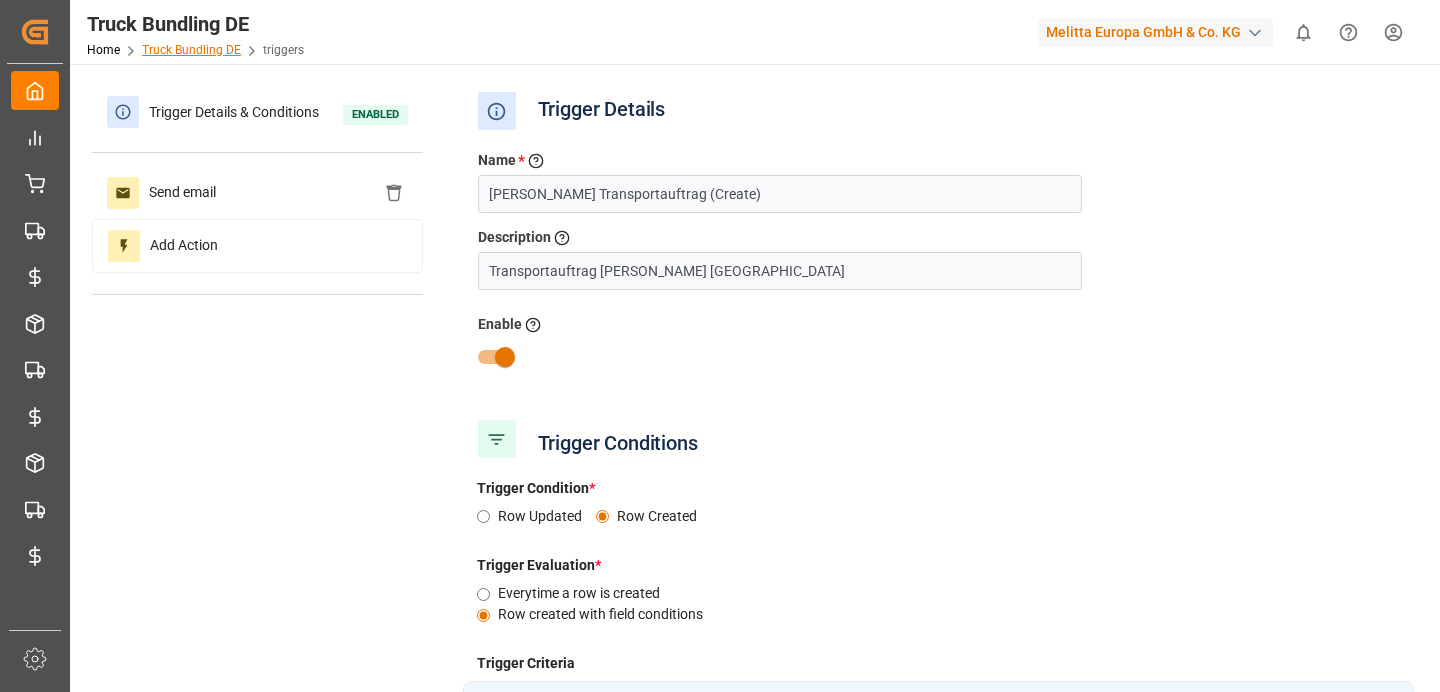 click on "Truck Bundling DE" at bounding box center [191, 50] 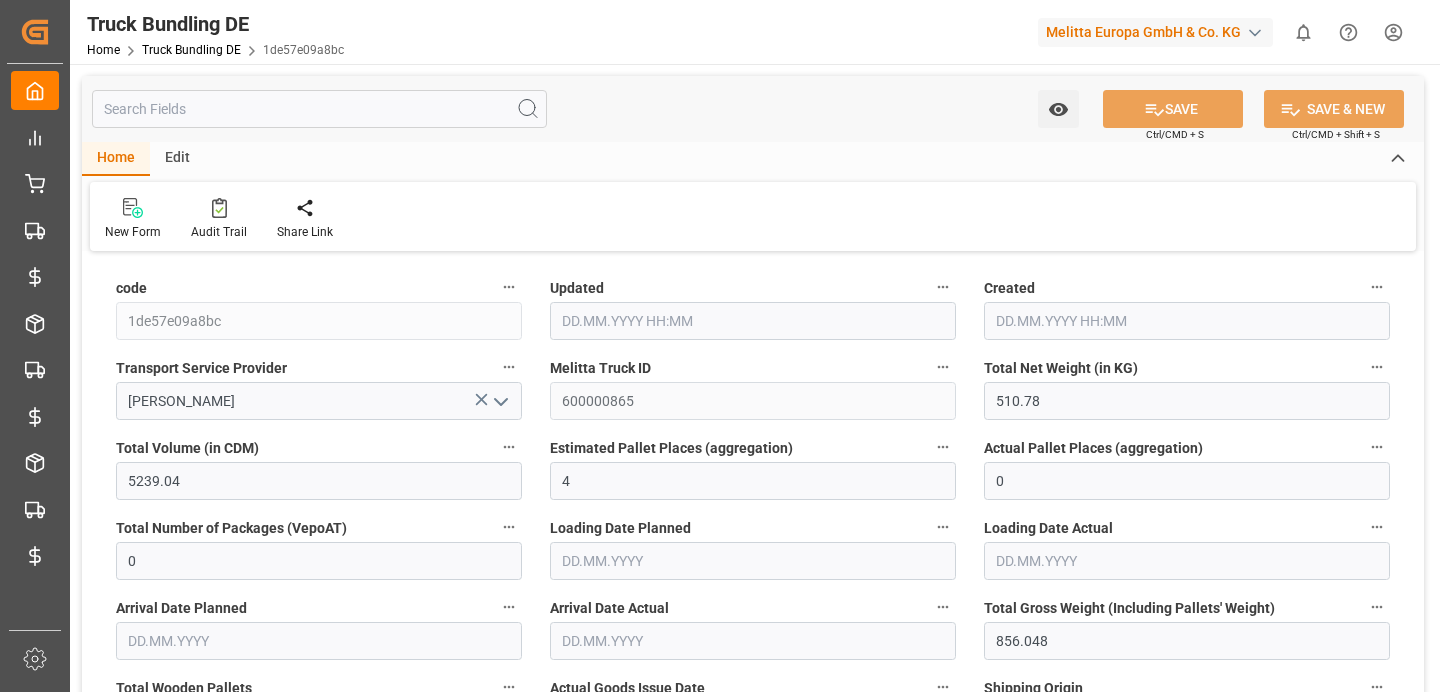 type on "[DATE] 11:28" 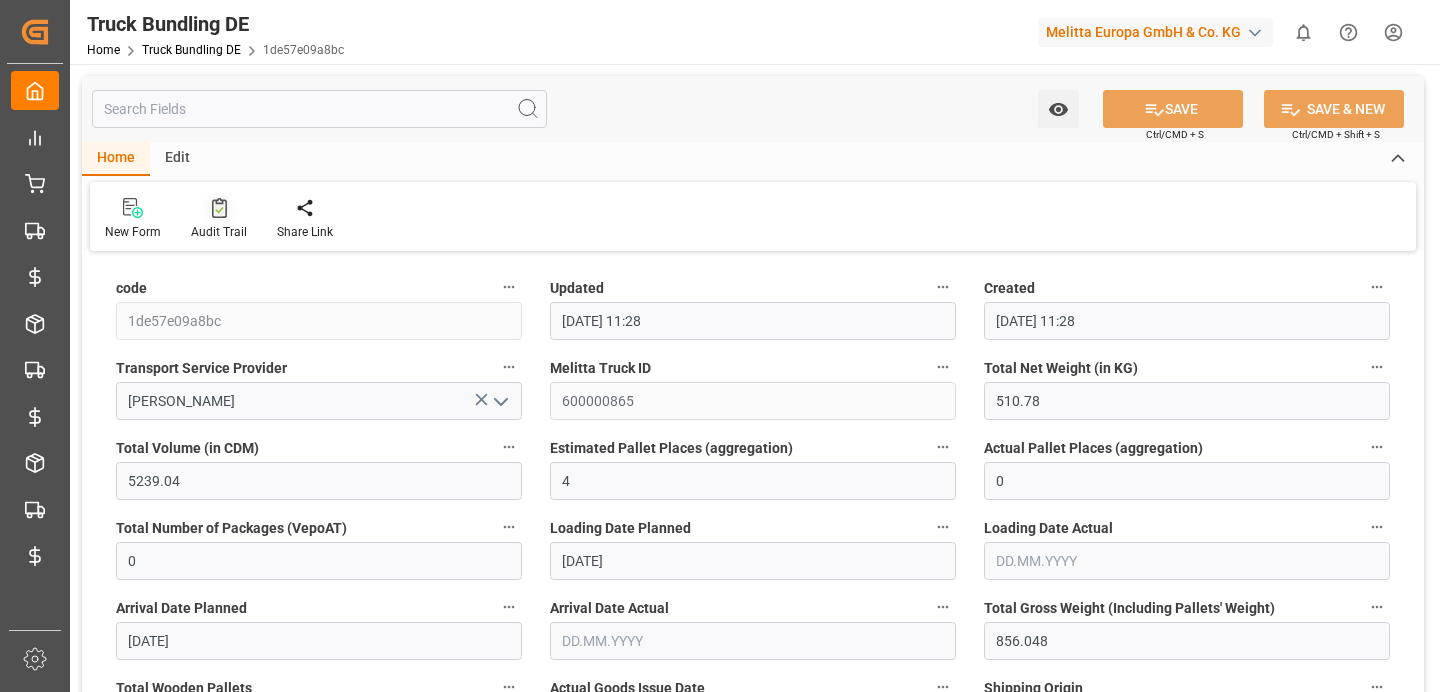 click at bounding box center (219, 207) 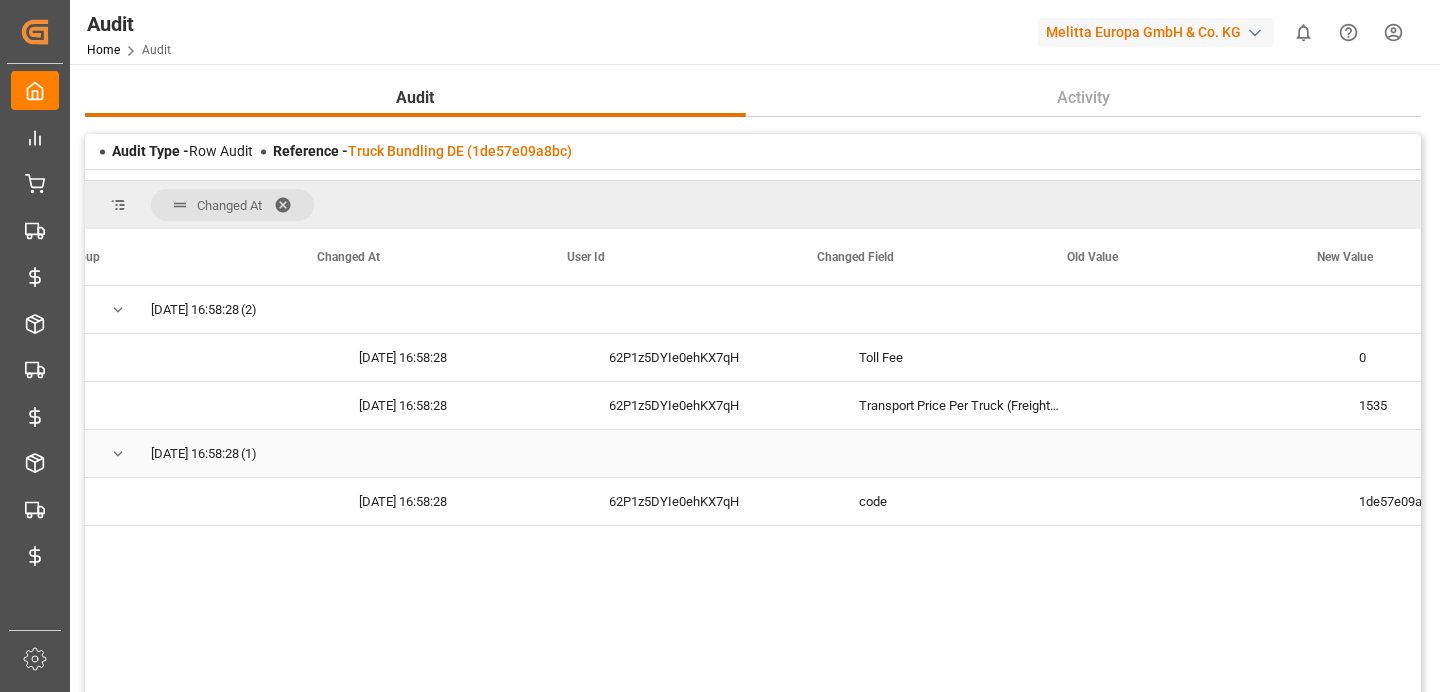 scroll, scrollTop: 0, scrollLeft: 162, axis: horizontal 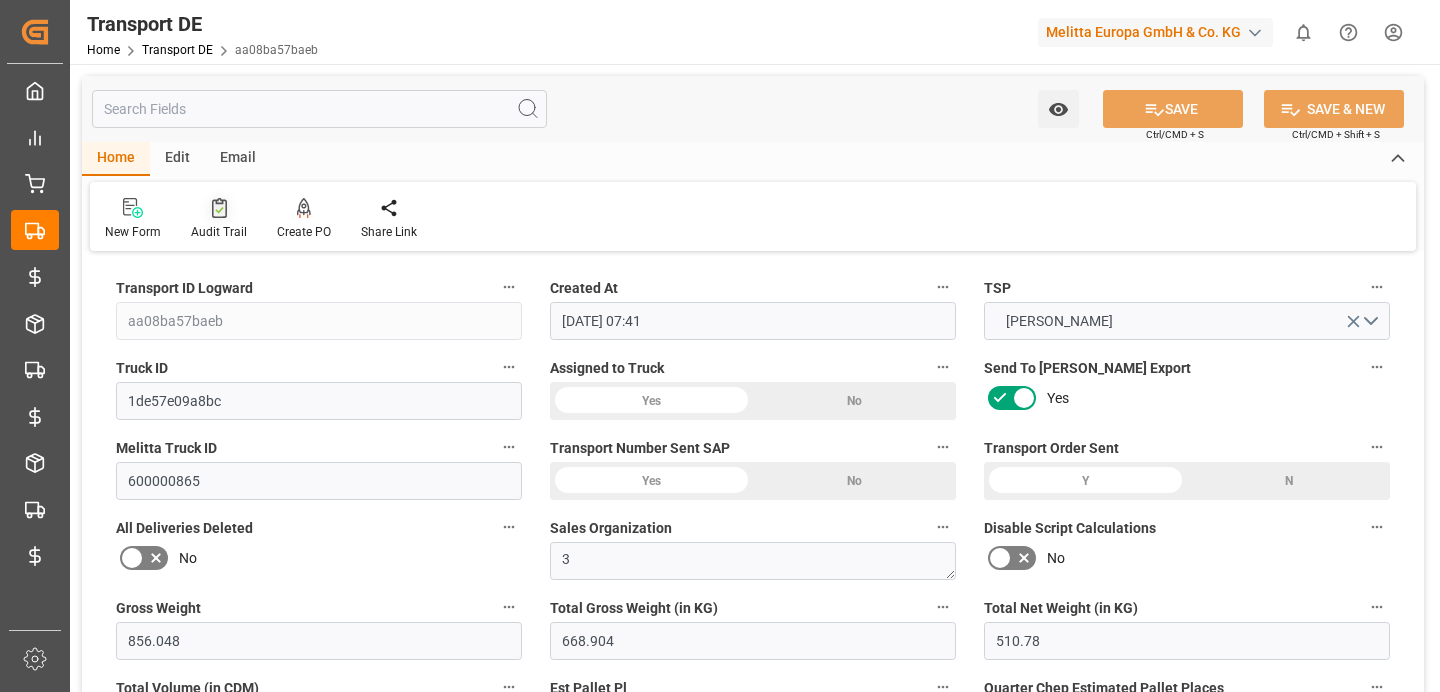 click at bounding box center (219, 207) 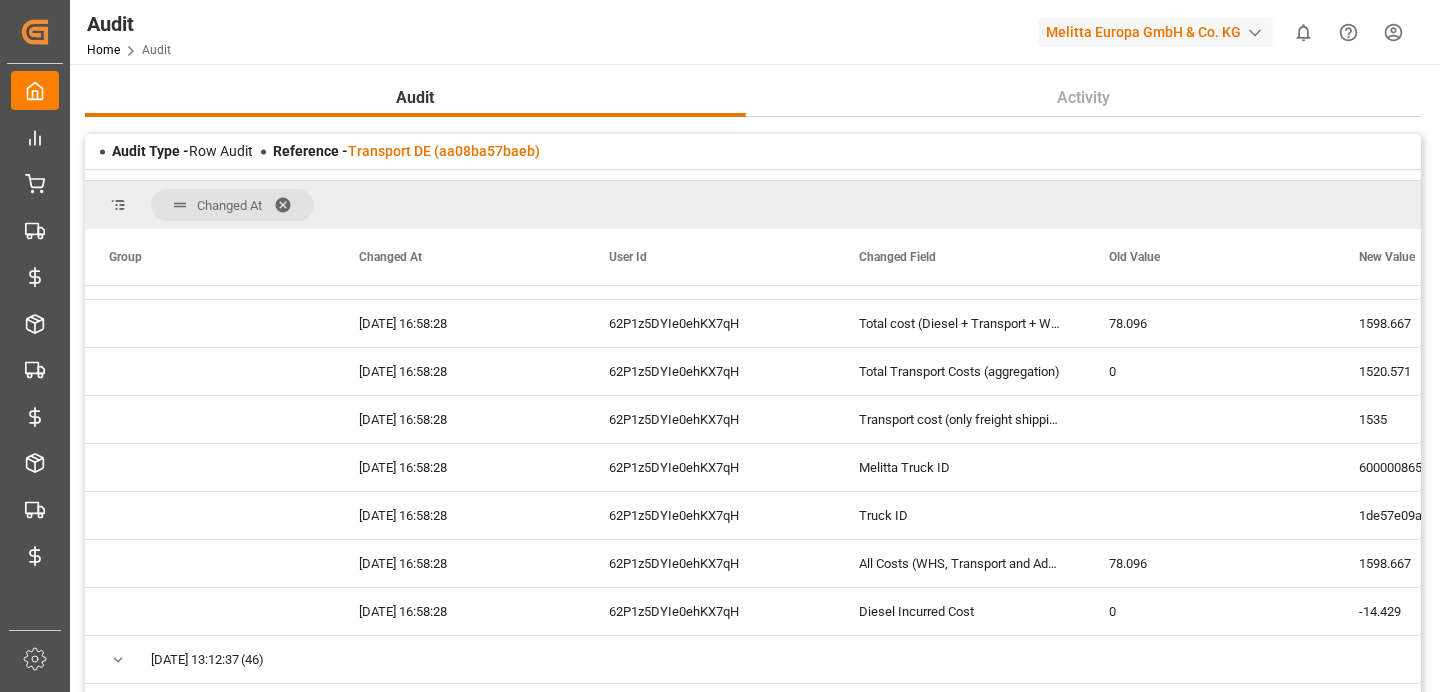scroll, scrollTop: 536, scrollLeft: 0, axis: vertical 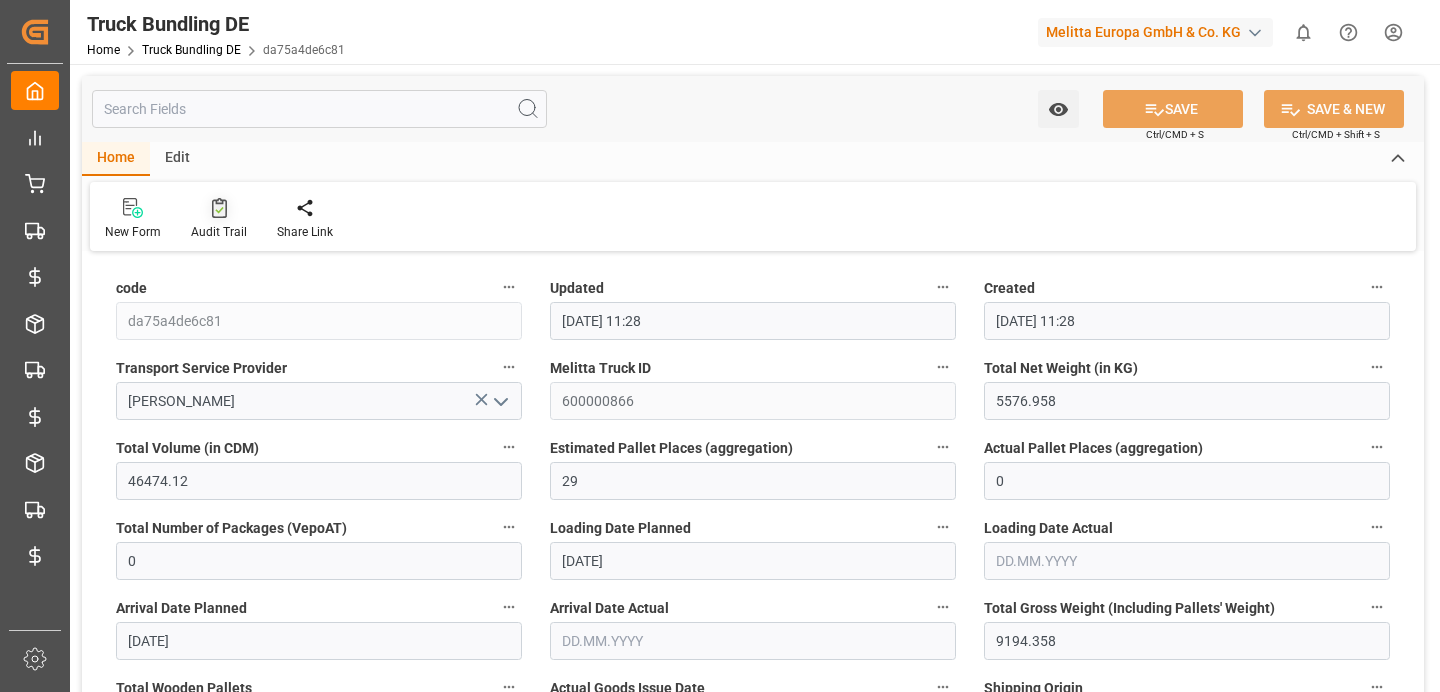 click on "Audit Trail" at bounding box center (219, 219) 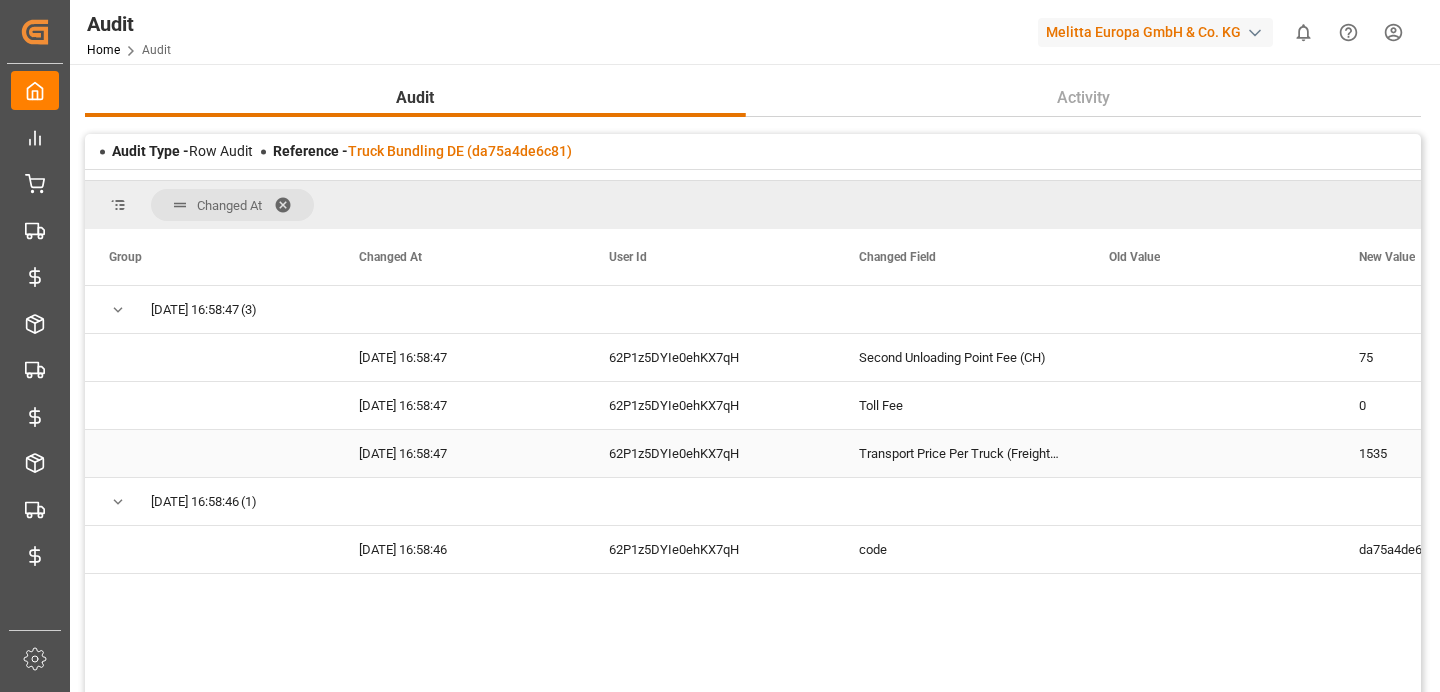 scroll, scrollTop: 0, scrollLeft: 24, axis: horizontal 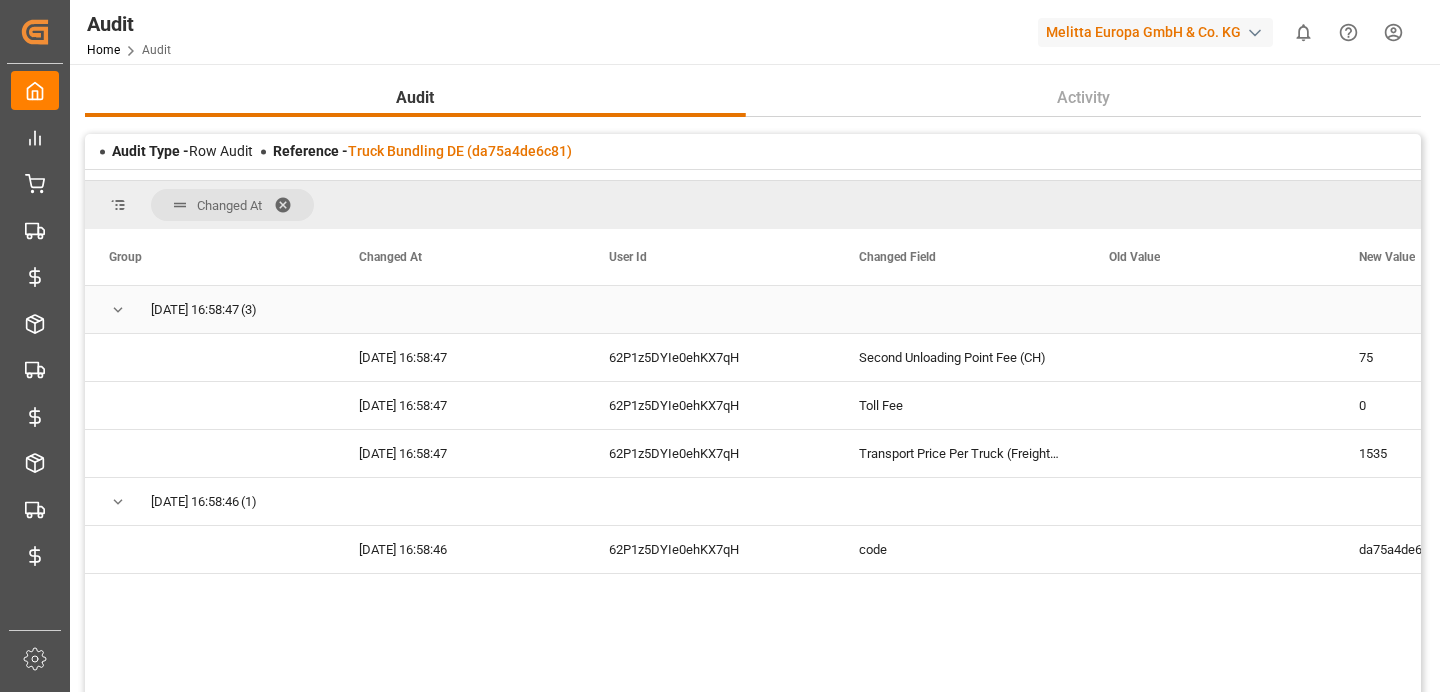 click at bounding box center (118, 310) 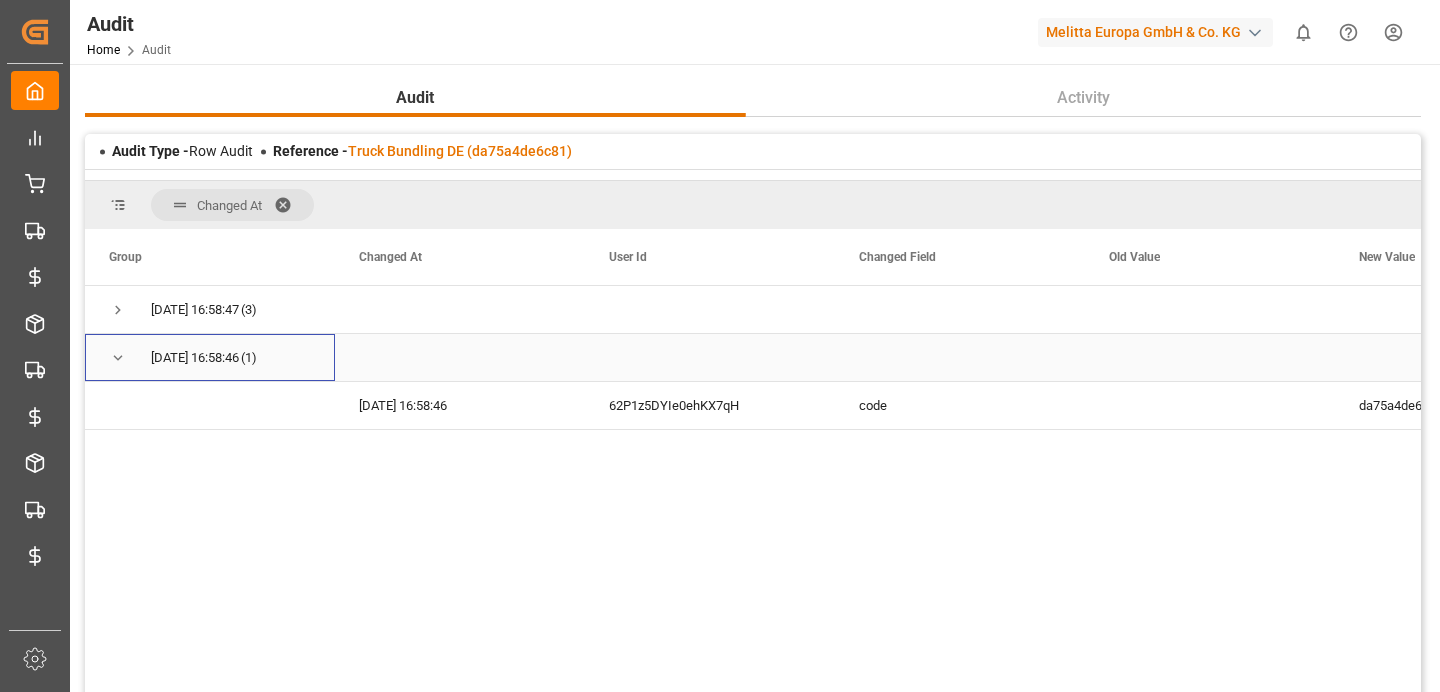 click on "[DATE] 16:58:46
(1)" at bounding box center (210, 357) 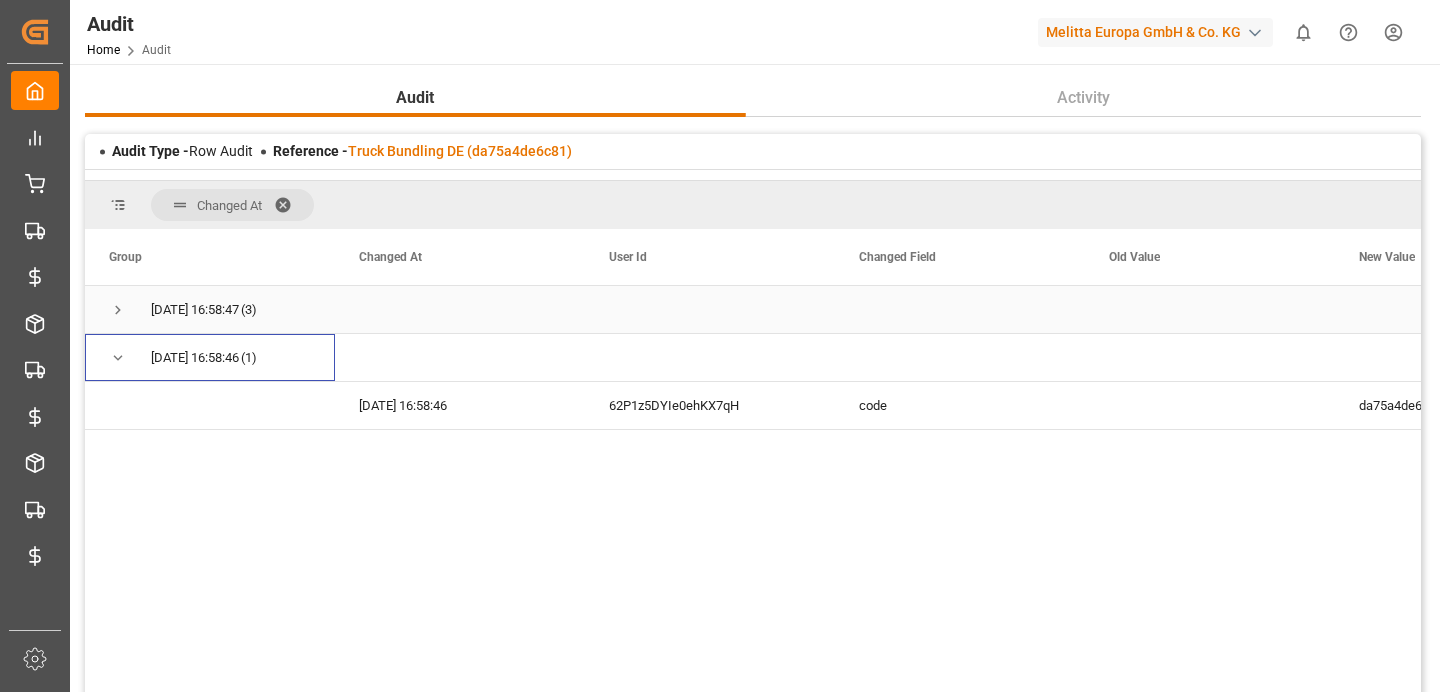 click on "[DATE] 16:58:47" at bounding box center (195, 310) 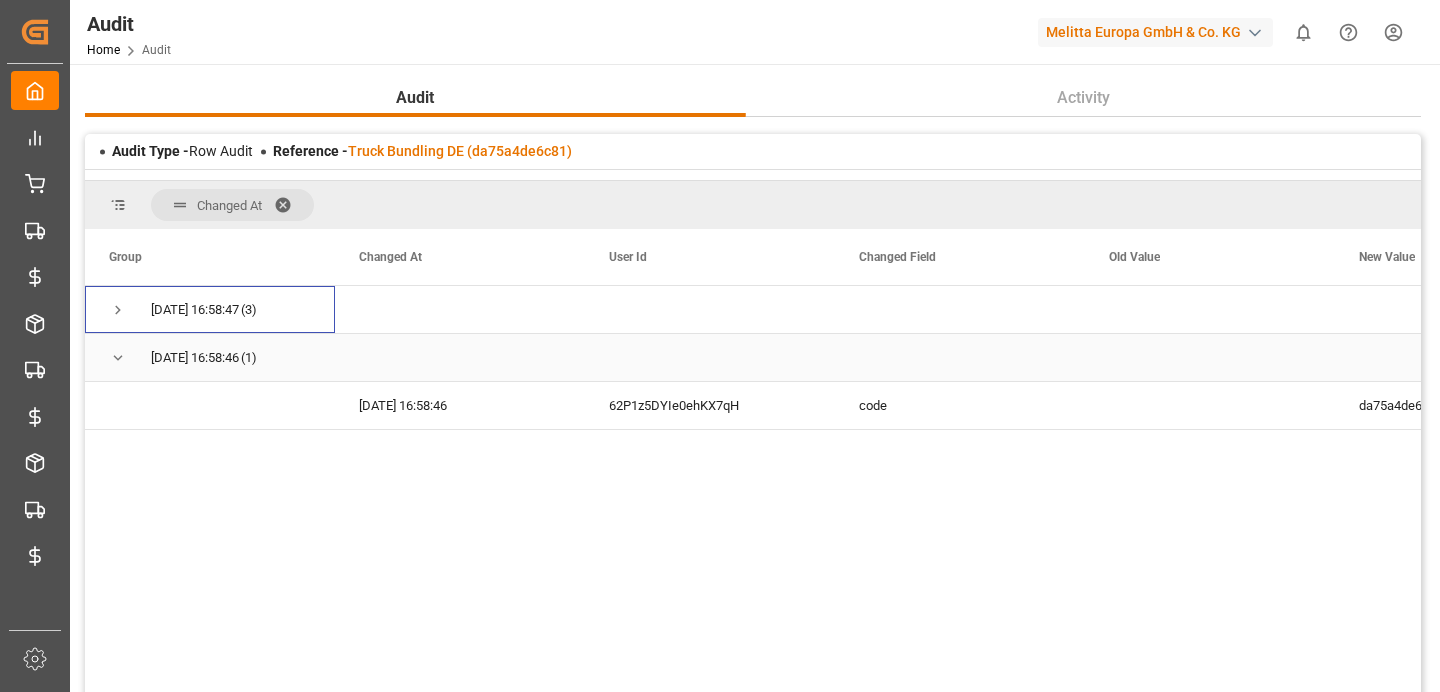 click on "[DATE] 16:58:46" at bounding box center (195, 358) 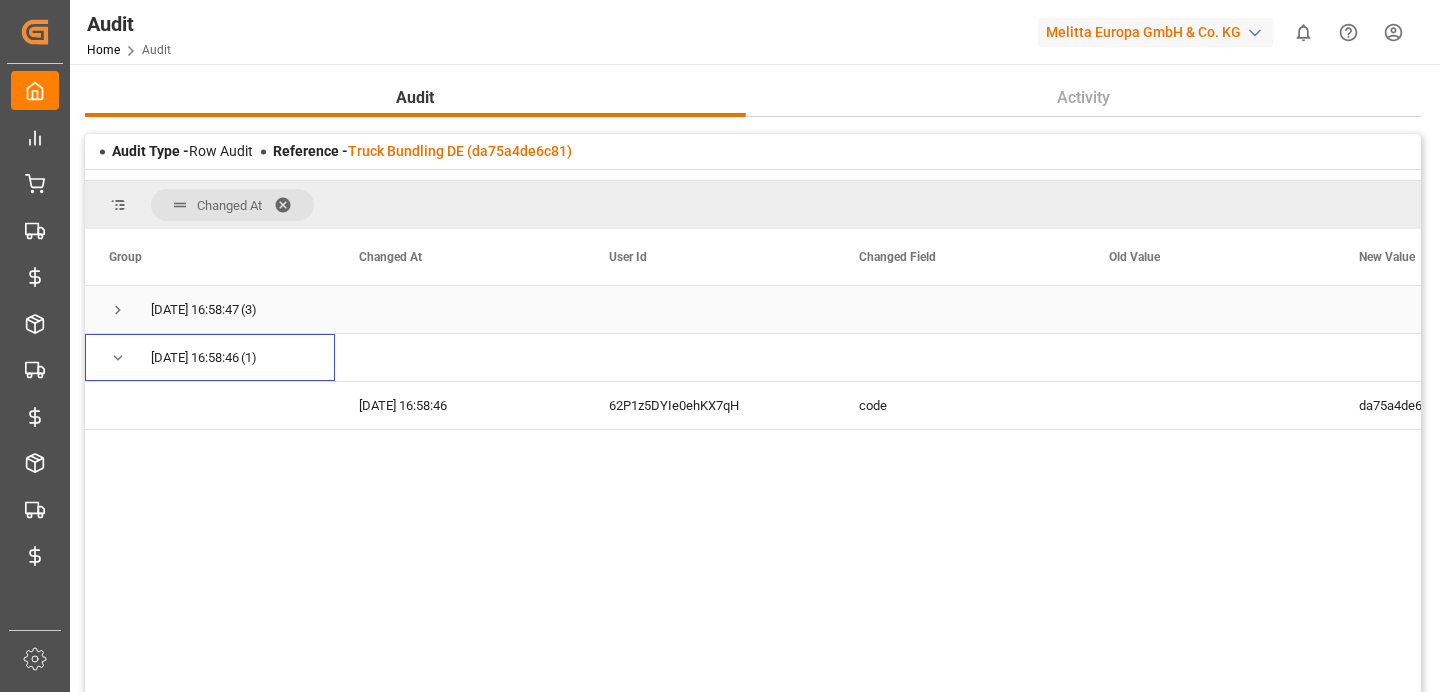 click on "[DATE] 16:58:47" at bounding box center [195, 310] 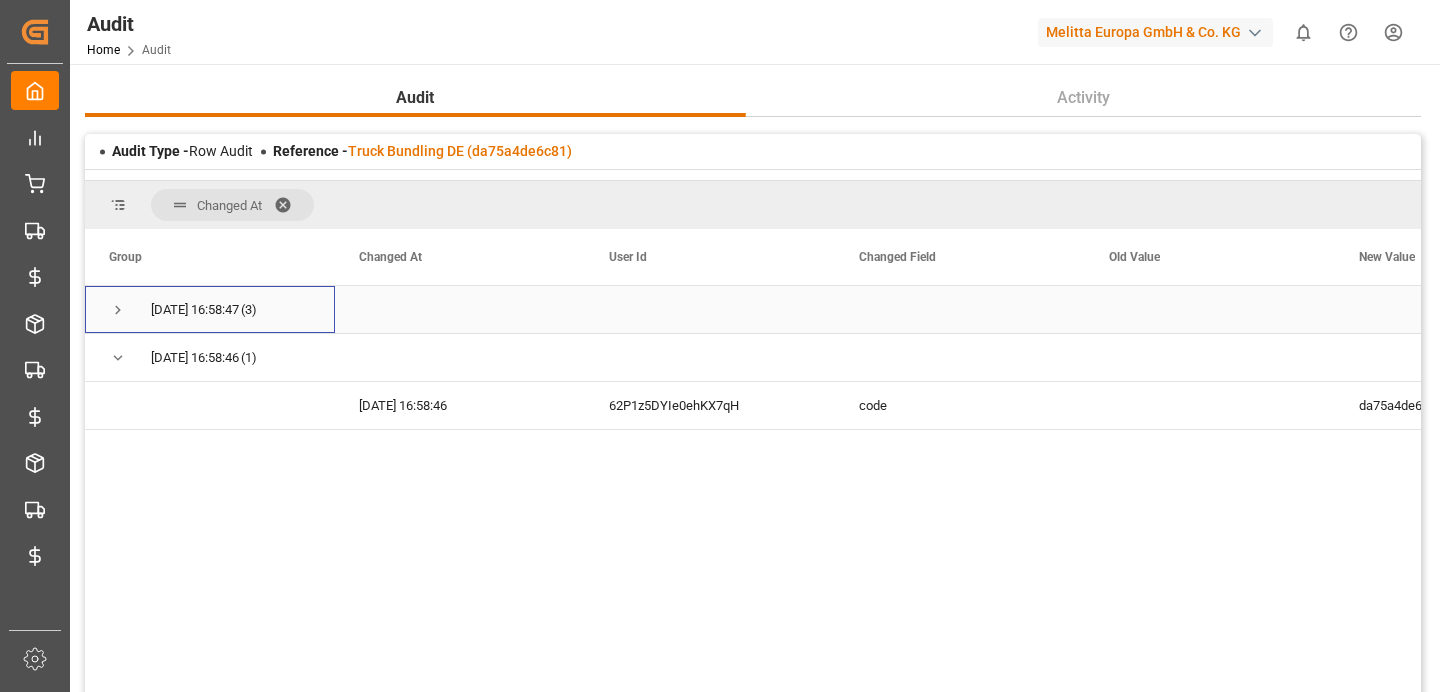 click at bounding box center (118, 310) 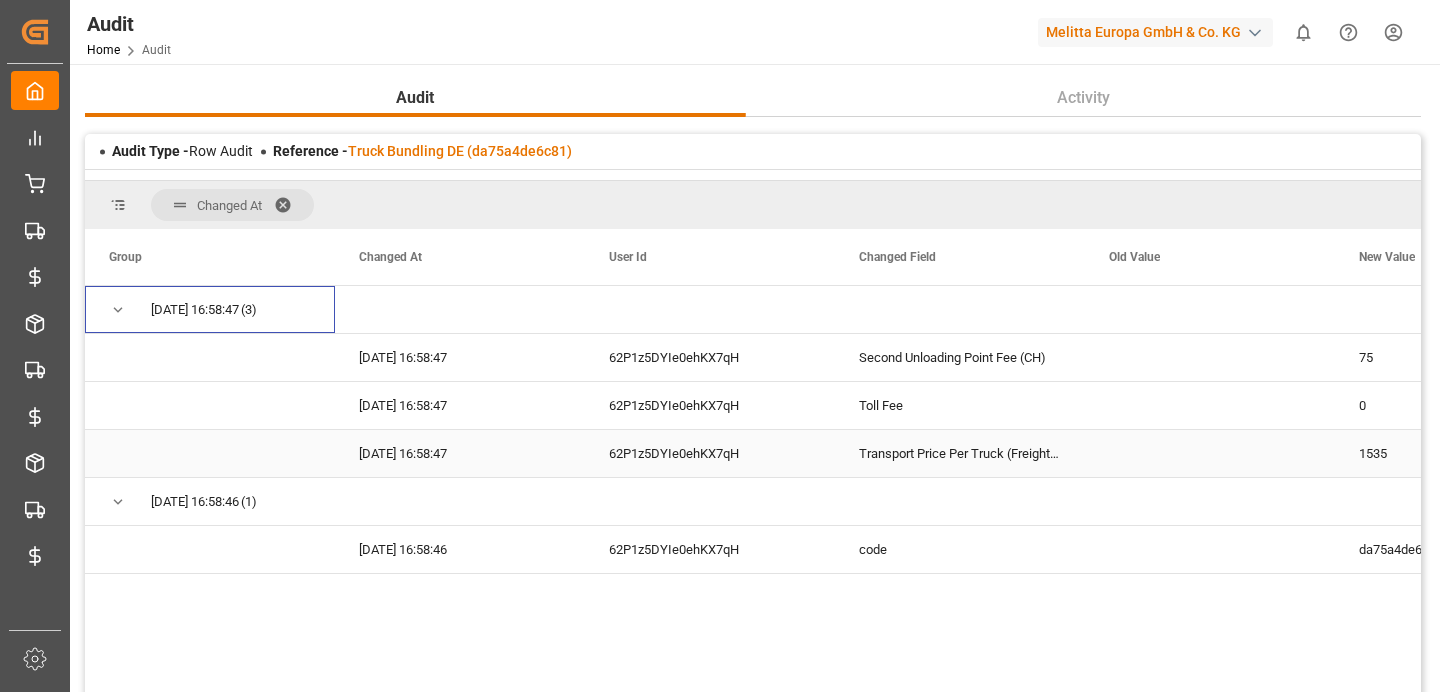scroll, scrollTop: 0, scrollLeft: 25, axis: horizontal 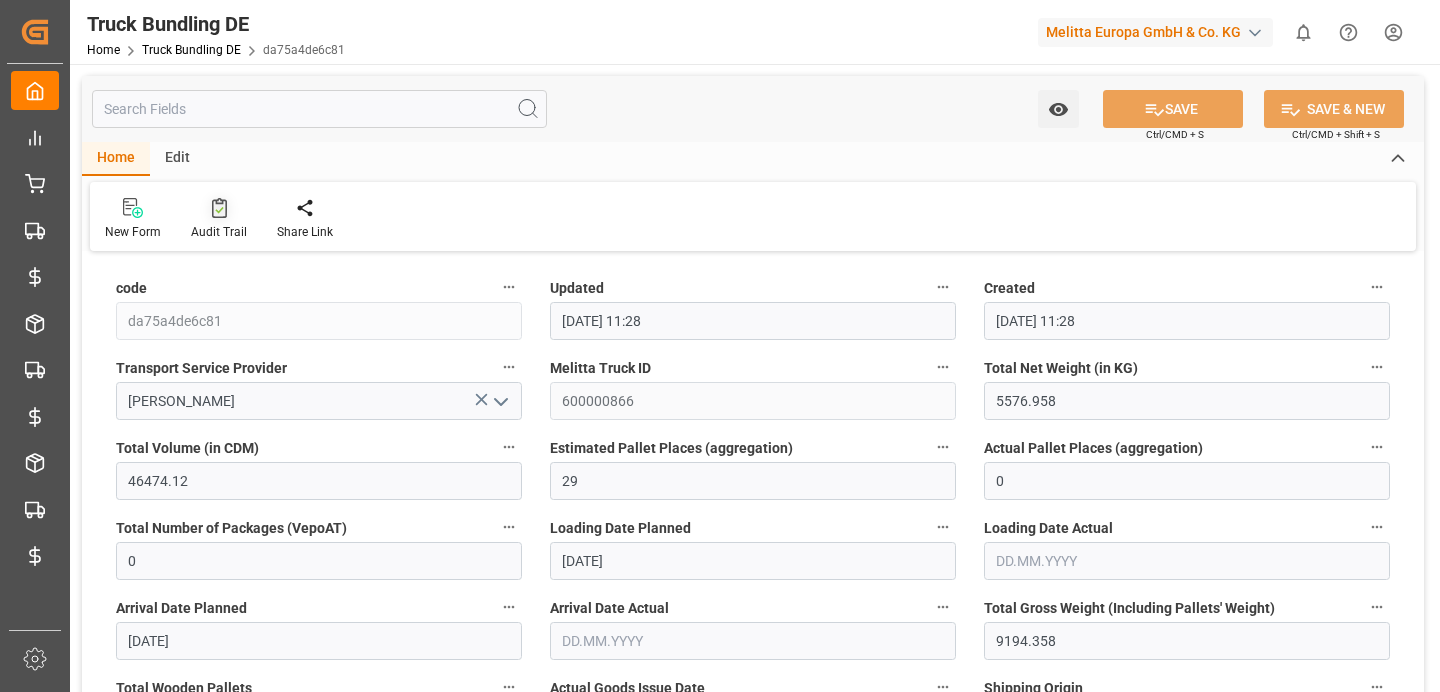 click on "Audit Trail" at bounding box center [219, 219] 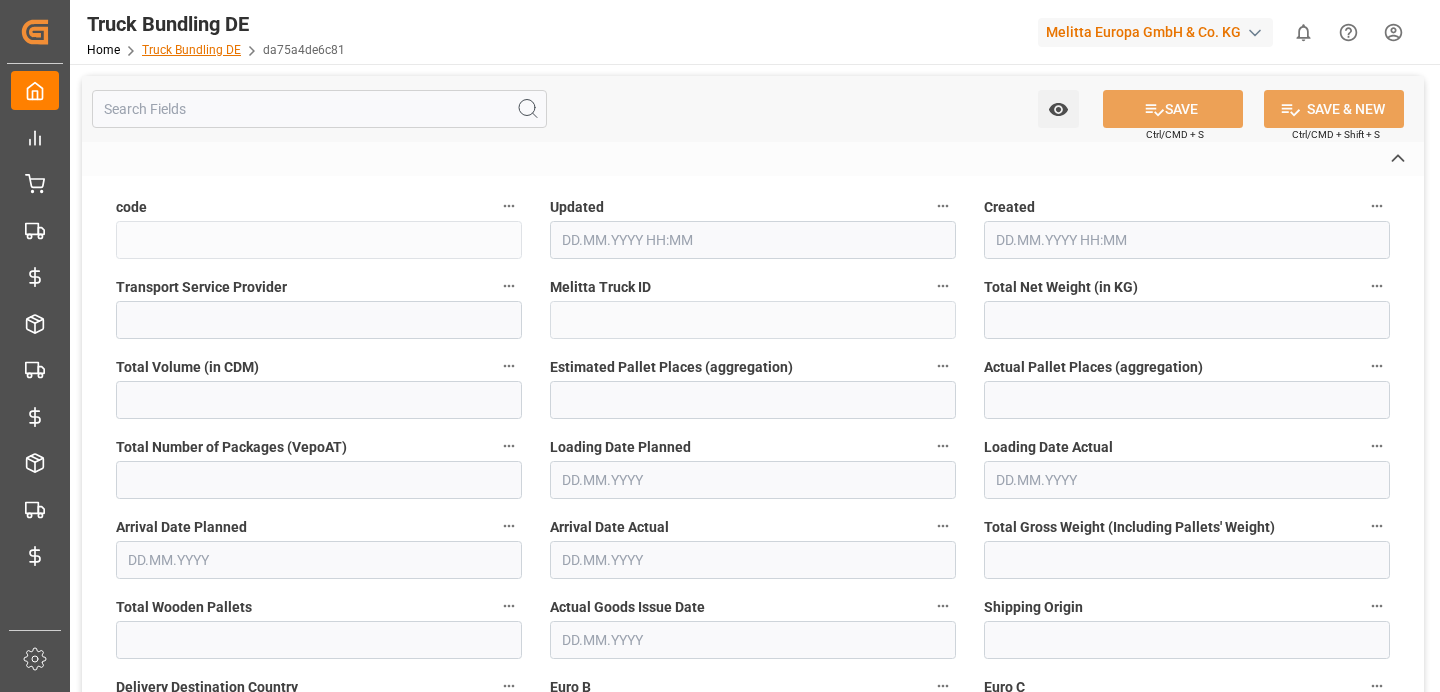 type on "da75a4de6c81" 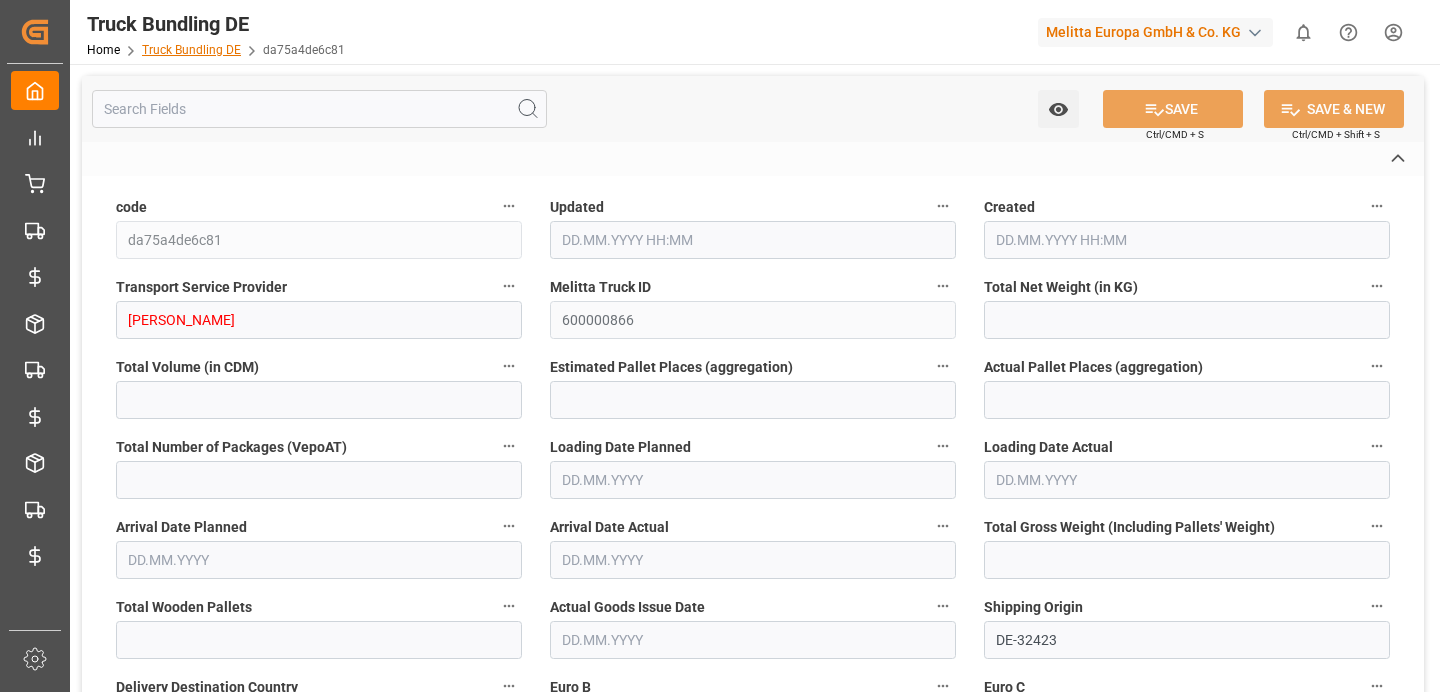 type on "5576.958" 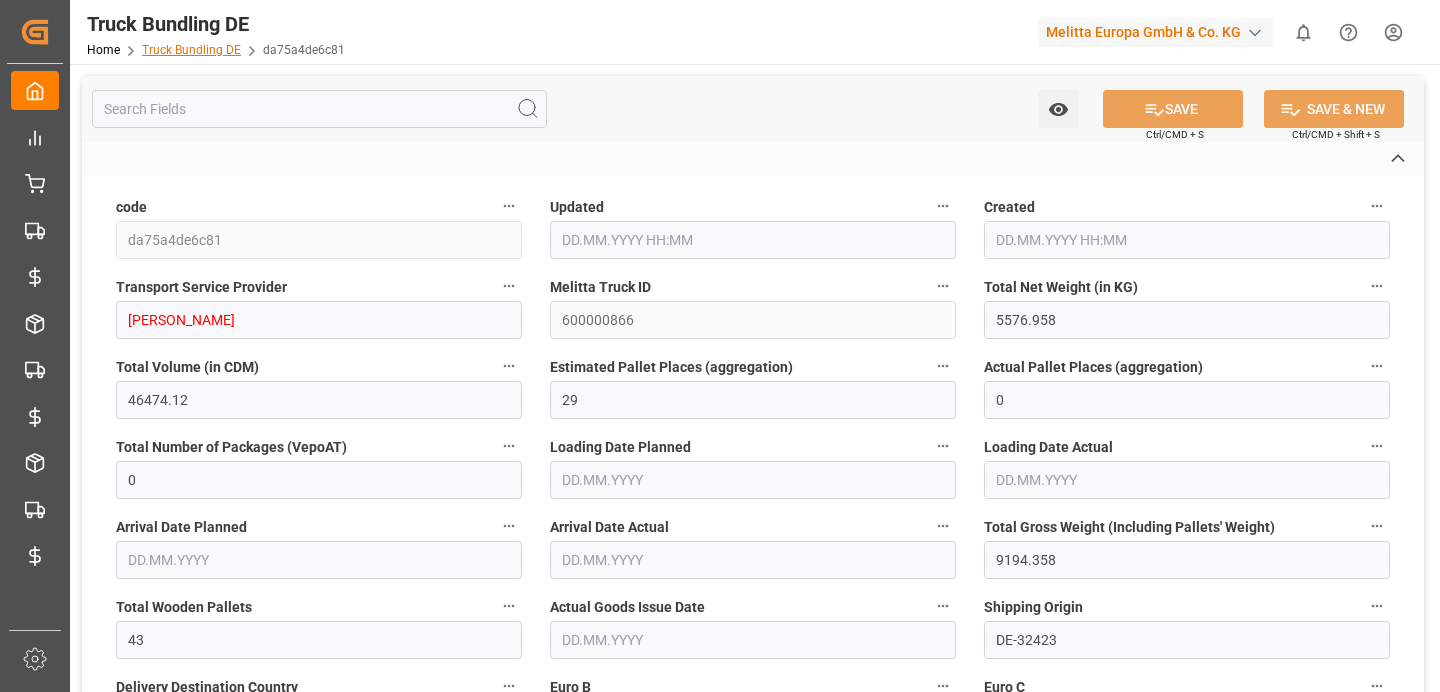 type on "17.07.2025 11:28" 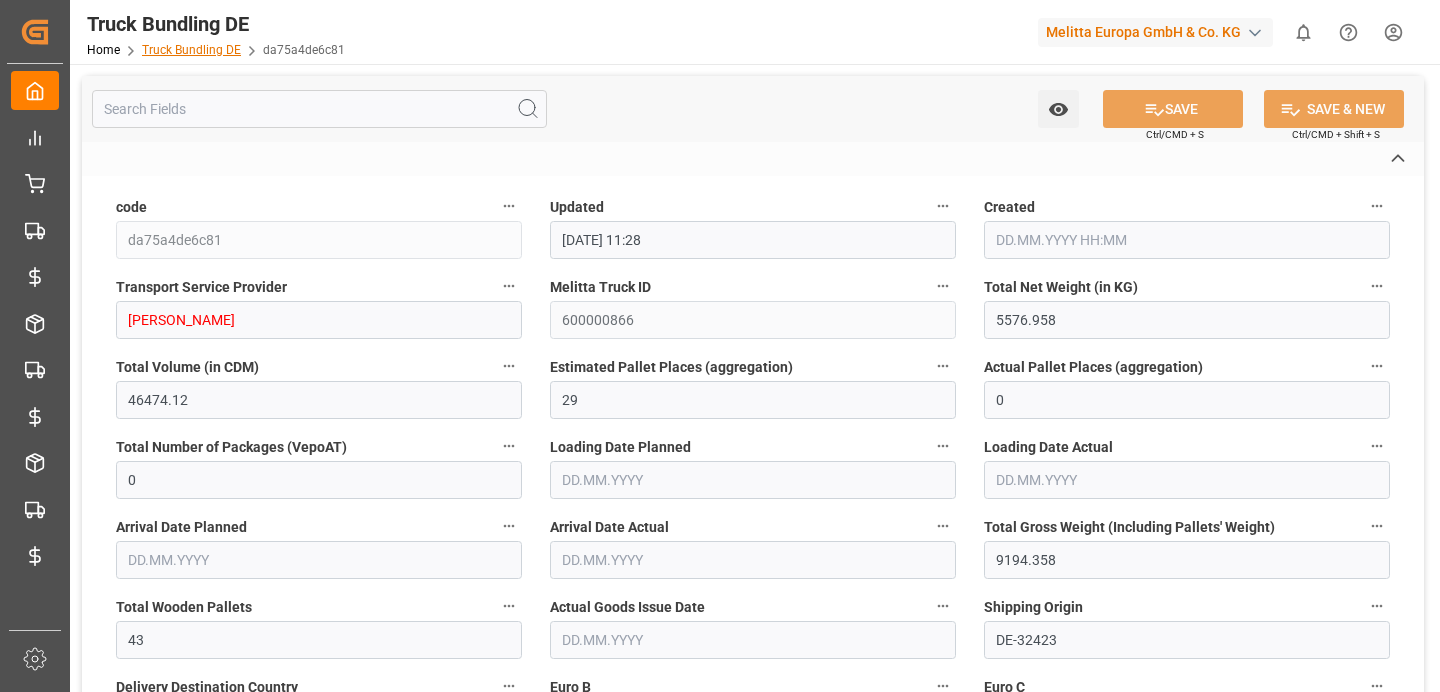 type on "17.07.2025 11:28" 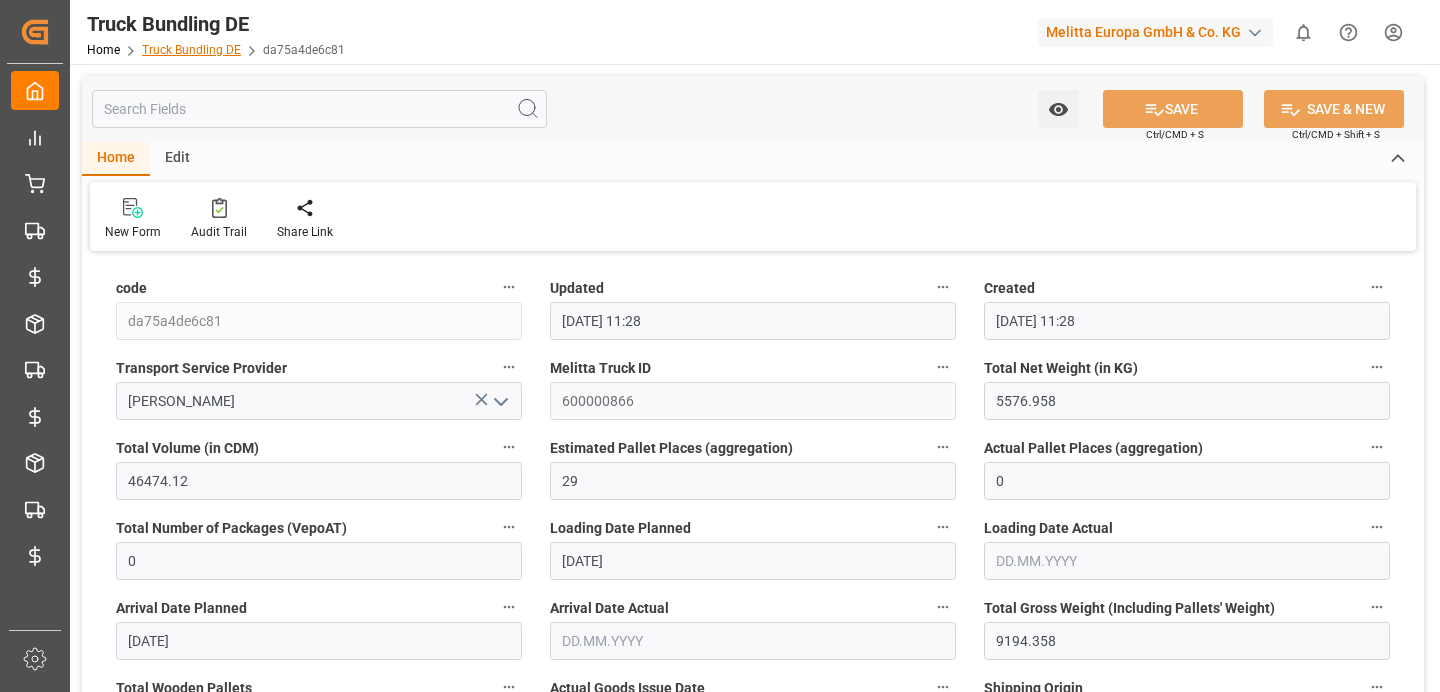 click on "Truck Bundling DE" at bounding box center [191, 50] 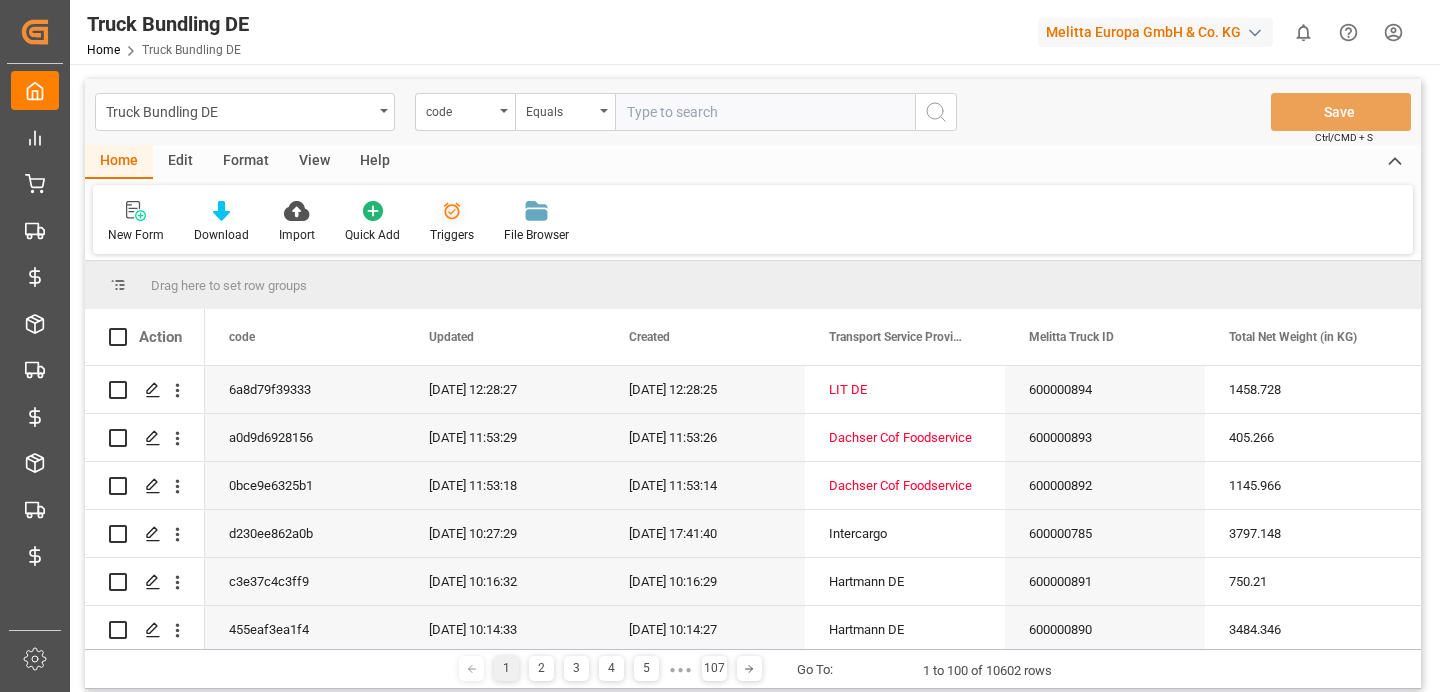 click 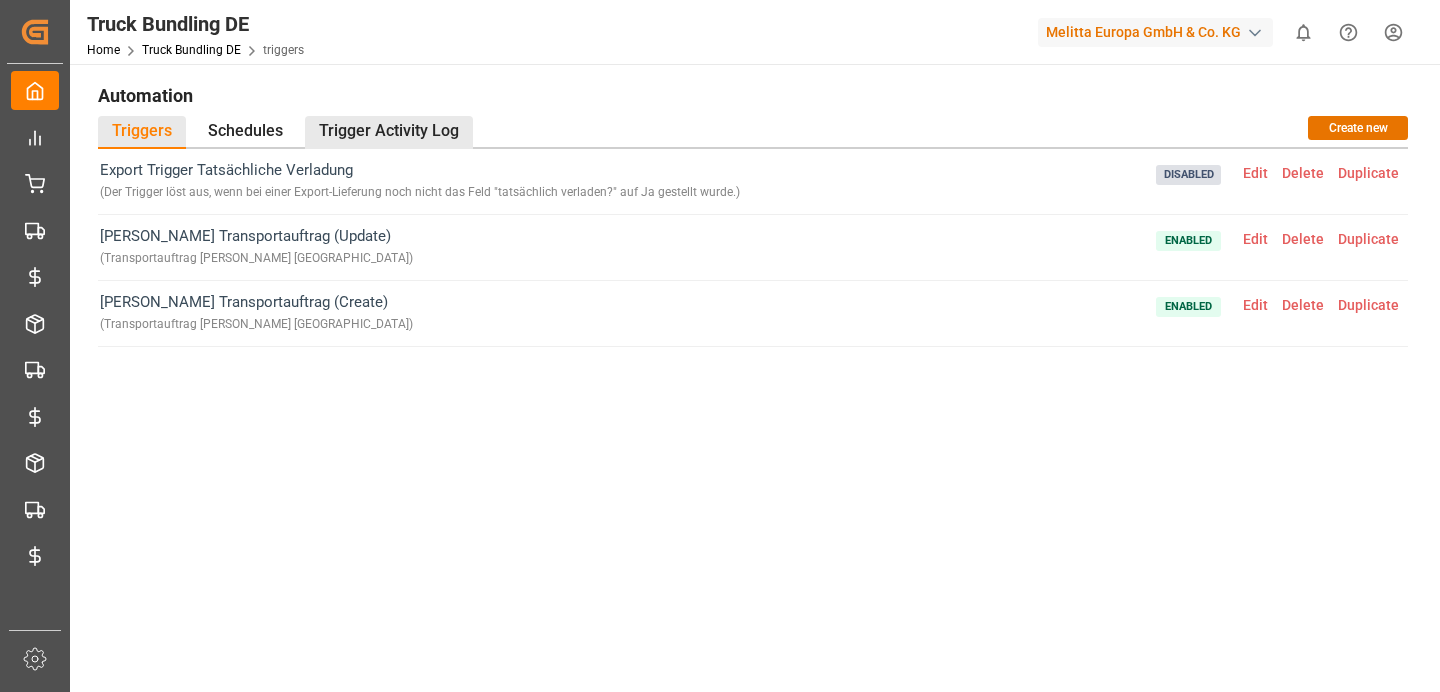 click on "Trigger Activity Log" at bounding box center (389, 132) 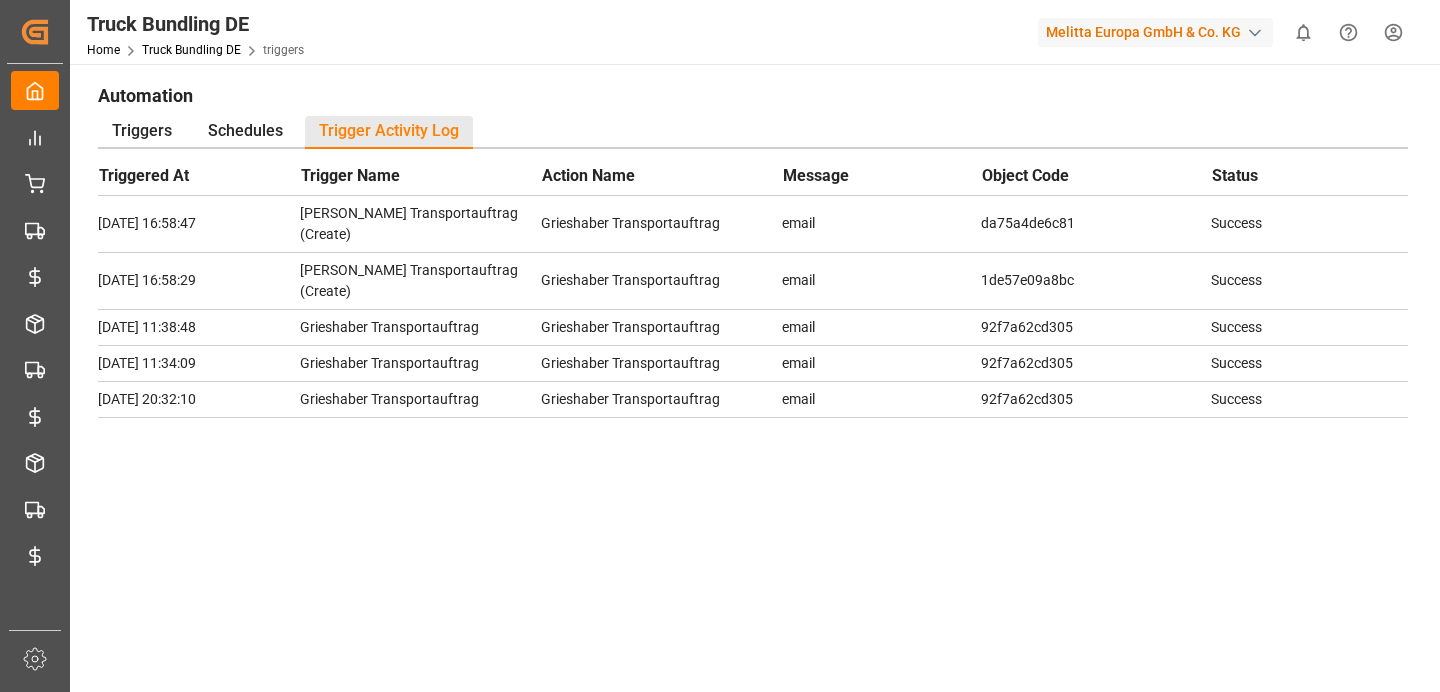 drag, startPoint x: 247, startPoint y: 221, endPoint x: 81, endPoint y: 217, distance: 166.04819 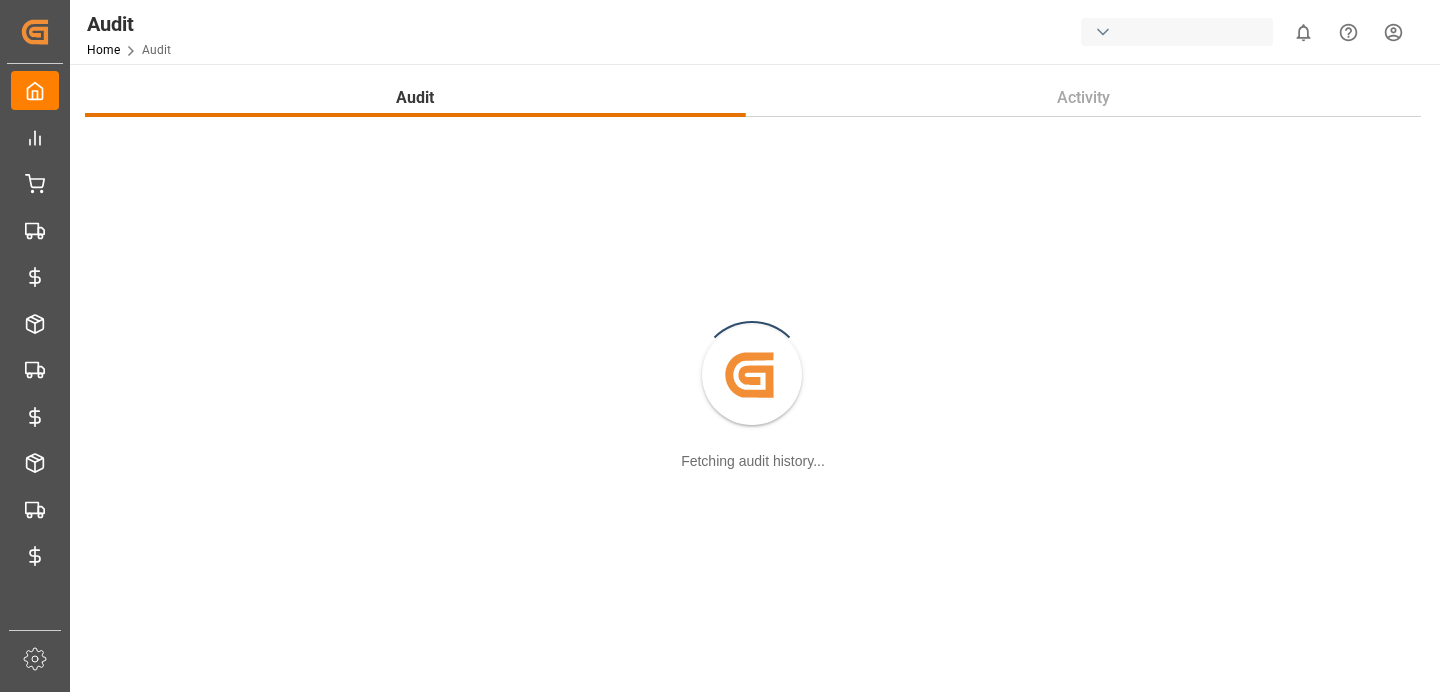 scroll, scrollTop: 0, scrollLeft: 0, axis: both 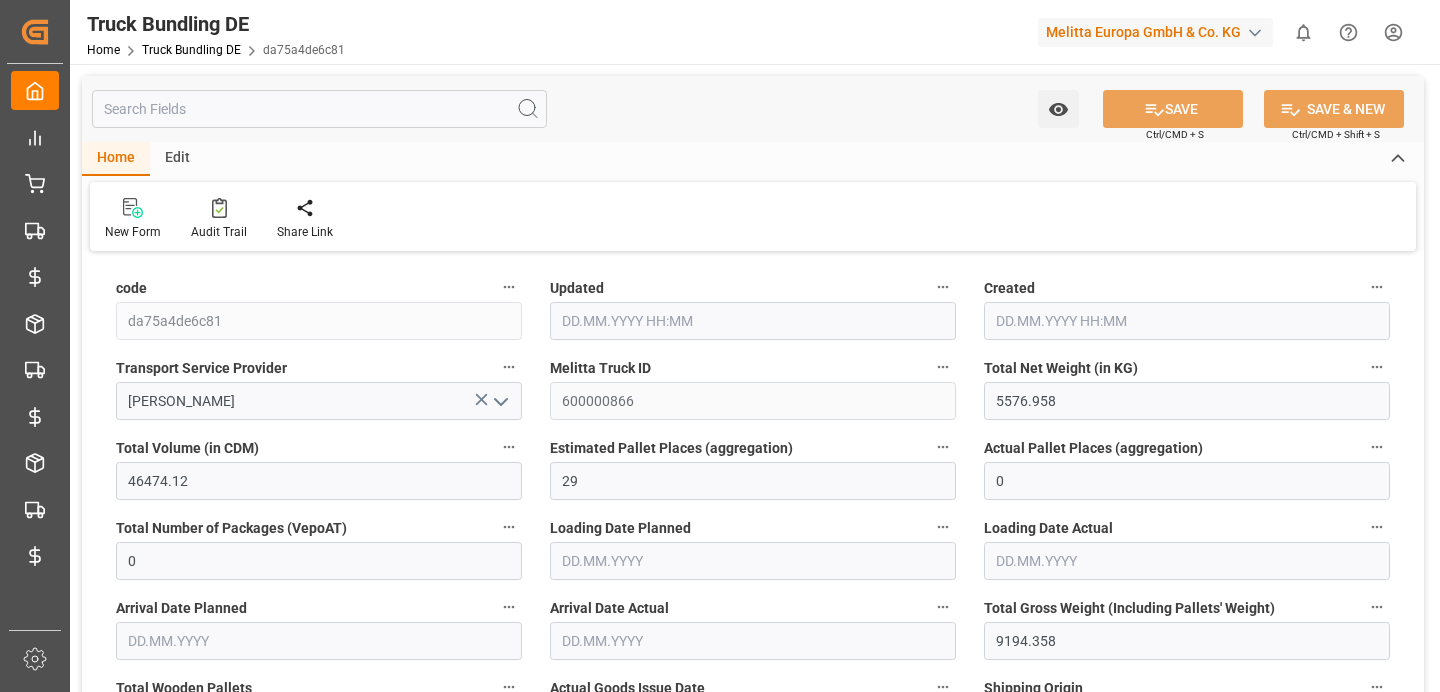 type on "[DATE] 11:28" 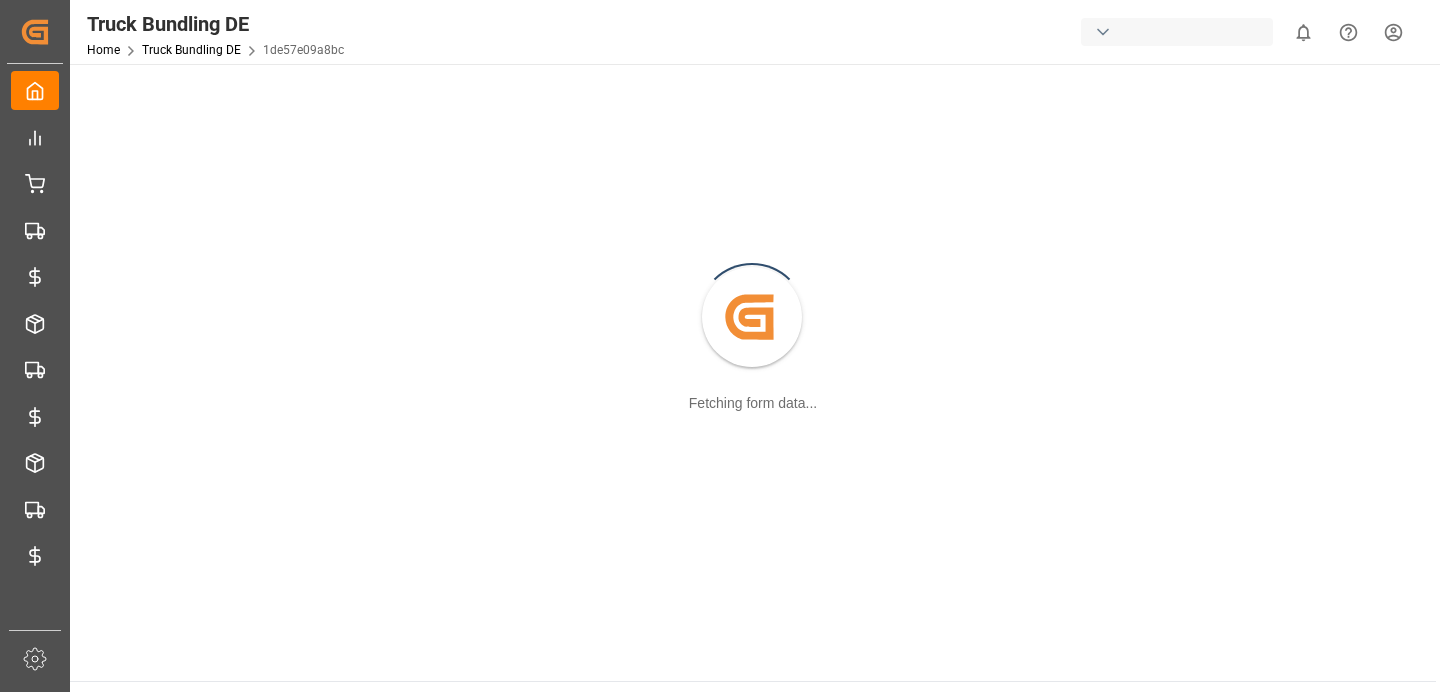 scroll, scrollTop: 0, scrollLeft: 0, axis: both 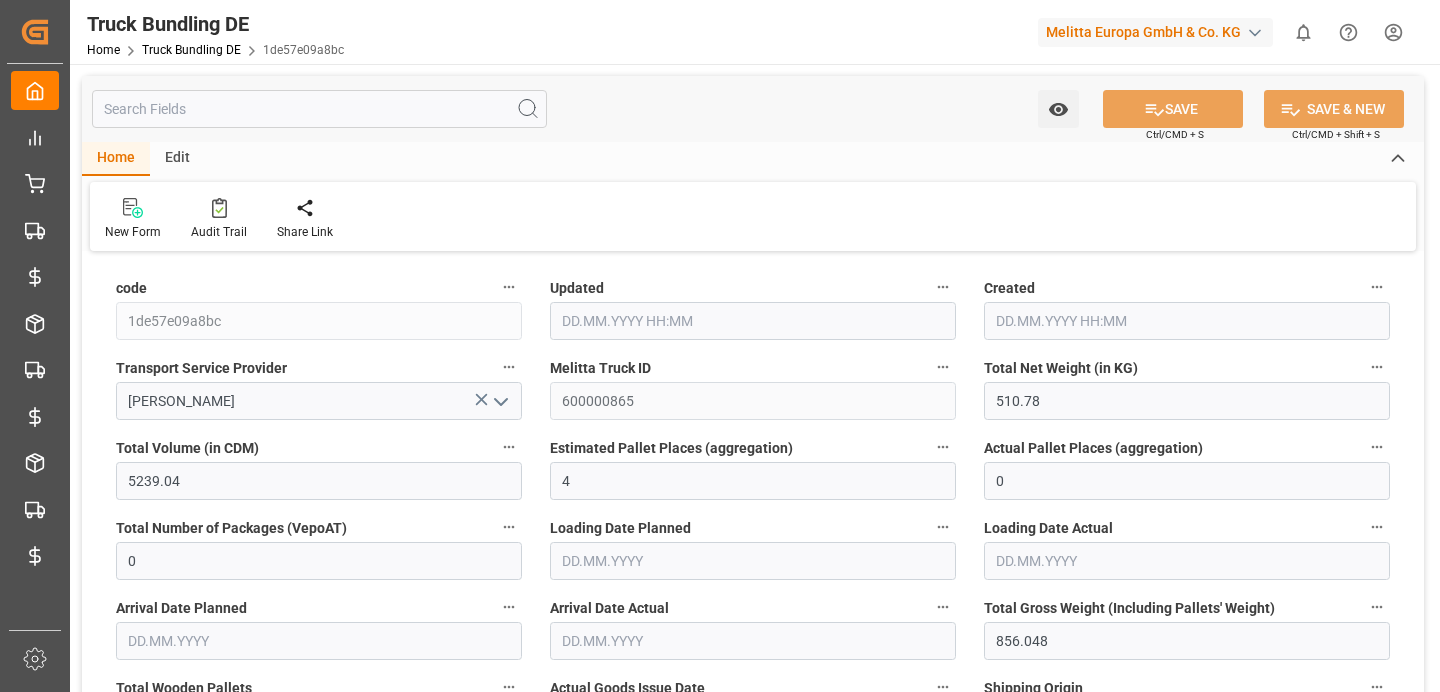 type on "[DATE] 11:28" 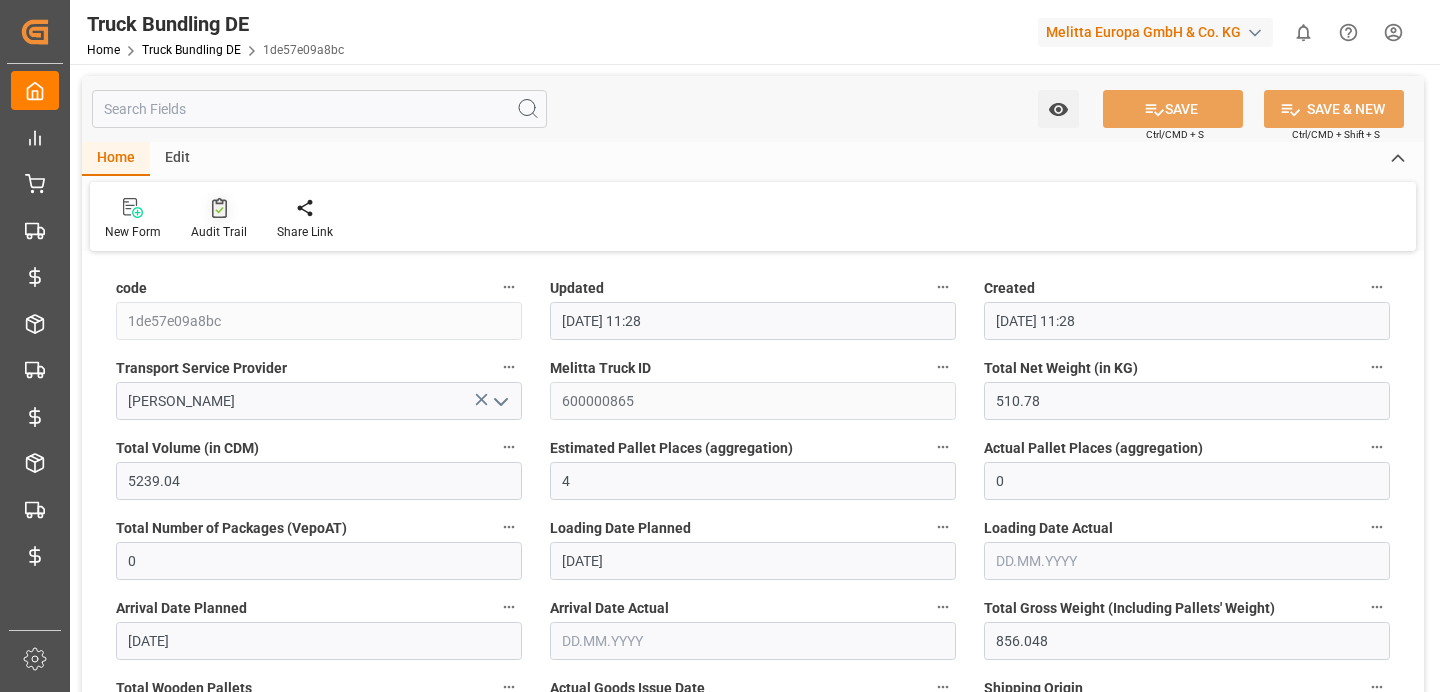 click at bounding box center [219, 207] 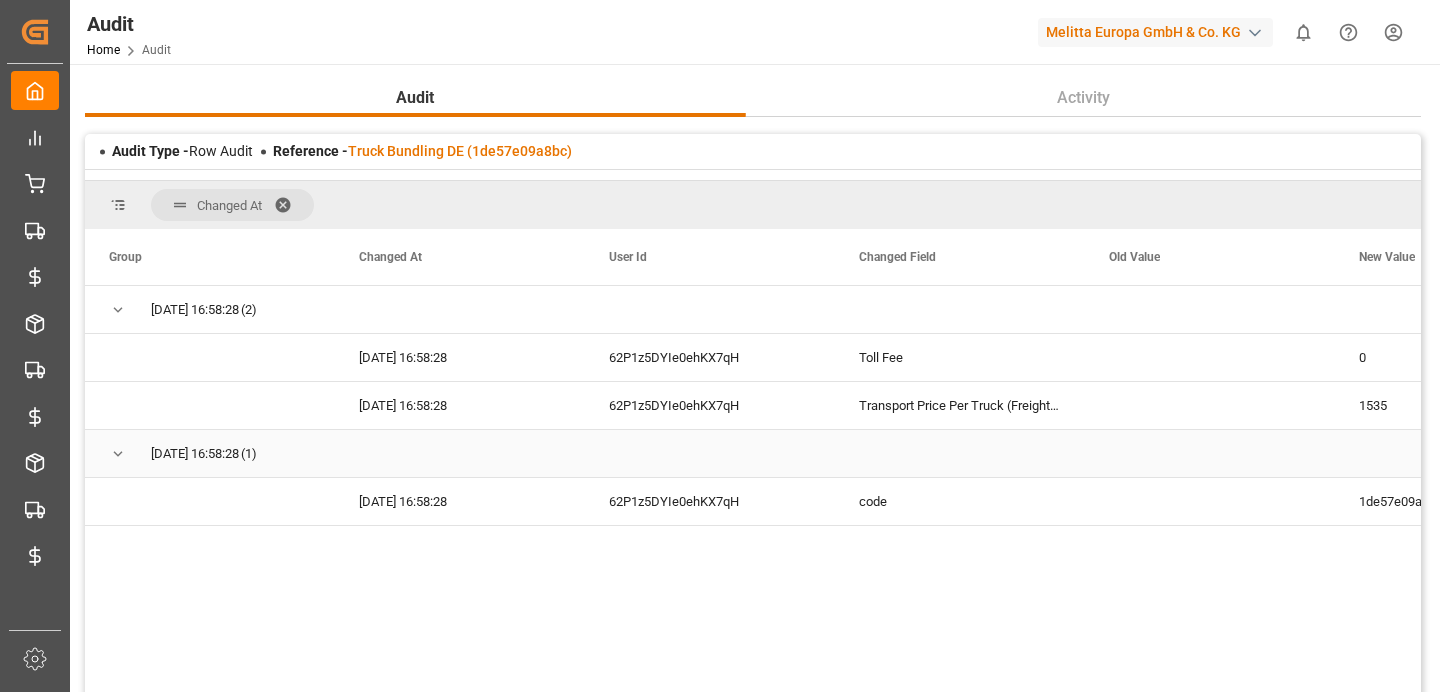 scroll, scrollTop: 0, scrollLeft: 96, axis: horizontal 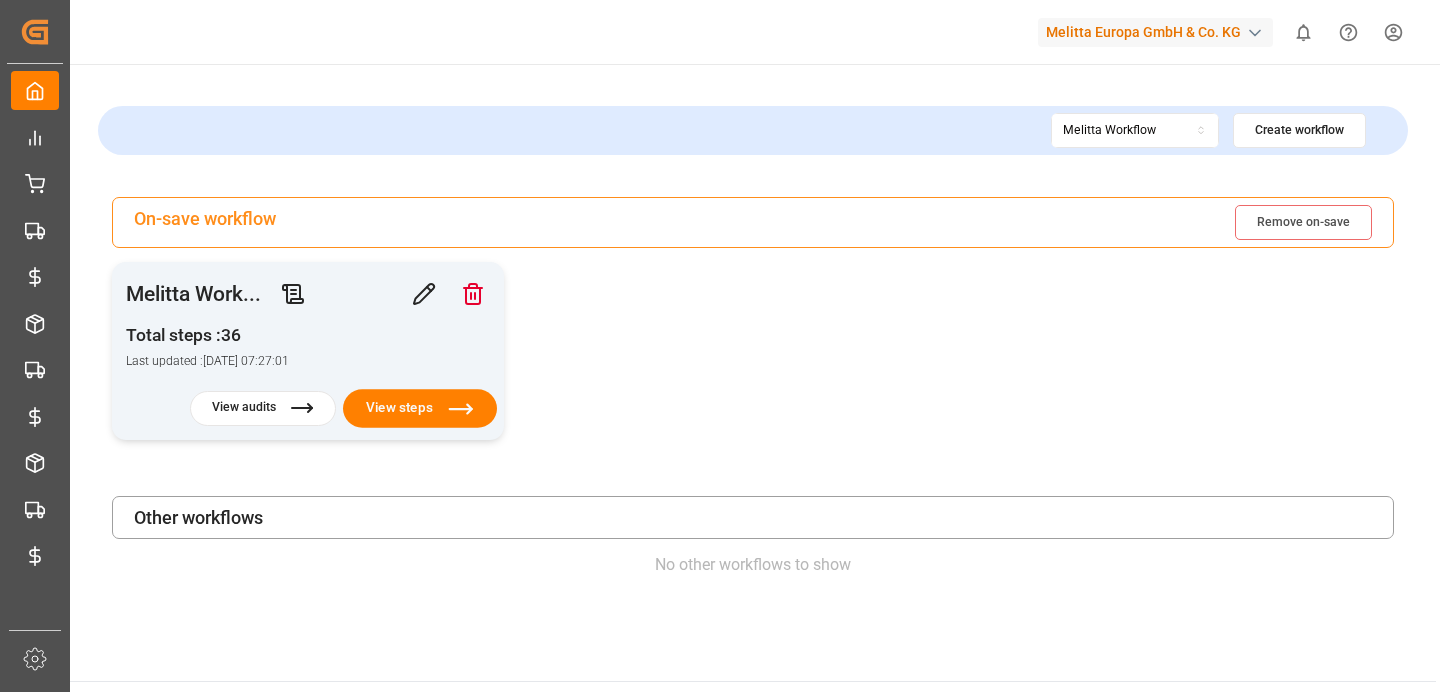click on "View steps" at bounding box center [420, 408] 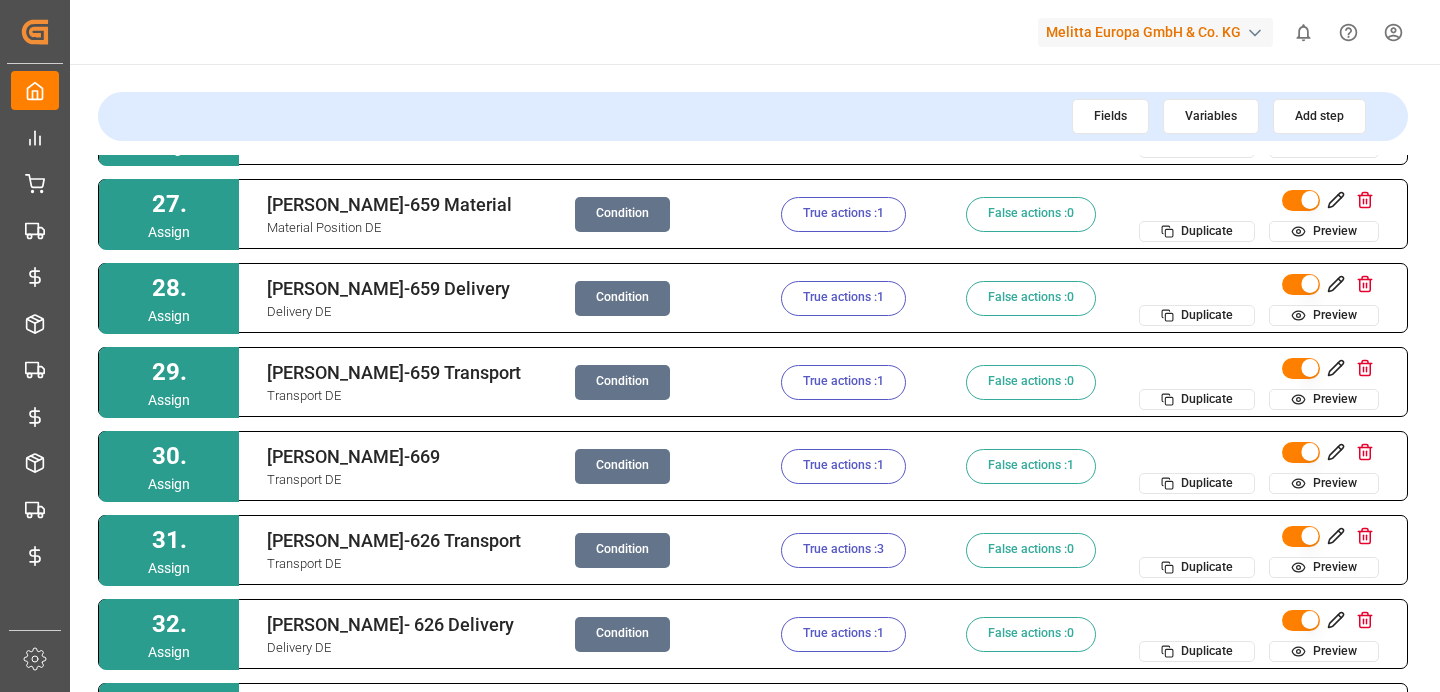 scroll, scrollTop: 2470, scrollLeft: 0, axis: vertical 